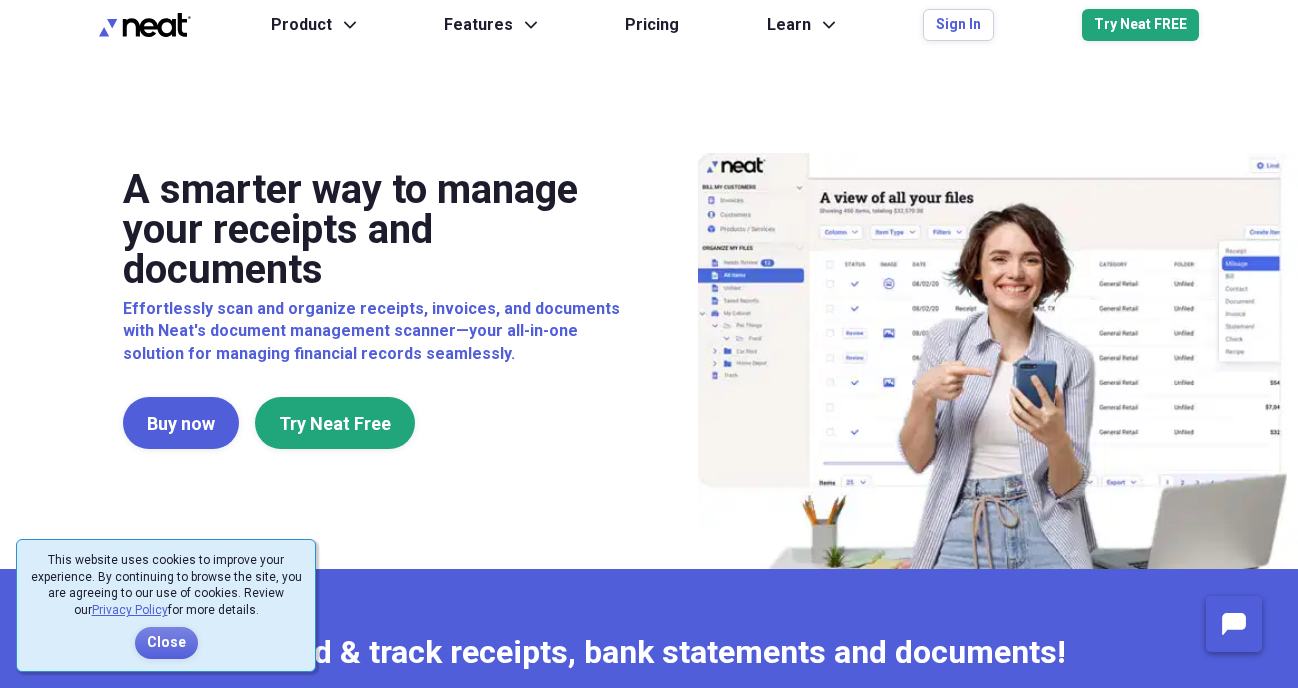 scroll, scrollTop: 0, scrollLeft: 0, axis: both 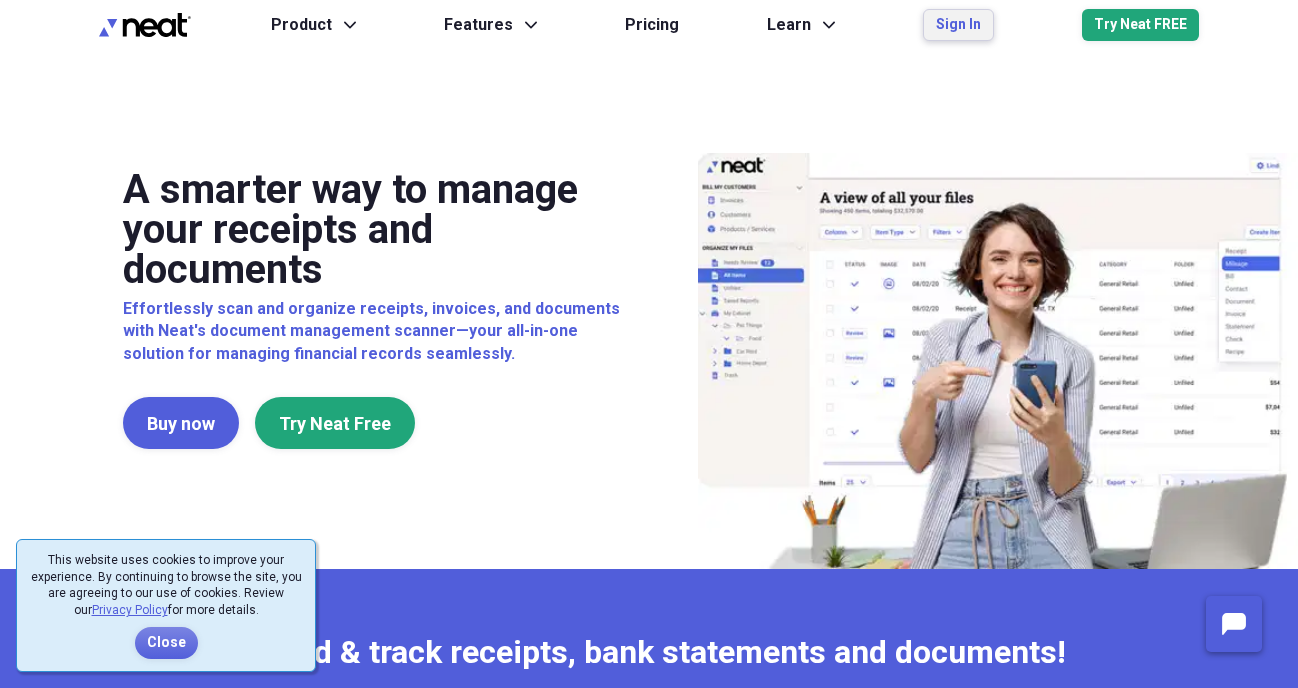 click on "Sign In" at bounding box center [958, 25] 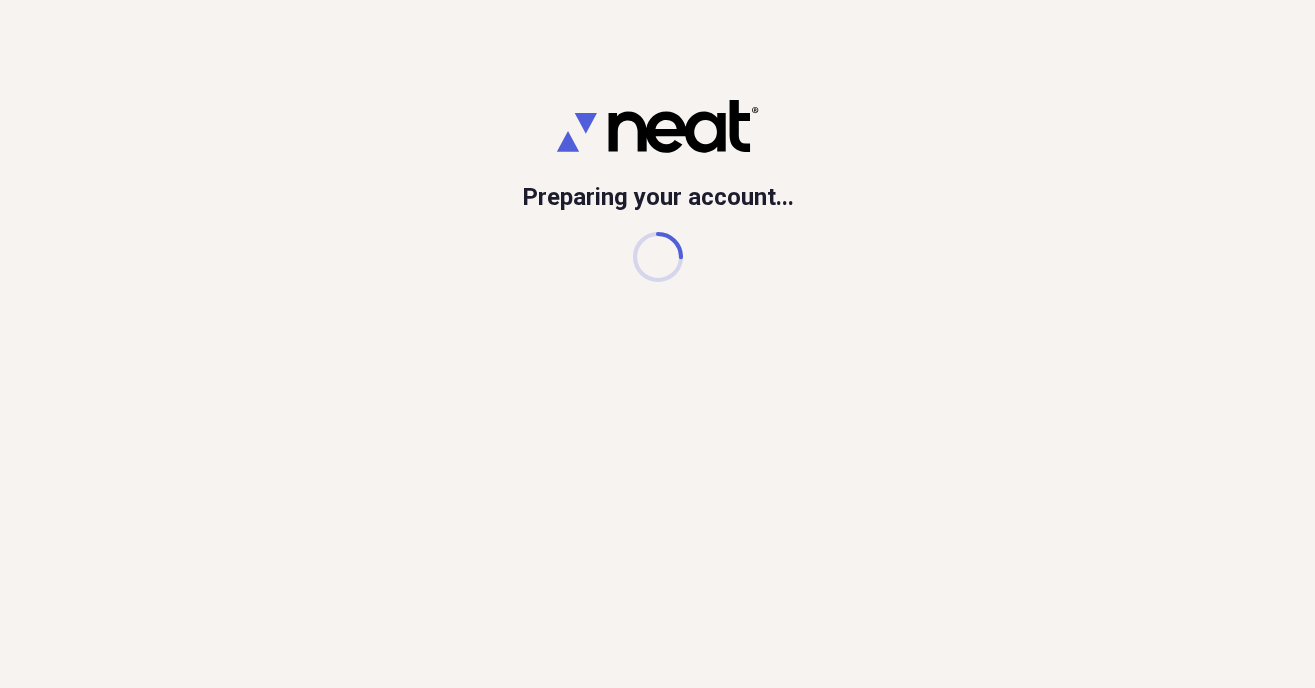 scroll, scrollTop: 0, scrollLeft: 0, axis: both 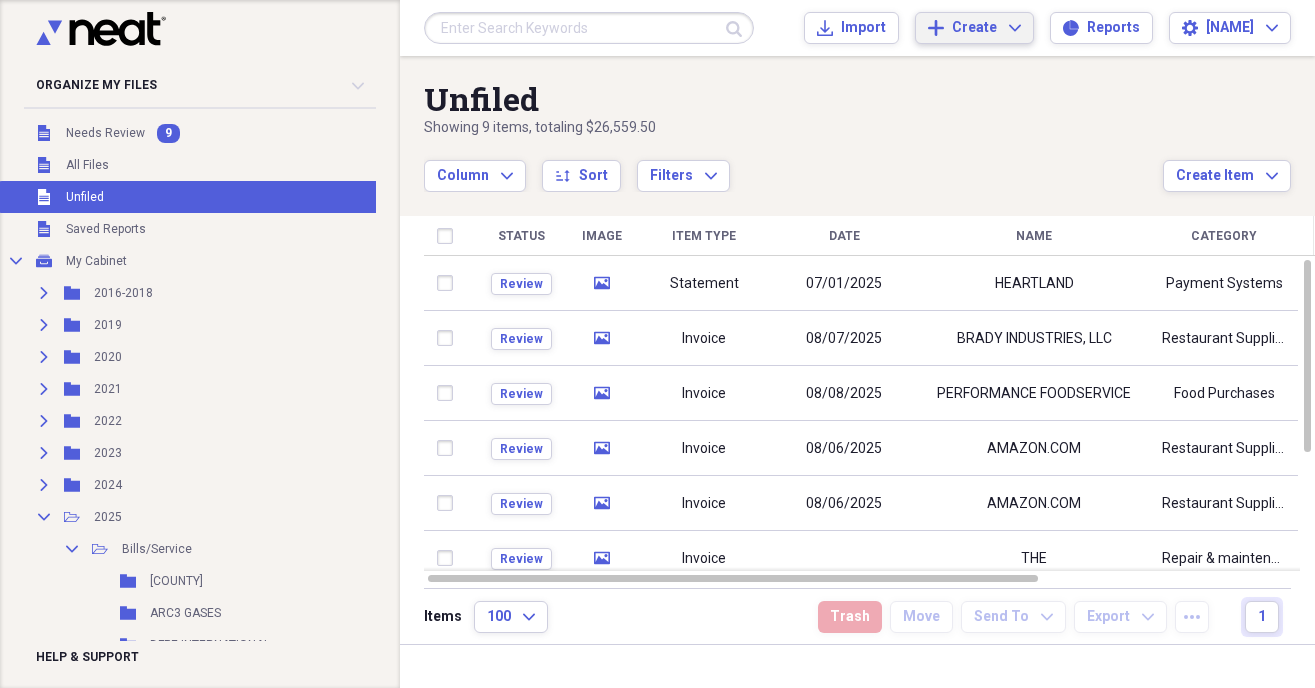 drag, startPoint x: 965, startPoint y: 31, endPoint x: 899, endPoint y: 87, distance: 86.55634 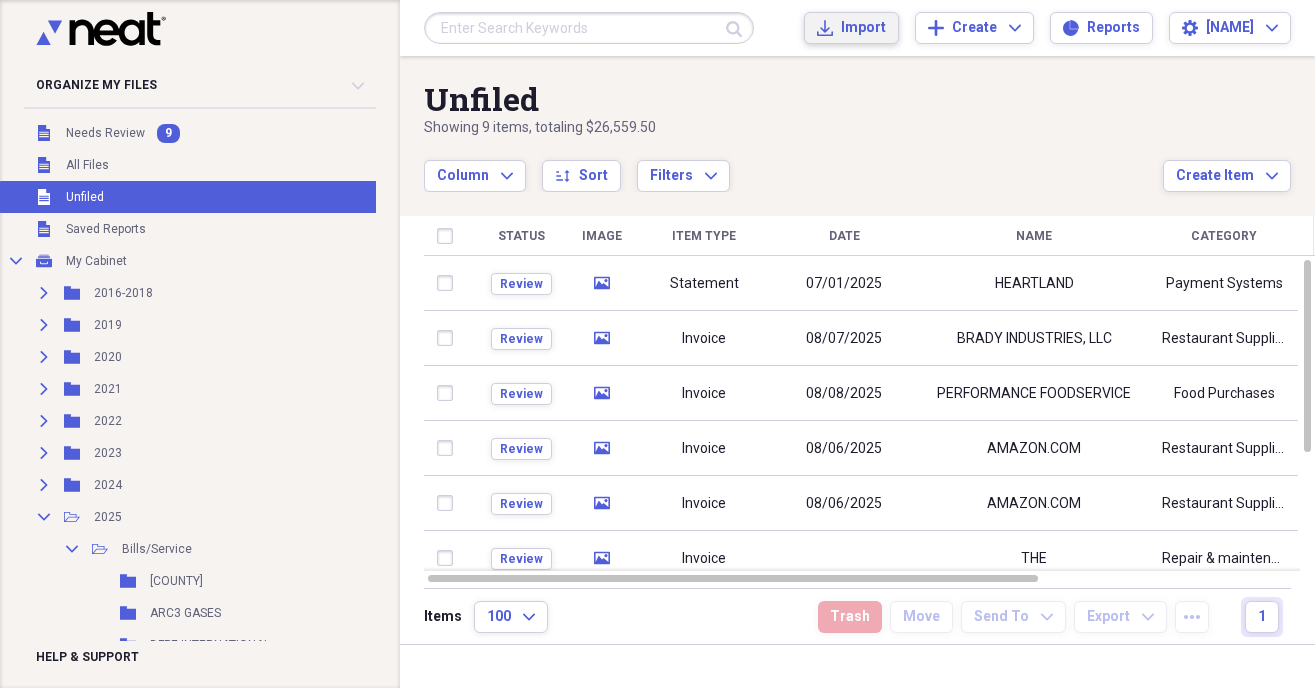 click on "Import" 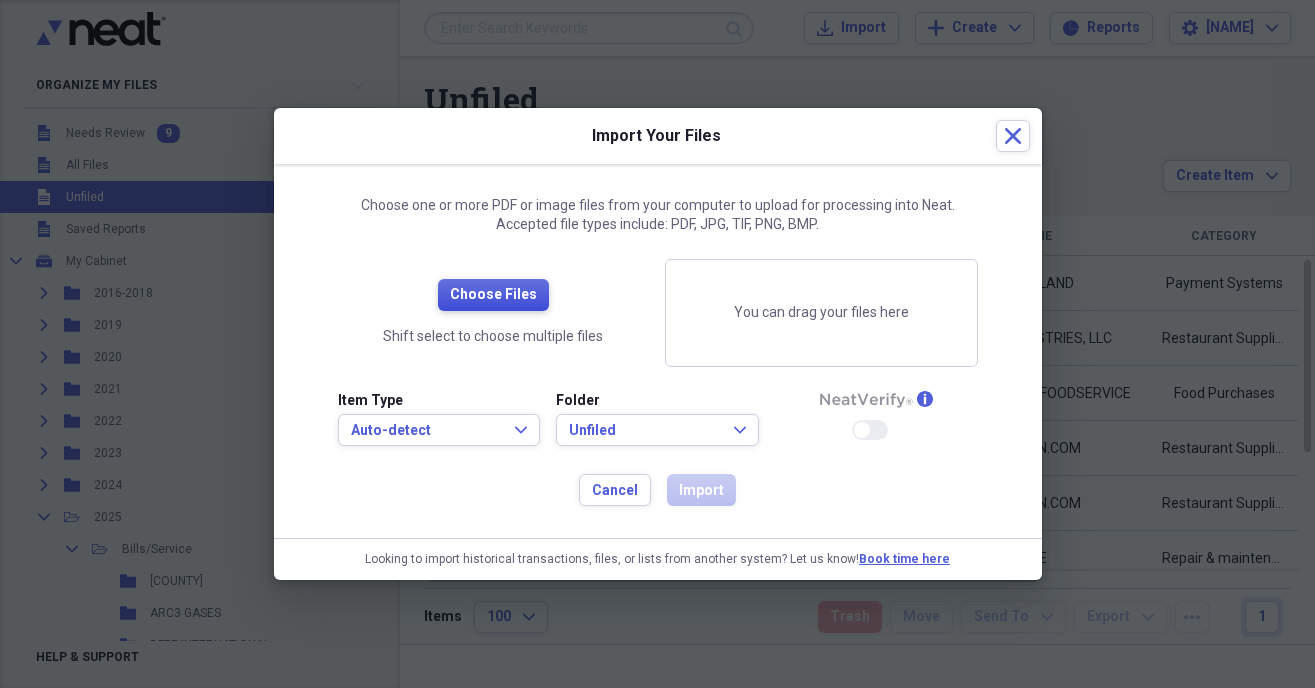 click on "Choose Files" at bounding box center [493, 295] 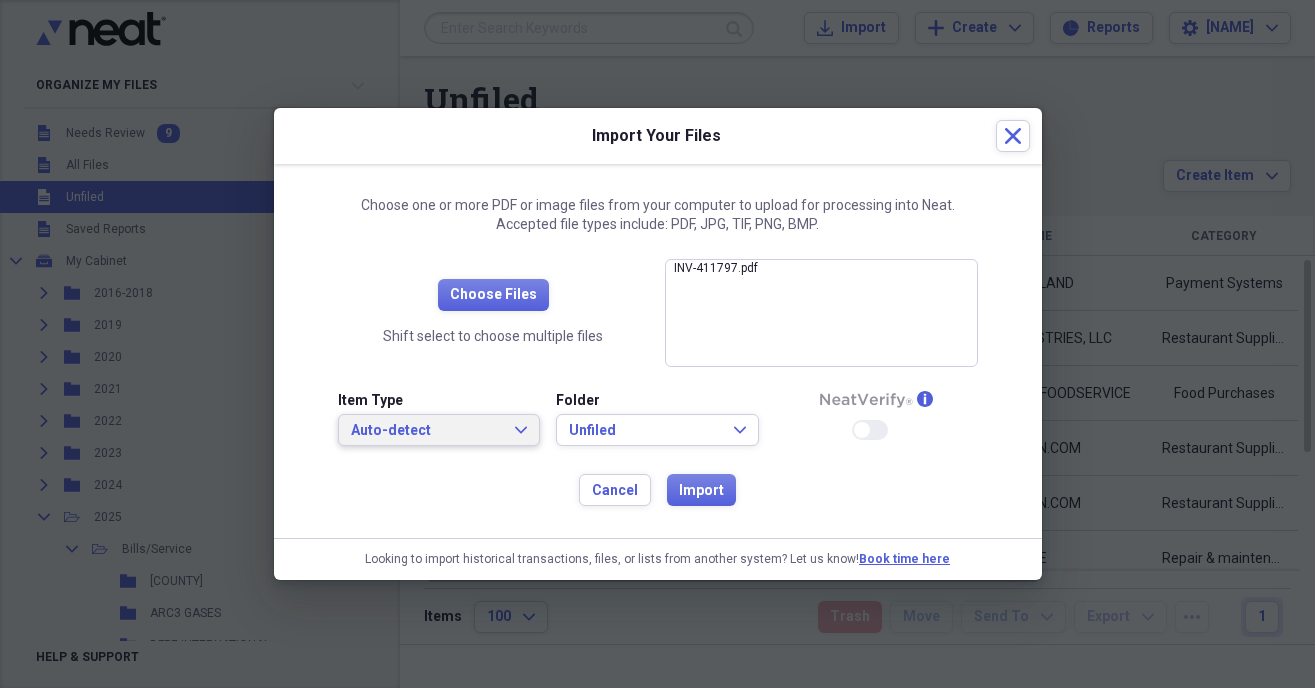 click on "Auto-detect Expand" at bounding box center [439, 431] 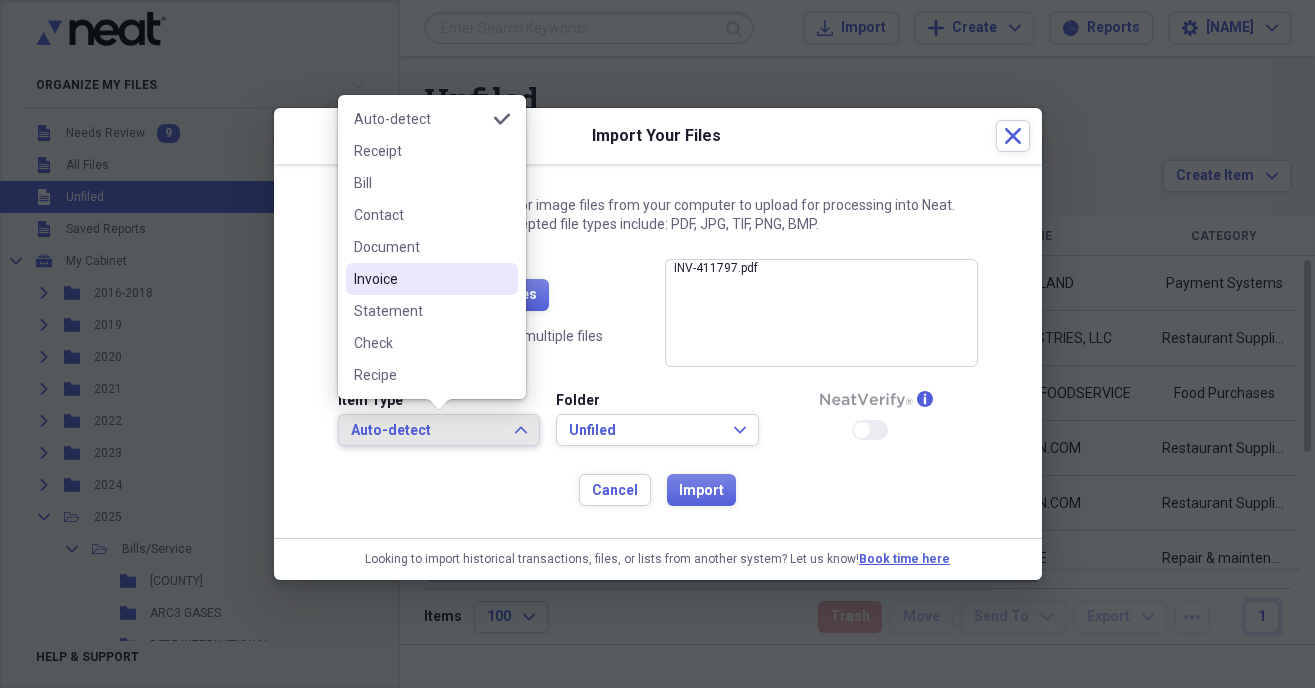 click on "Invoice" at bounding box center [420, 279] 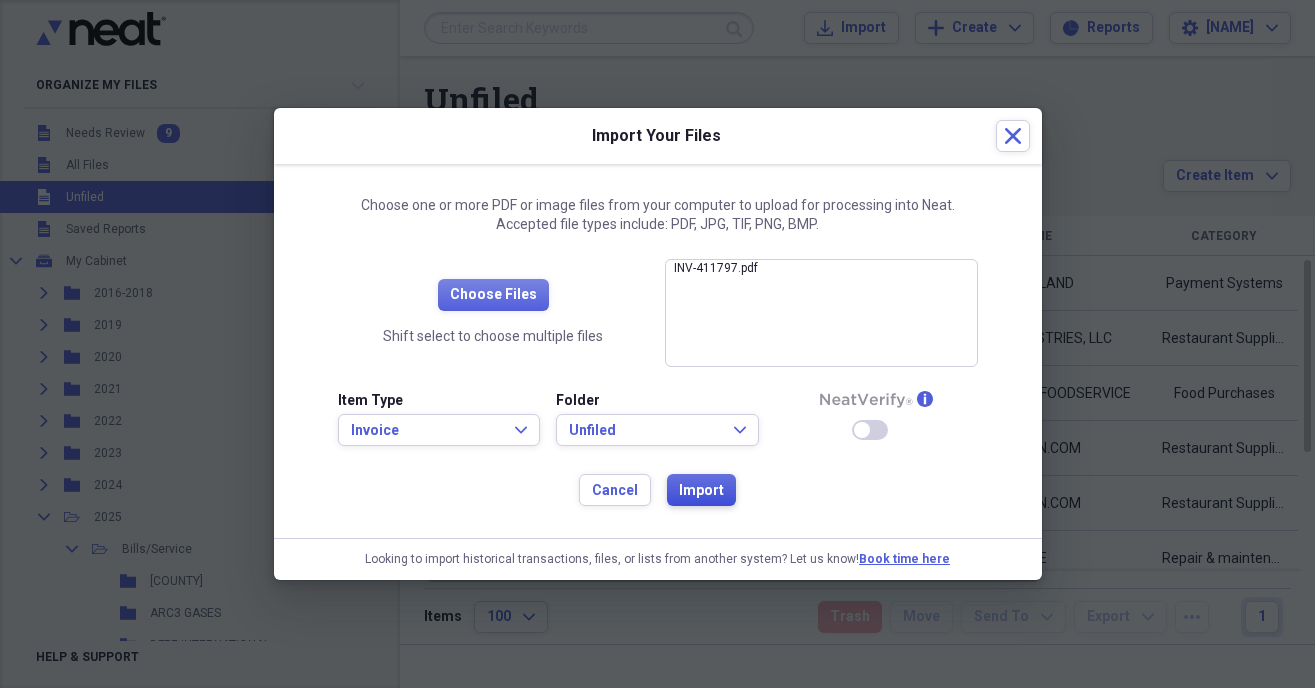 click on "Import" at bounding box center (701, 490) 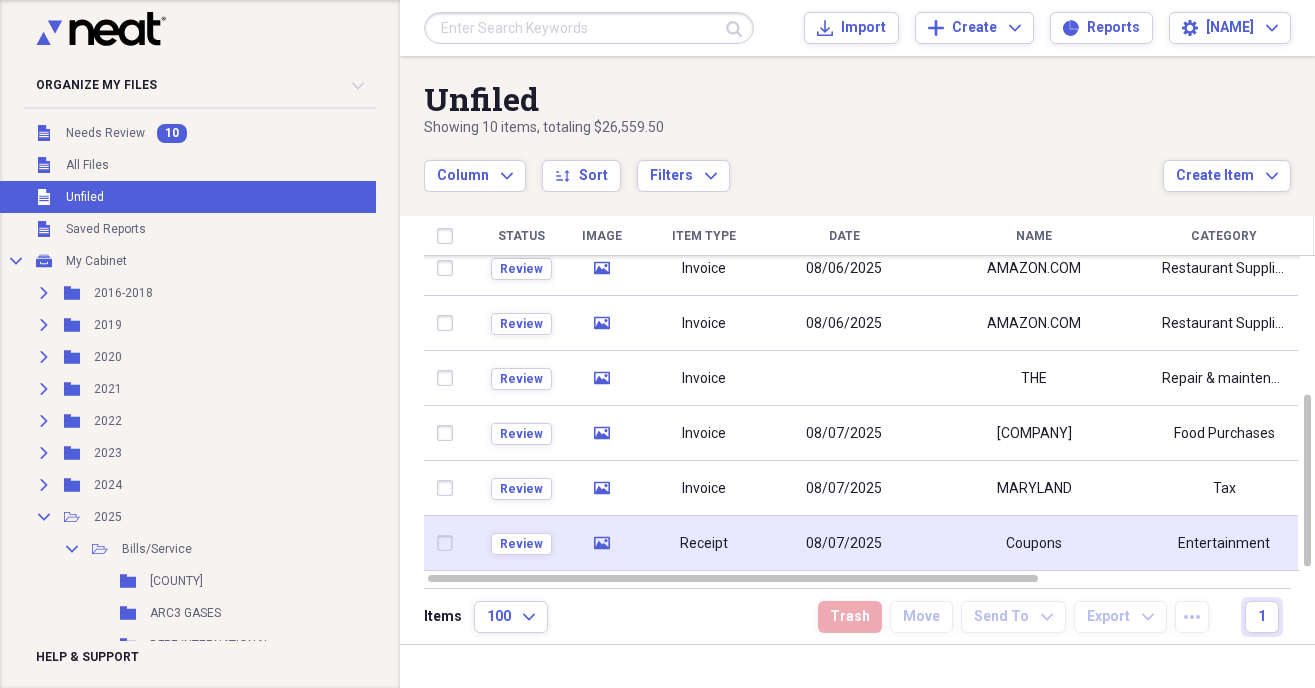 click on "Receipt" at bounding box center (704, 543) 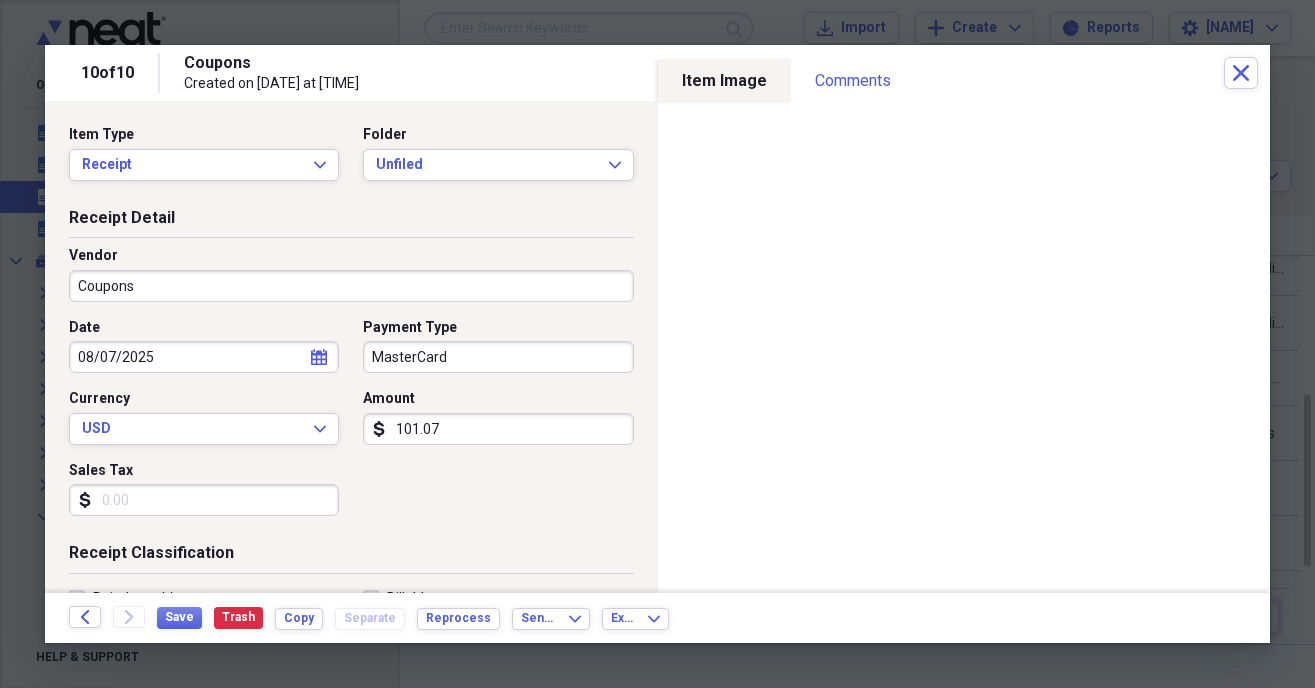 click on "Vendor Coupons" at bounding box center [351, 274] 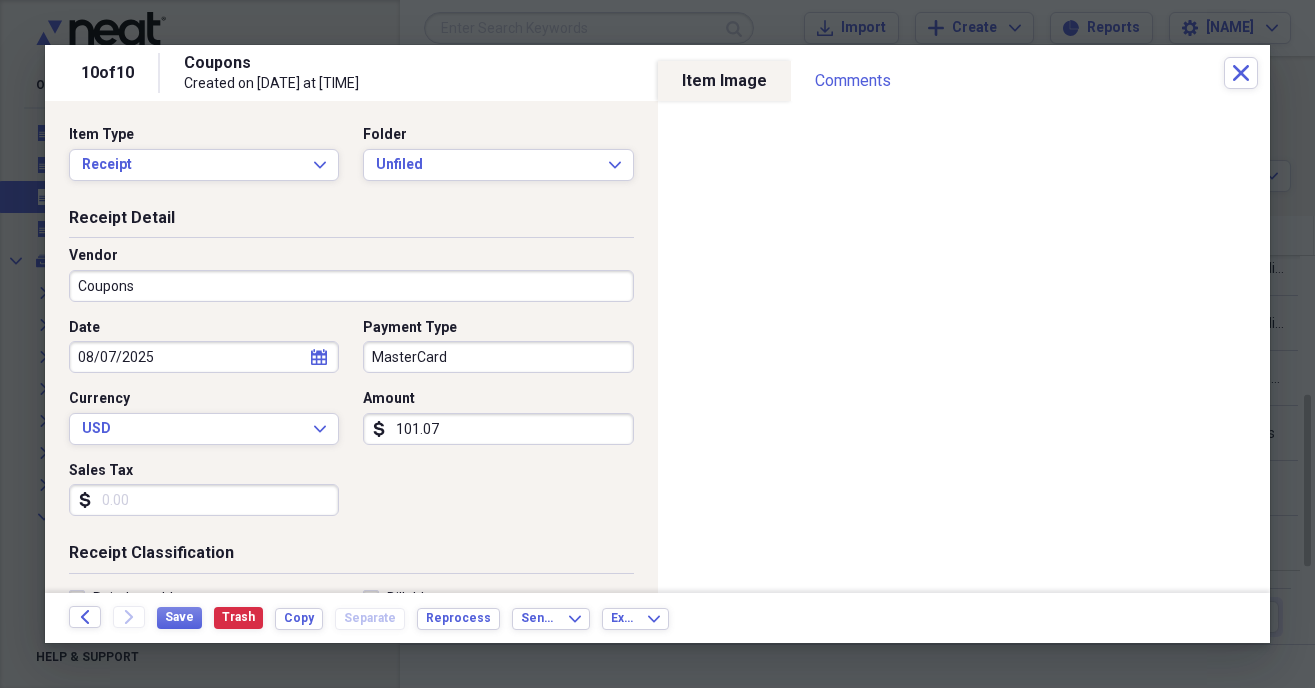 click on "Coupons" at bounding box center (351, 286) 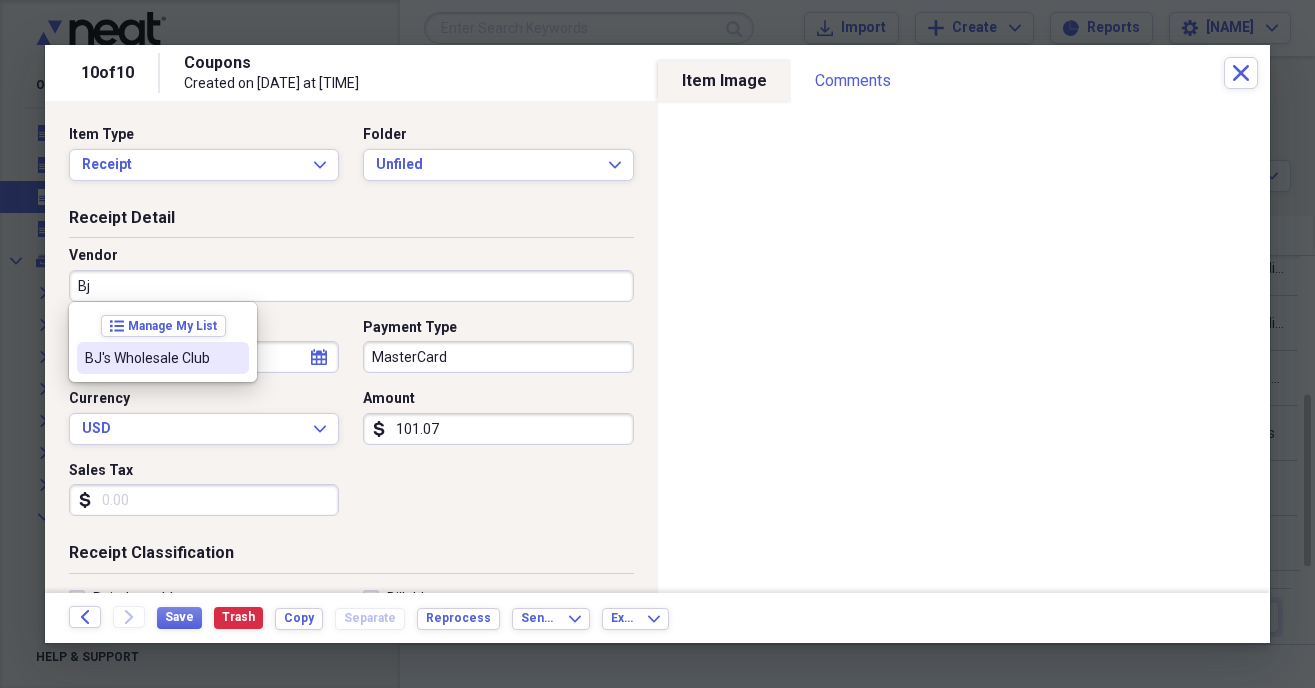 click on "BJ's Wholesale Club" at bounding box center (151, 358) 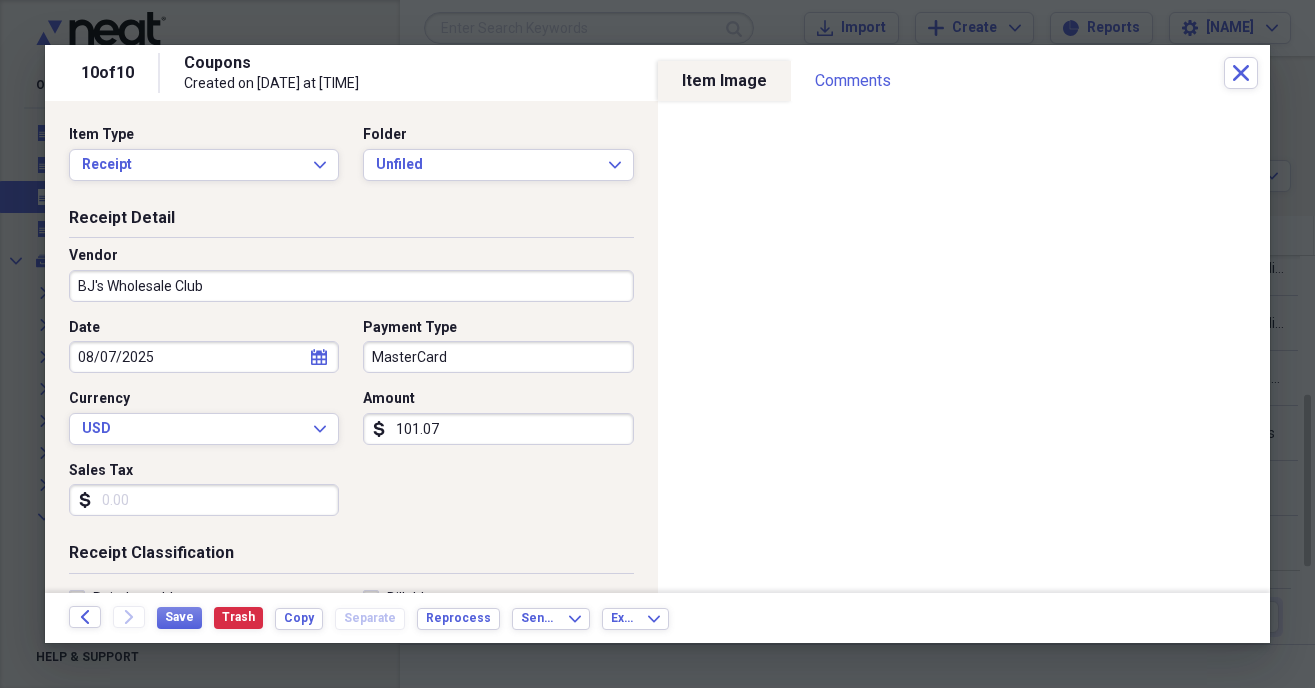 type on "Food Purchases" 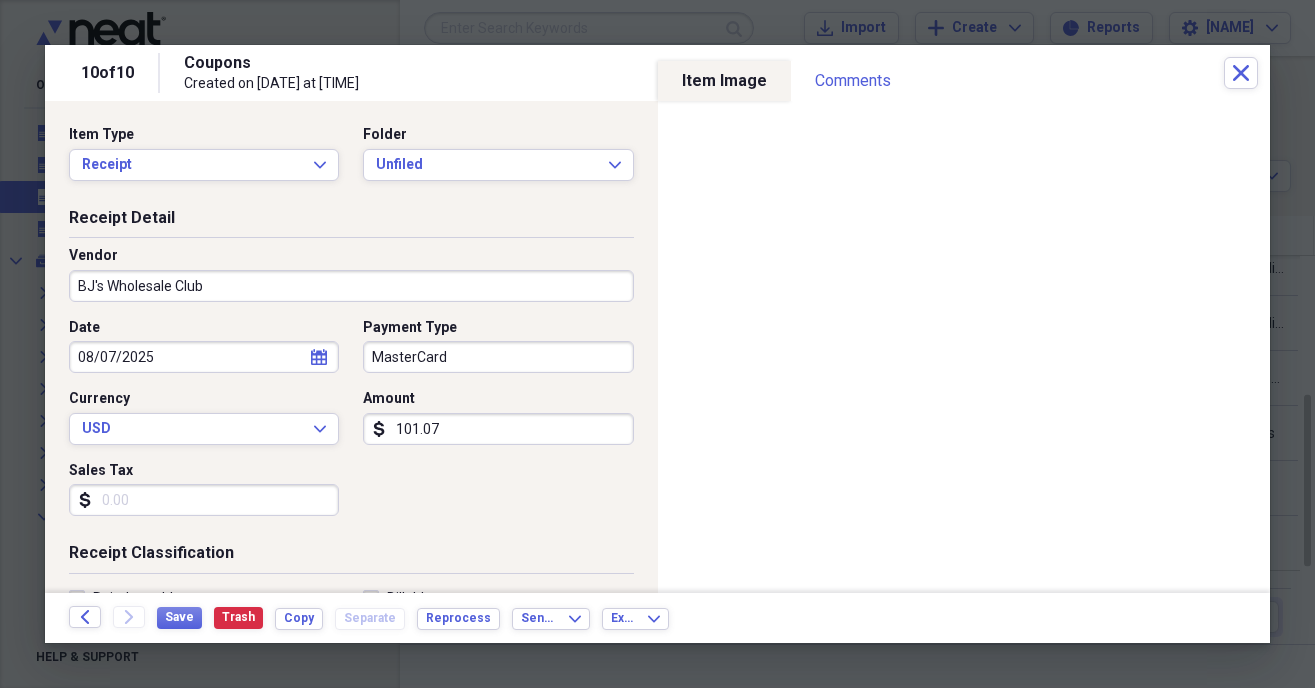 click on "Sales Tax" at bounding box center [204, 500] 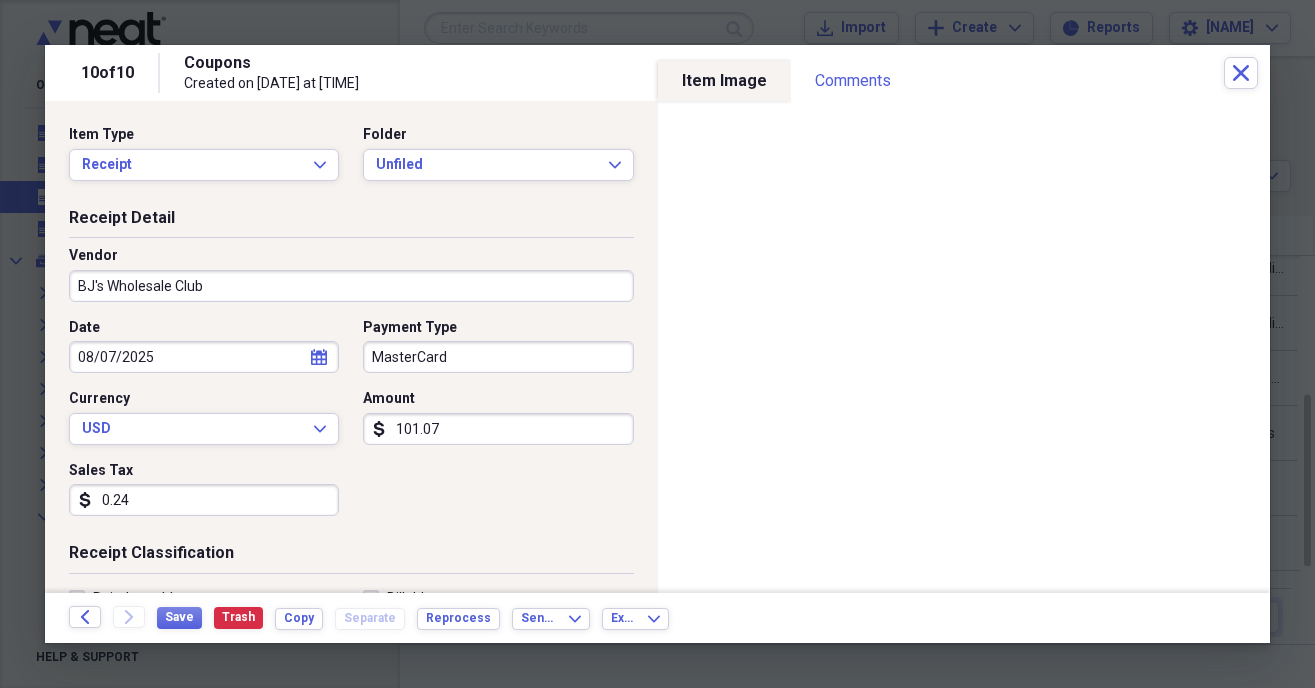 type on "2.41" 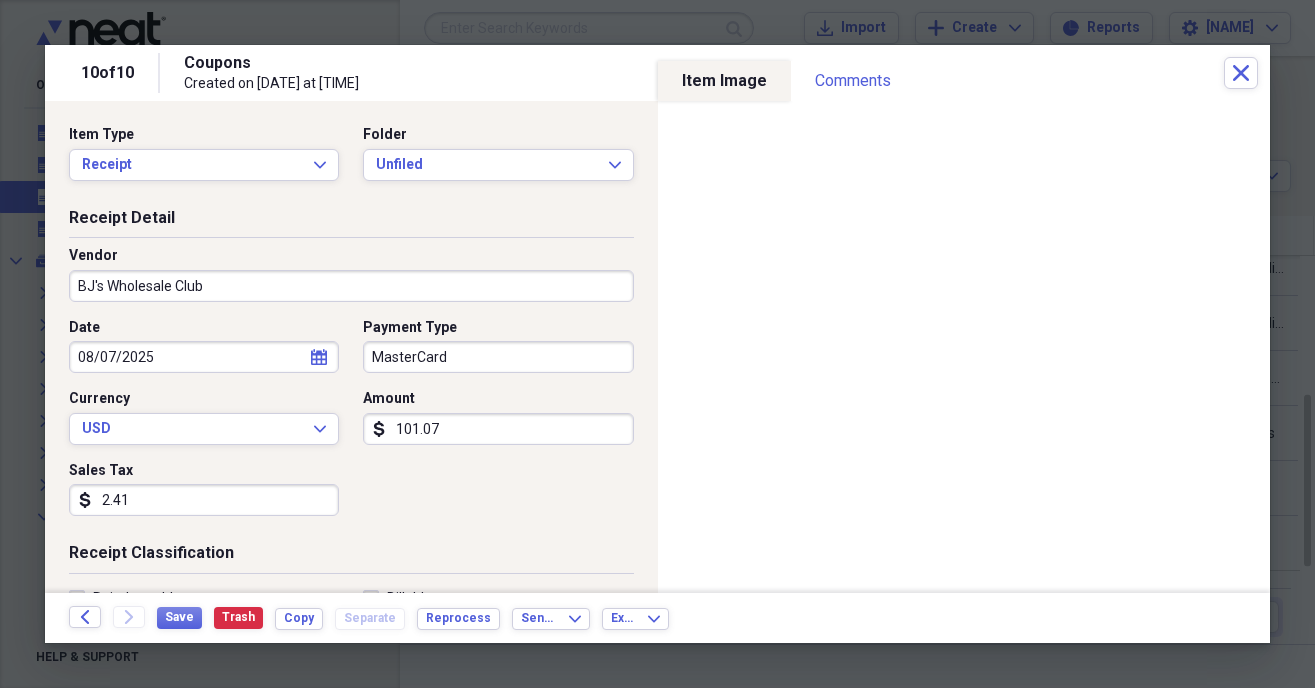 click on "calendar Calendar" at bounding box center (319, 357) 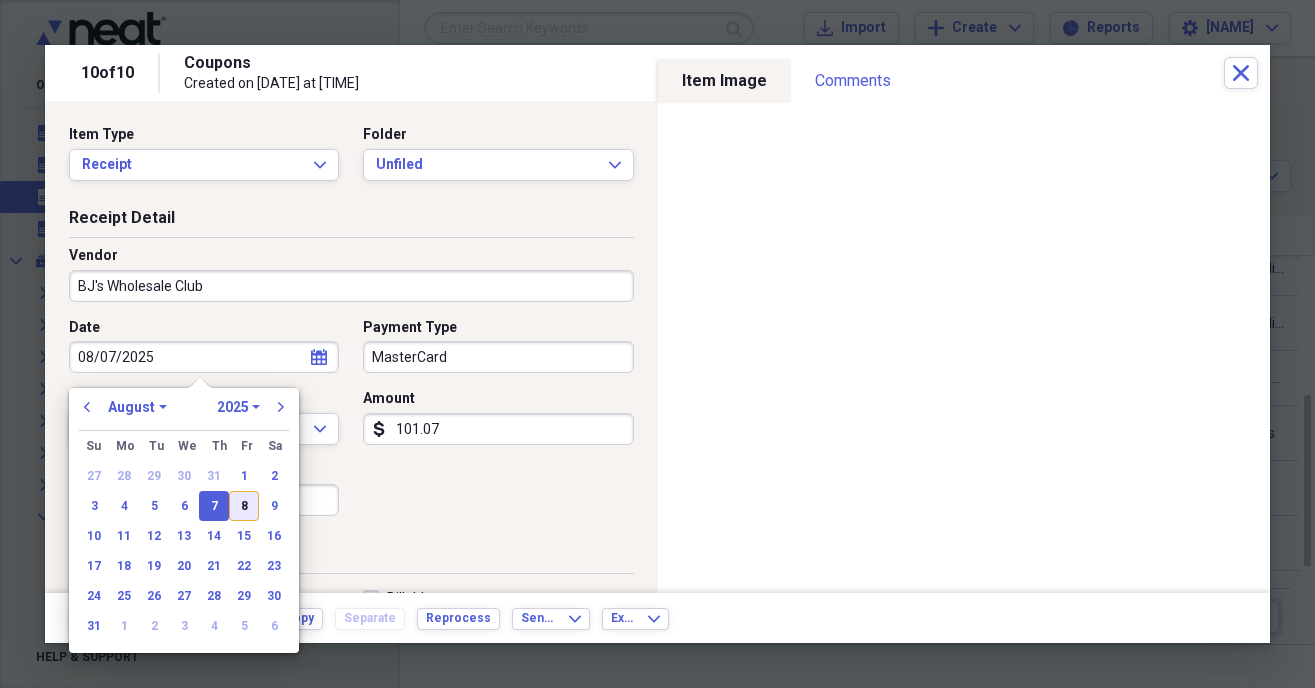 click on "8" at bounding box center [244, 506] 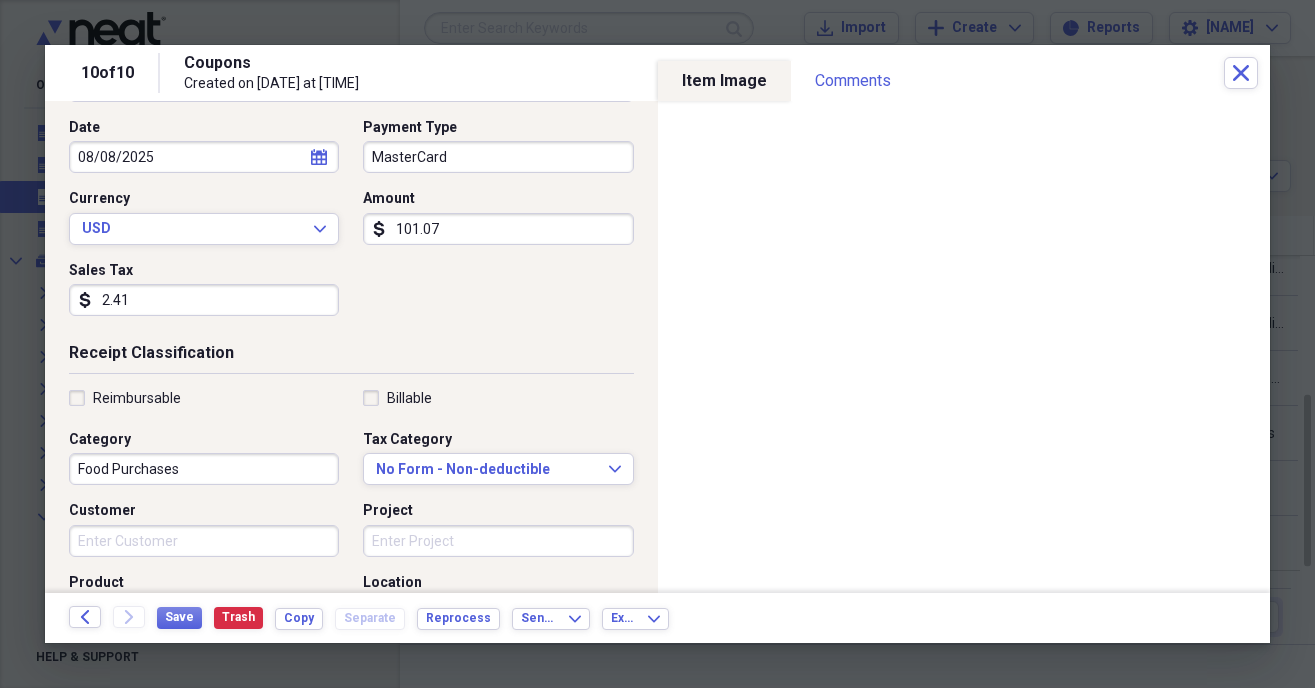 scroll, scrollTop: 228, scrollLeft: 0, axis: vertical 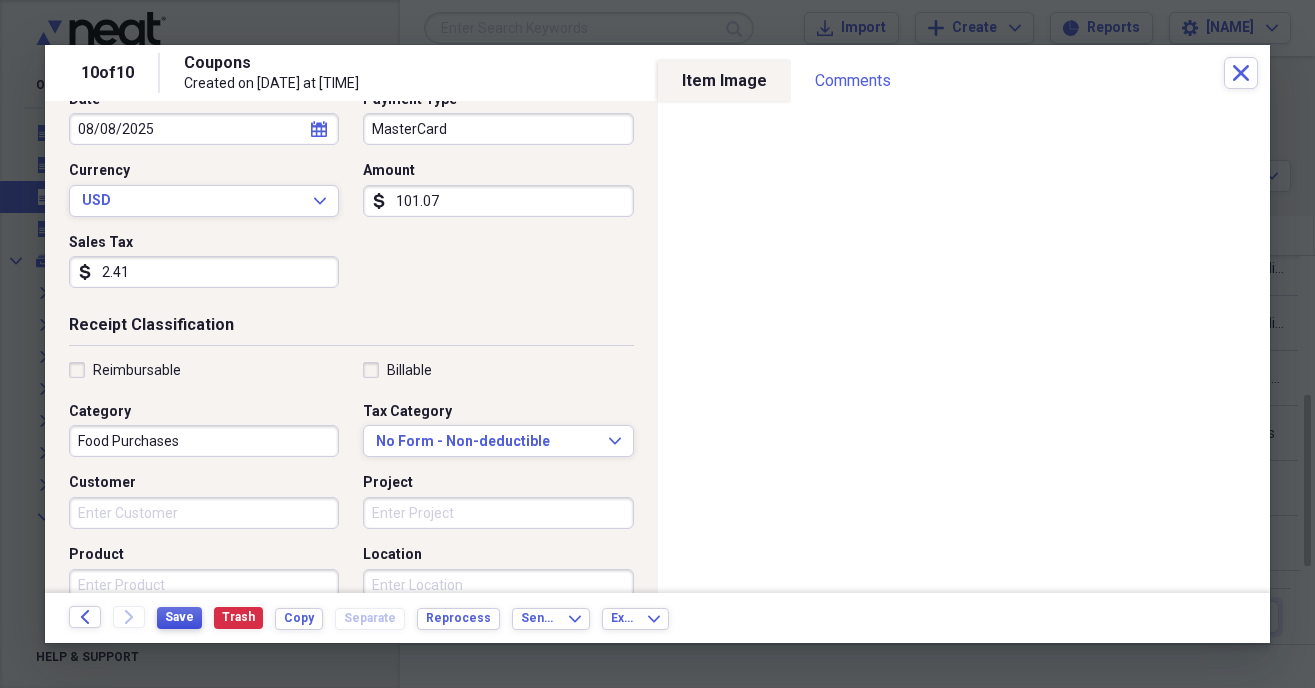 click on "Save" at bounding box center [179, 617] 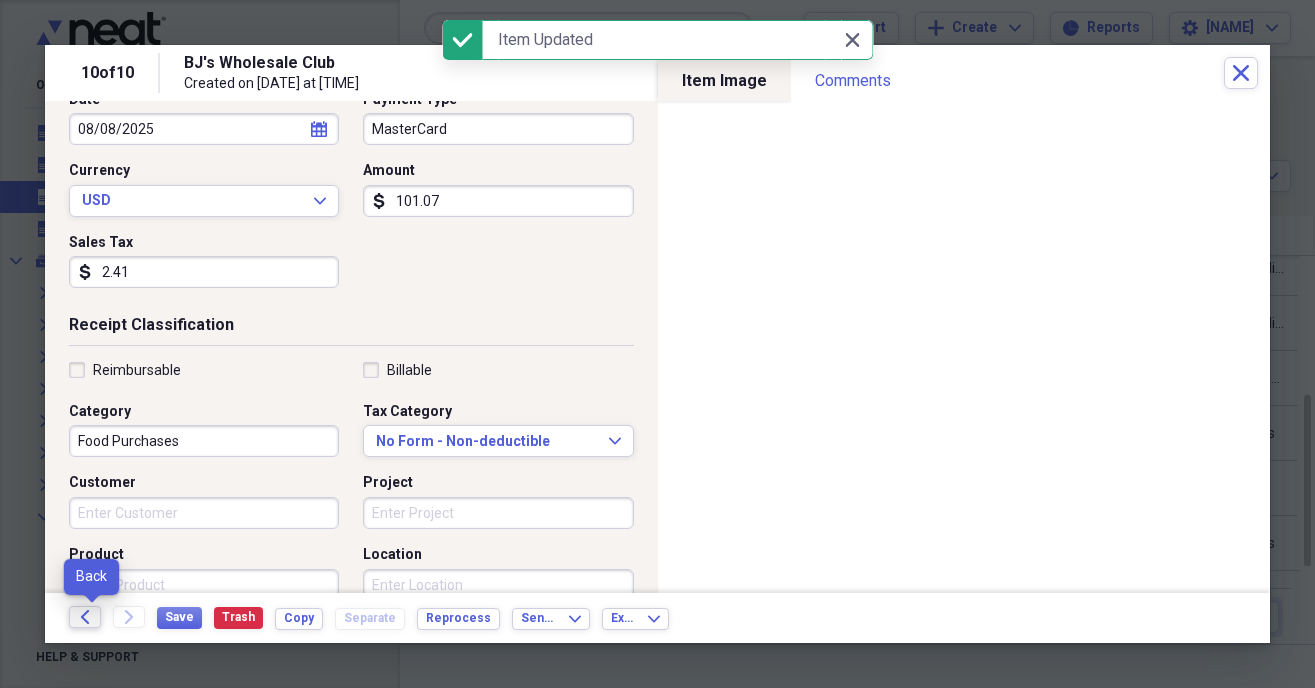 click on "Back" 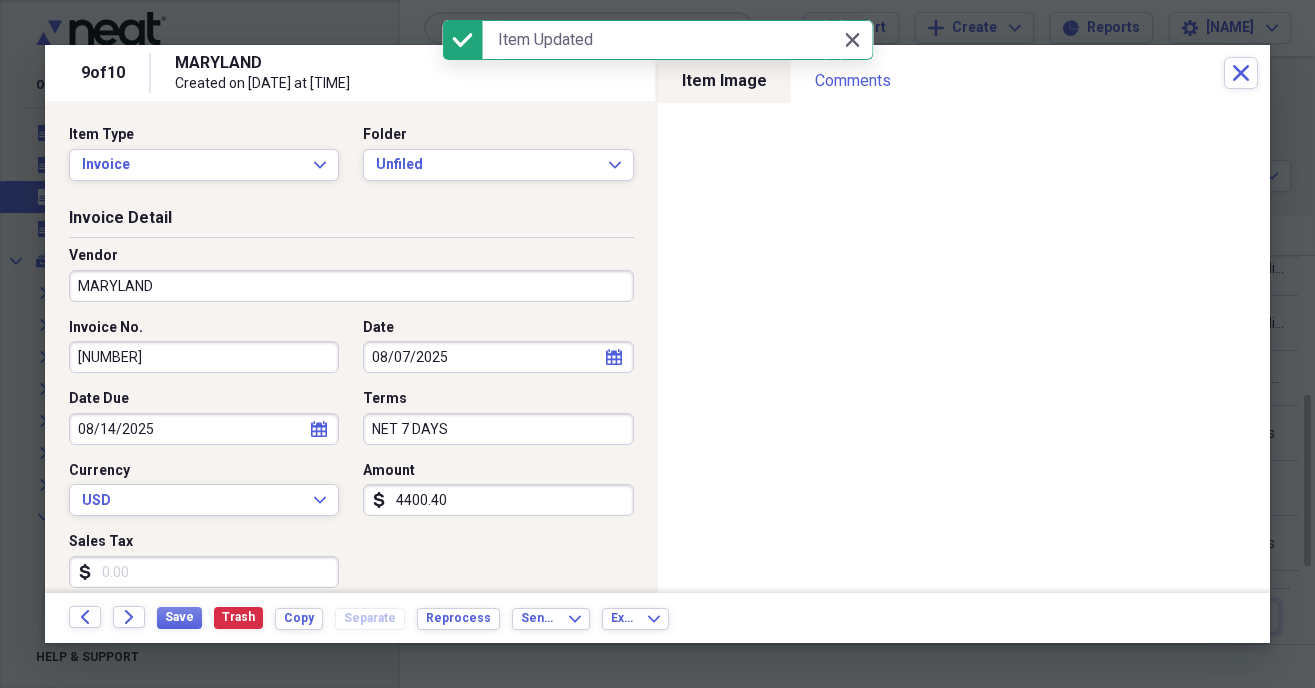 click on "MARYLAND" at bounding box center [351, 286] 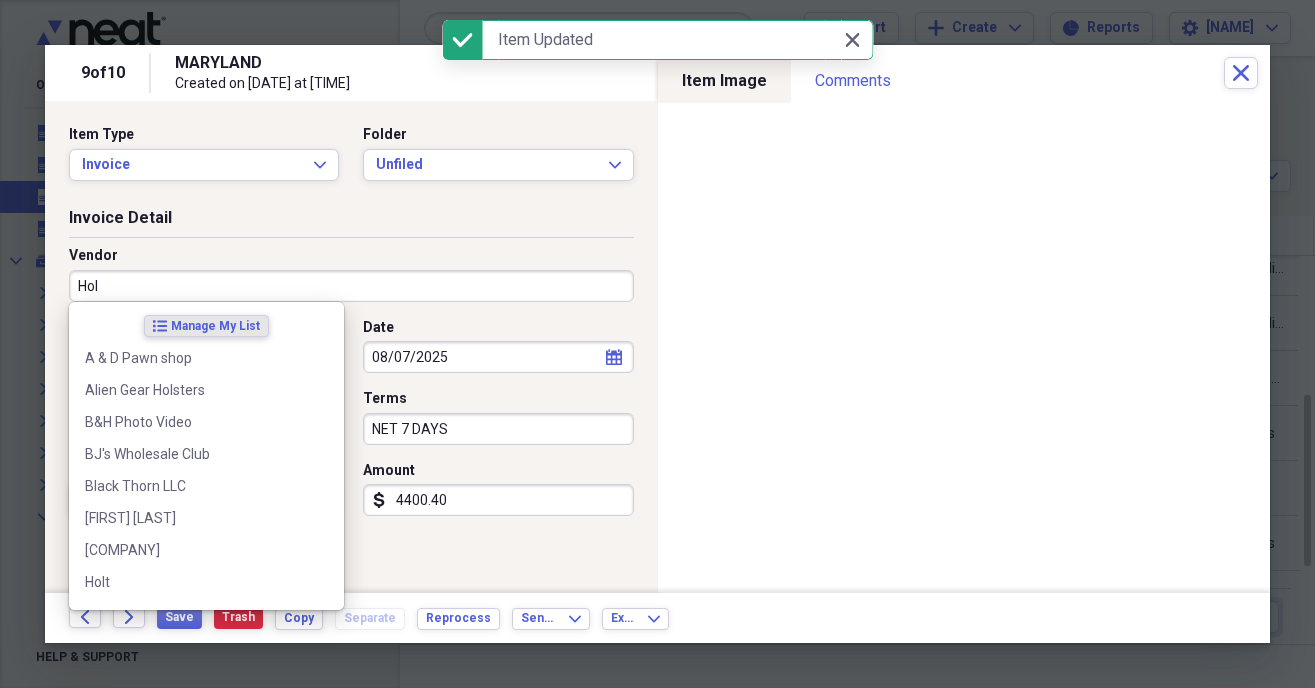 type on "Holt" 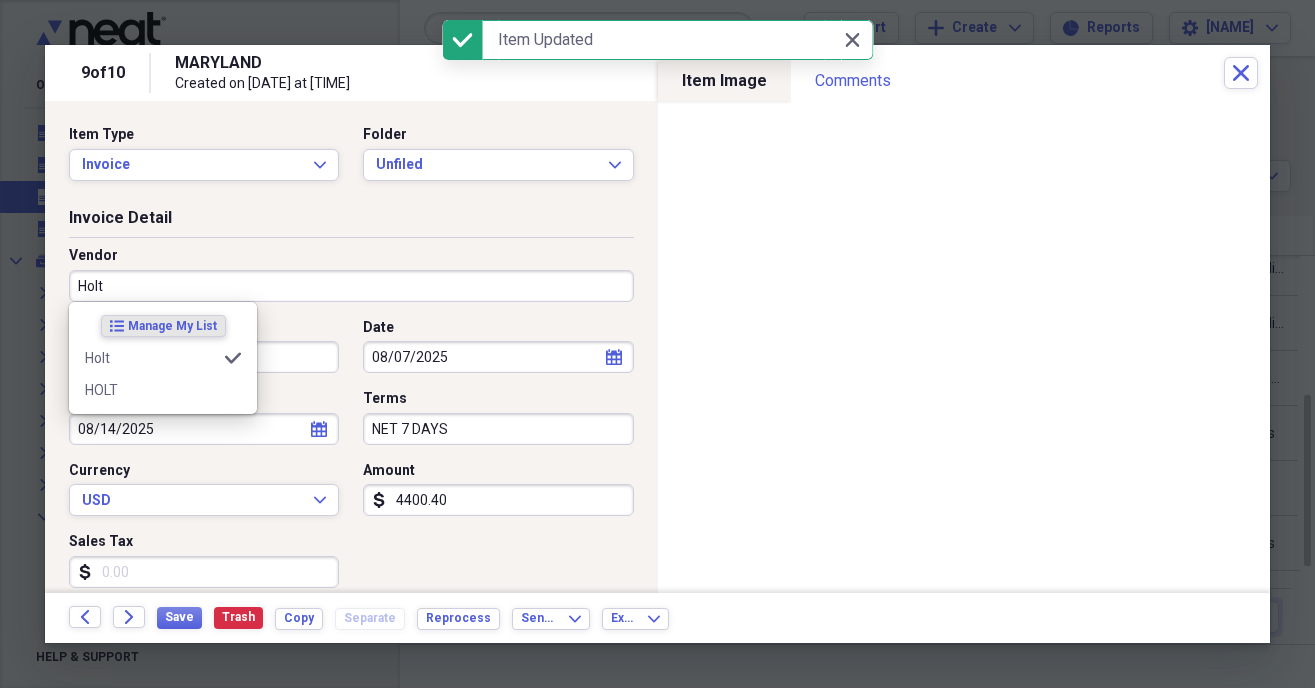 type on "Food Purchases" 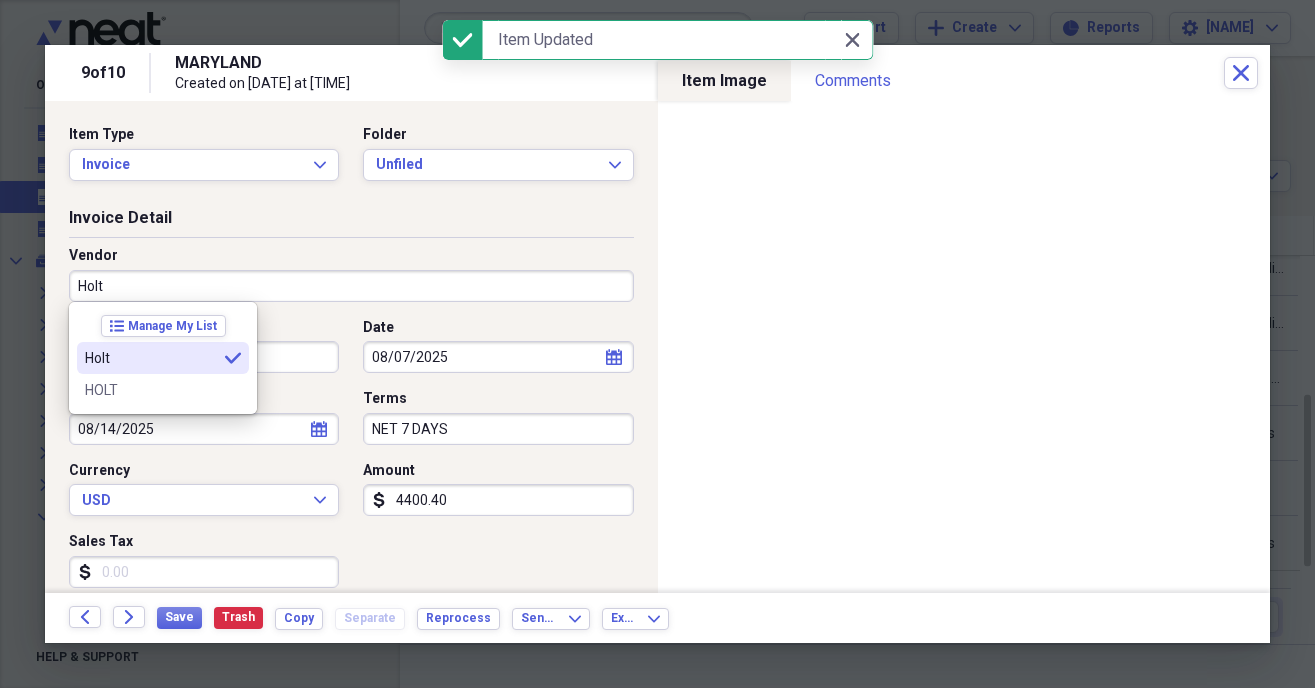 type on "Holt" 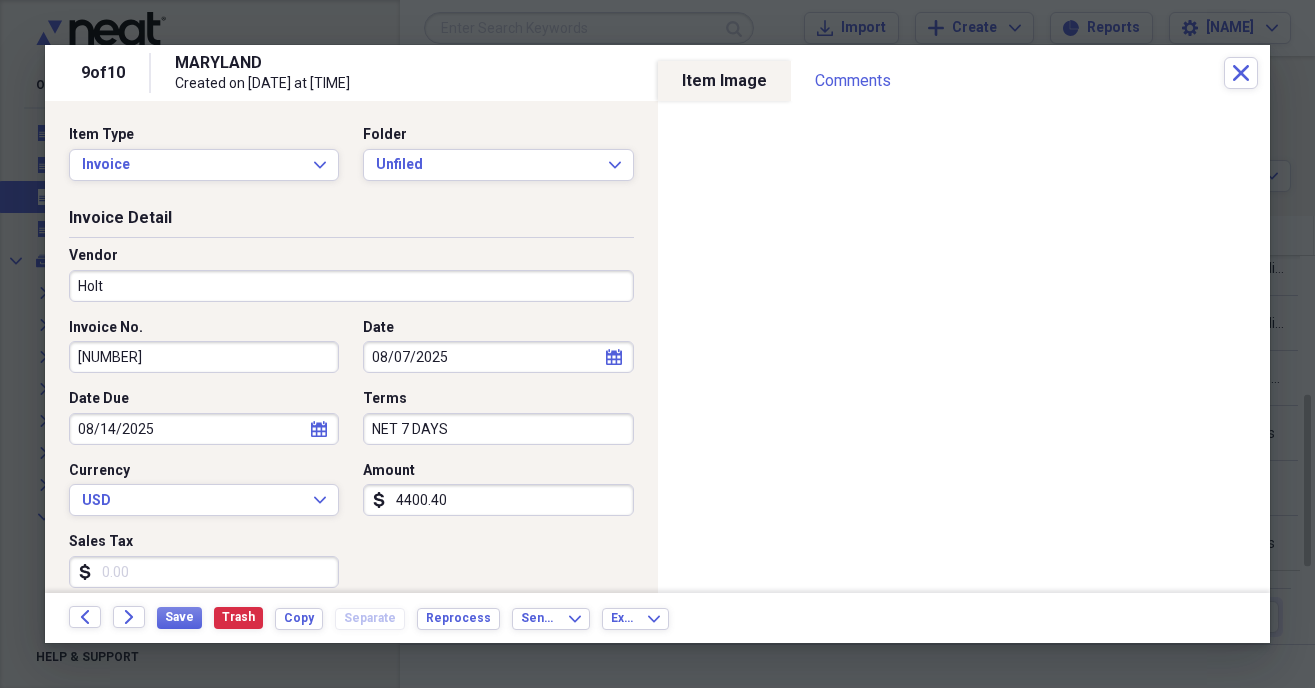 drag, startPoint x: 359, startPoint y: 429, endPoint x: 342, endPoint y: 428, distance: 17.029387 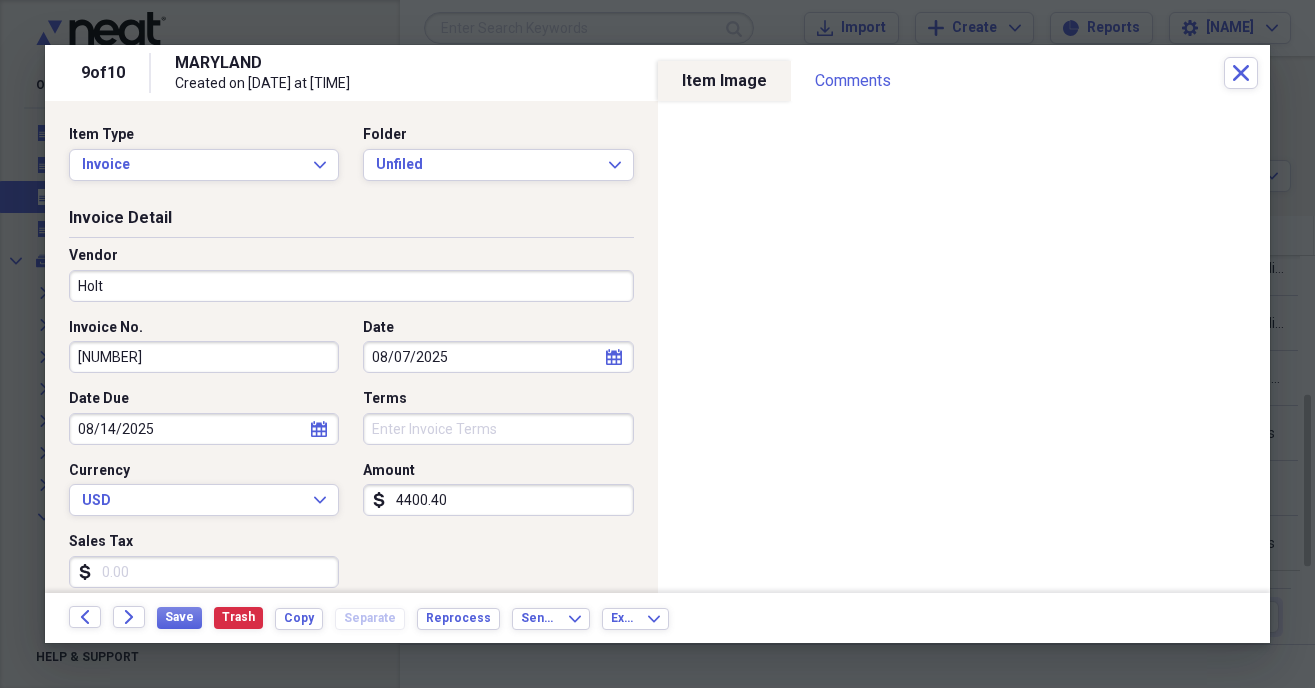 type 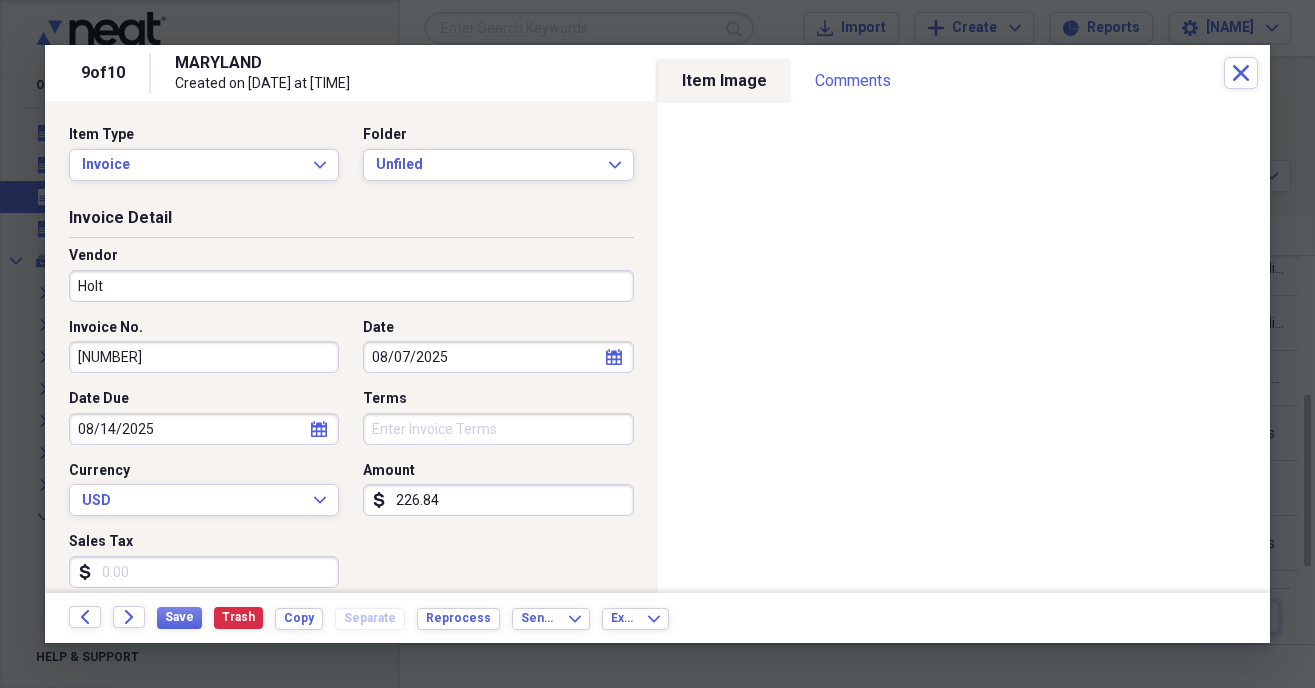 type on "2268.46" 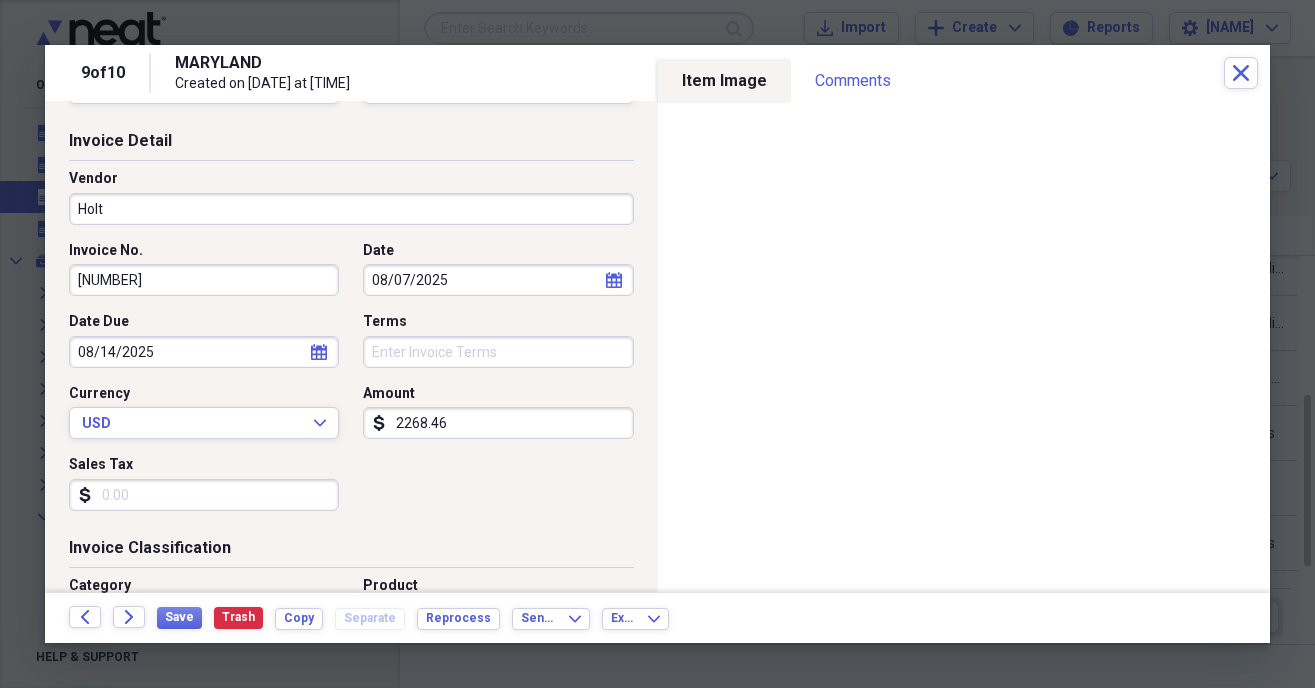 scroll, scrollTop: 114, scrollLeft: 0, axis: vertical 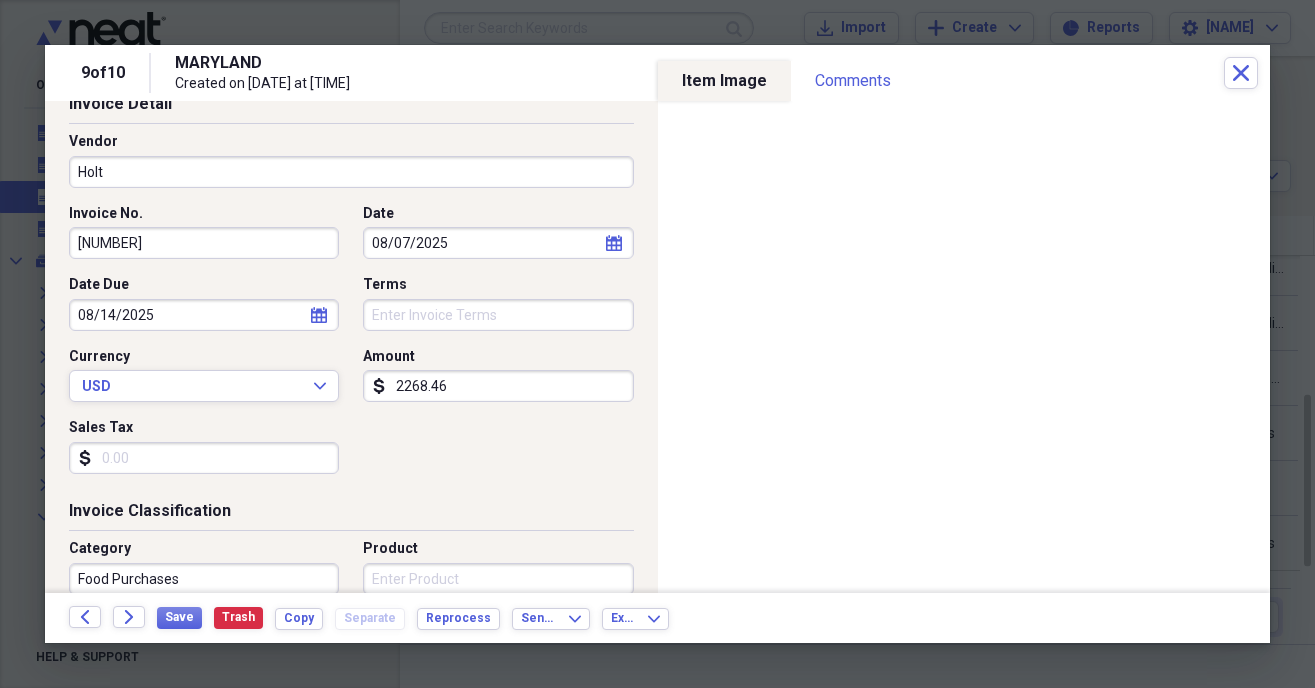 click on "Sales Tax" at bounding box center [204, 458] 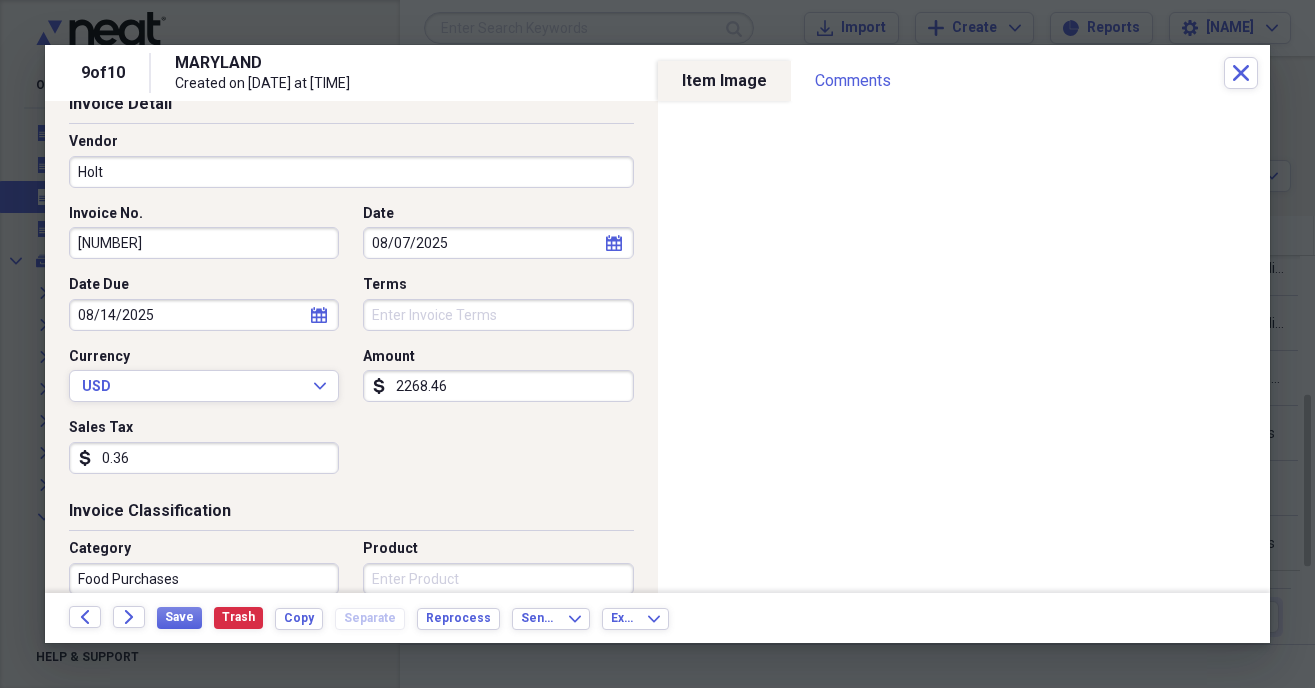 type on "3.60" 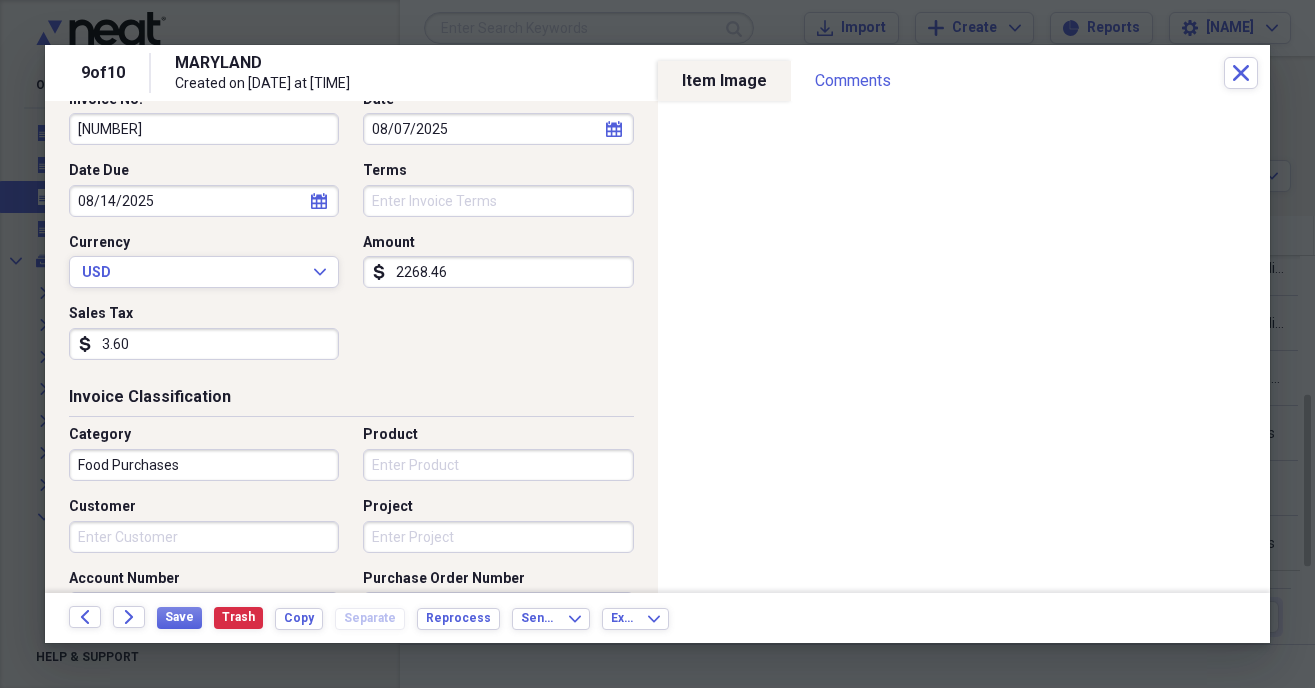 scroll, scrollTop: 342, scrollLeft: 0, axis: vertical 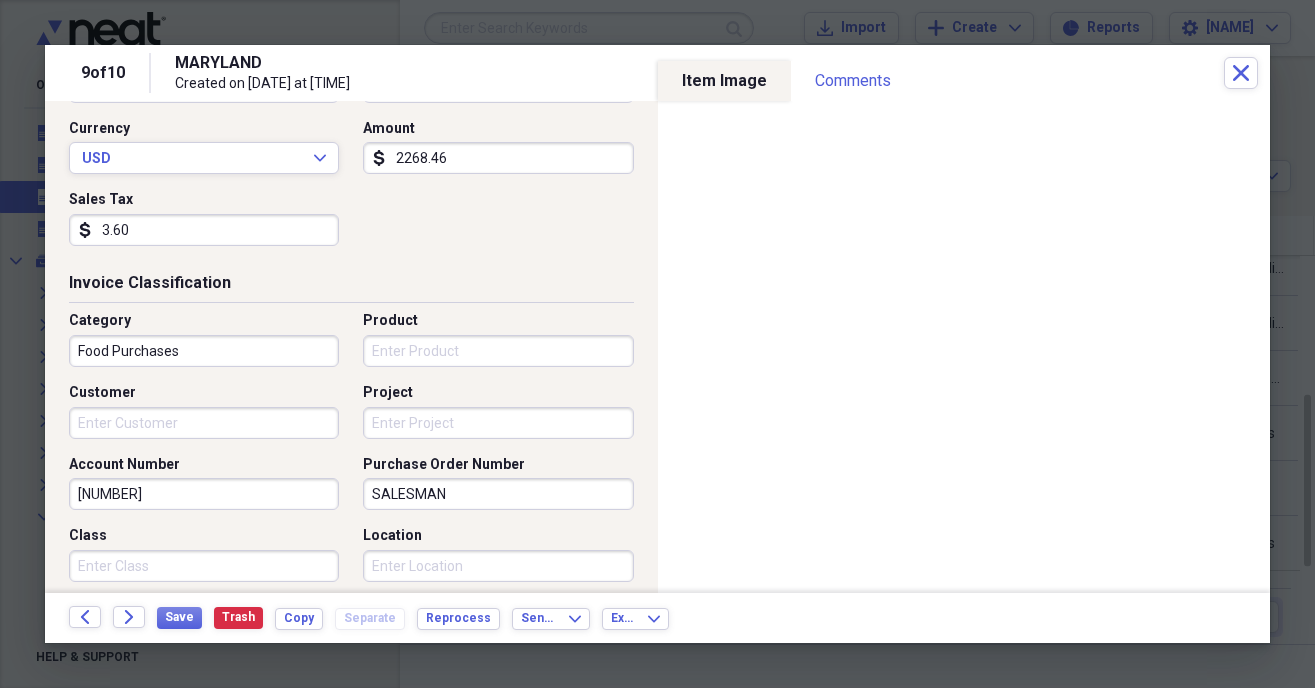 click on "[NUMBER]" at bounding box center [204, 494] 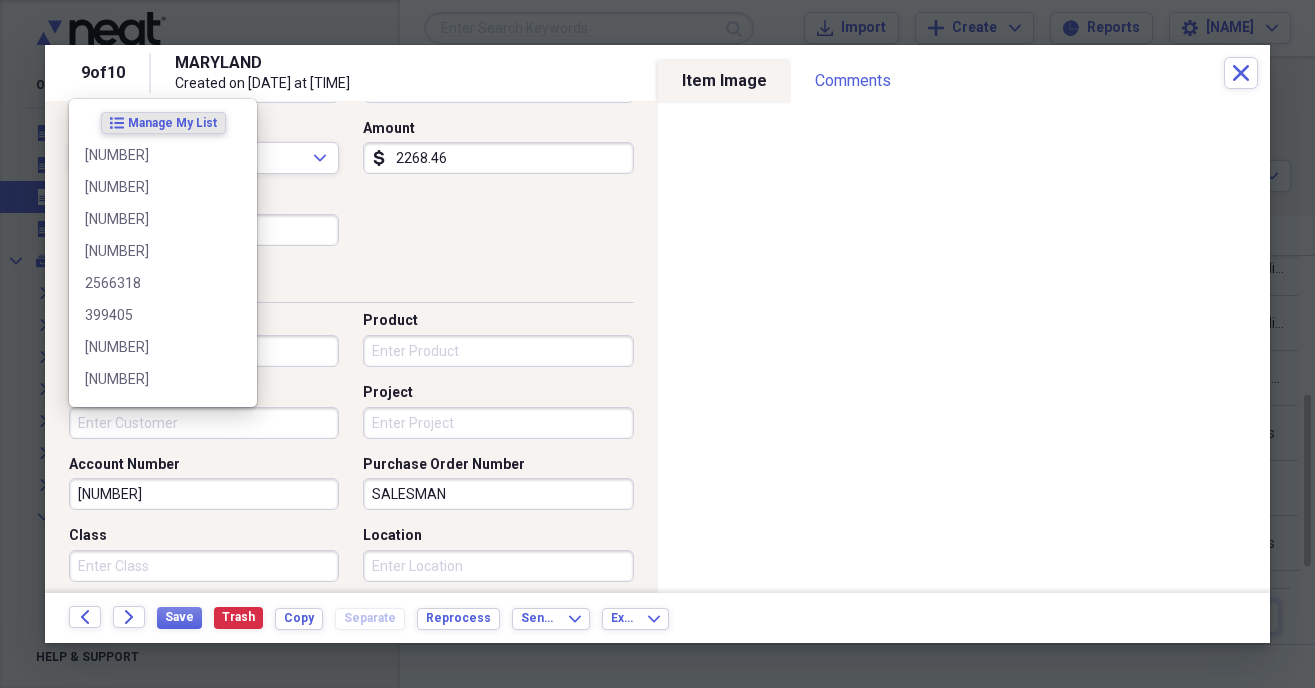 click on "Customer" at bounding box center (204, 423) 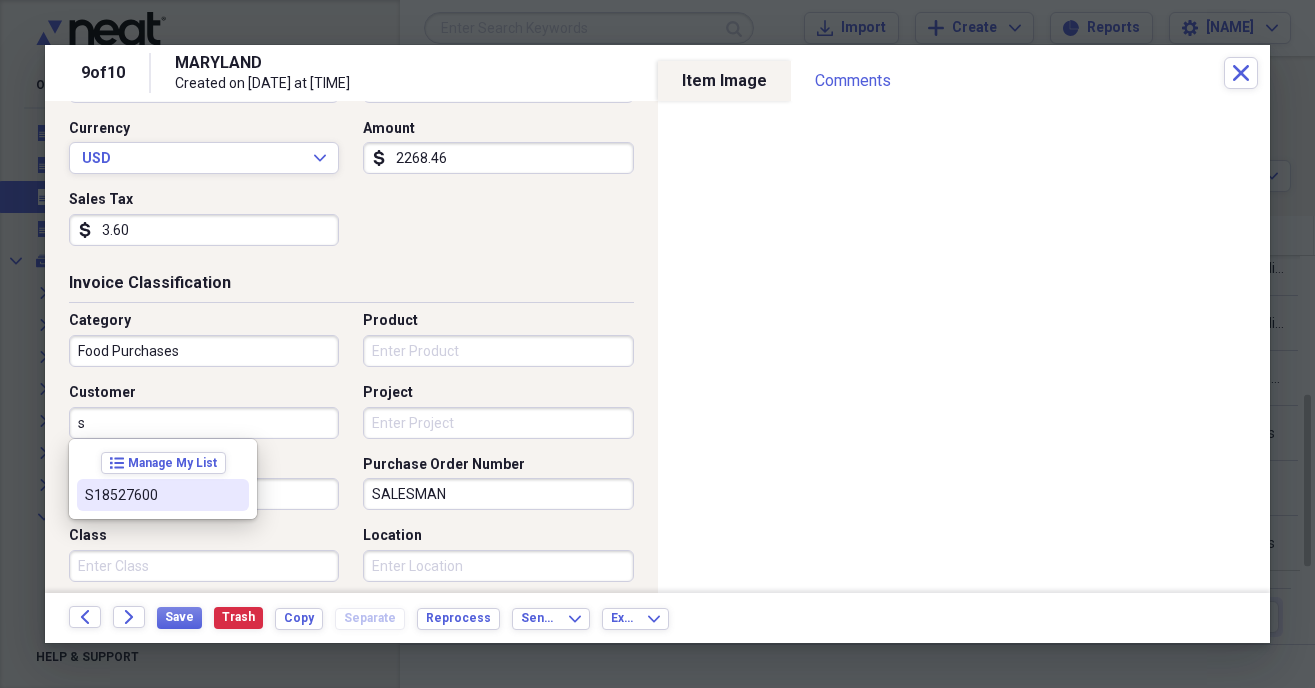 click on "S18527600" at bounding box center [163, 495] 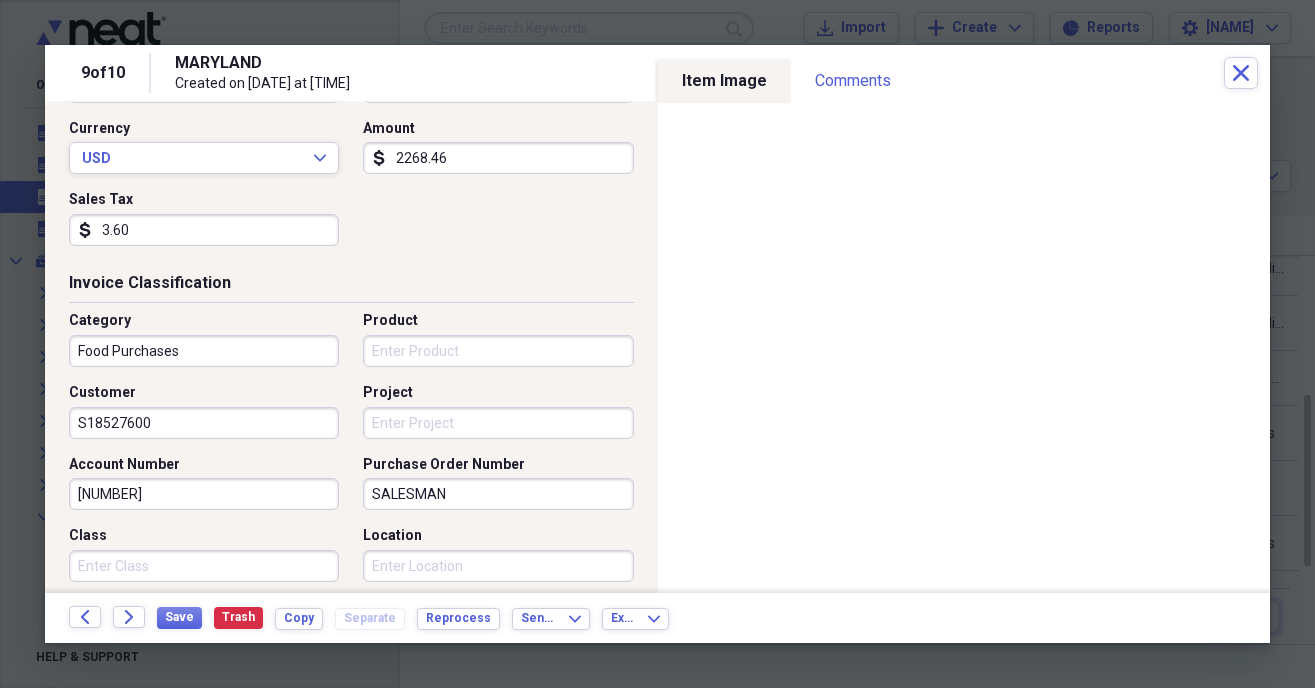 drag, startPoint x: 462, startPoint y: 493, endPoint x: 291, endPoint y: 496, distance: 171.0263 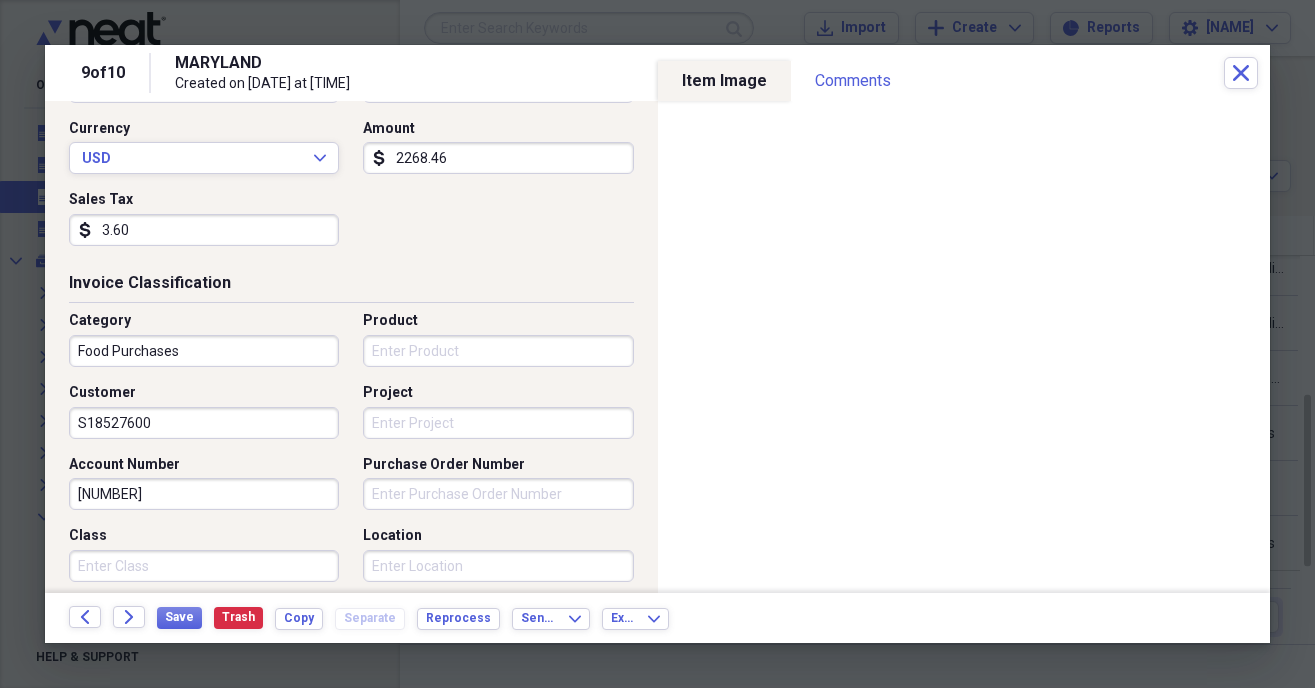 type 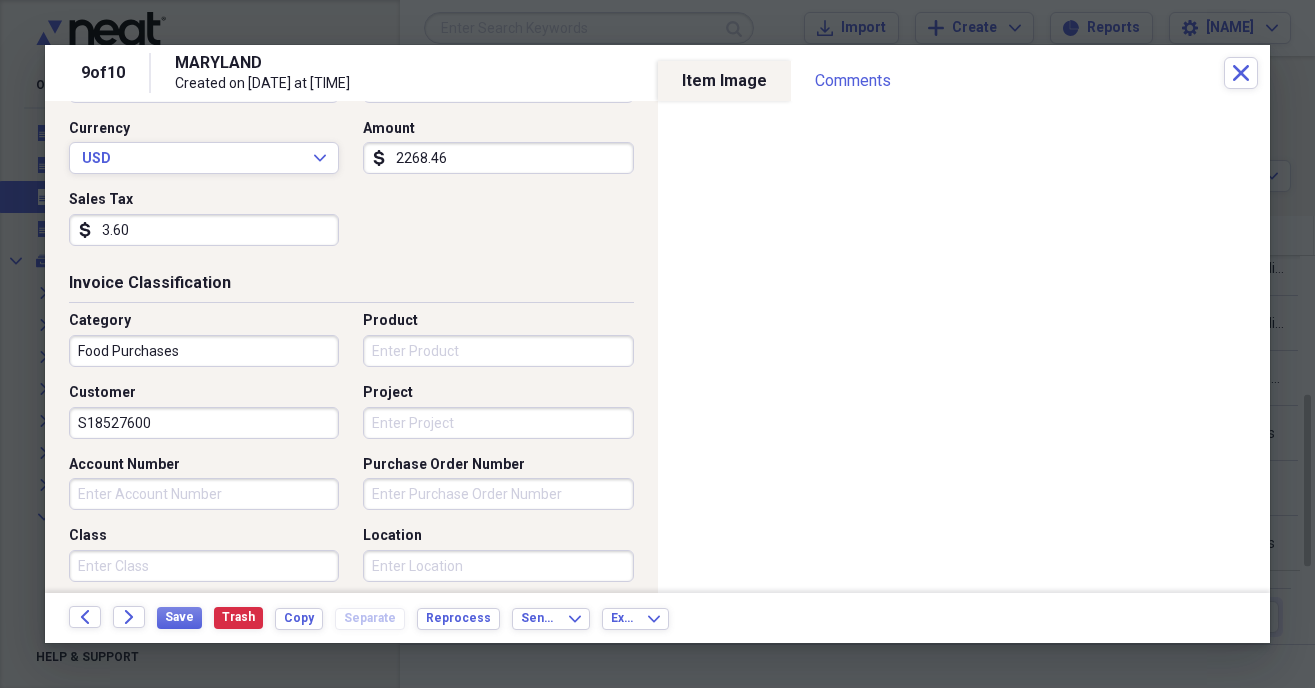 scroll, scrollTop: 0, scrollLeft: 0, axis: both 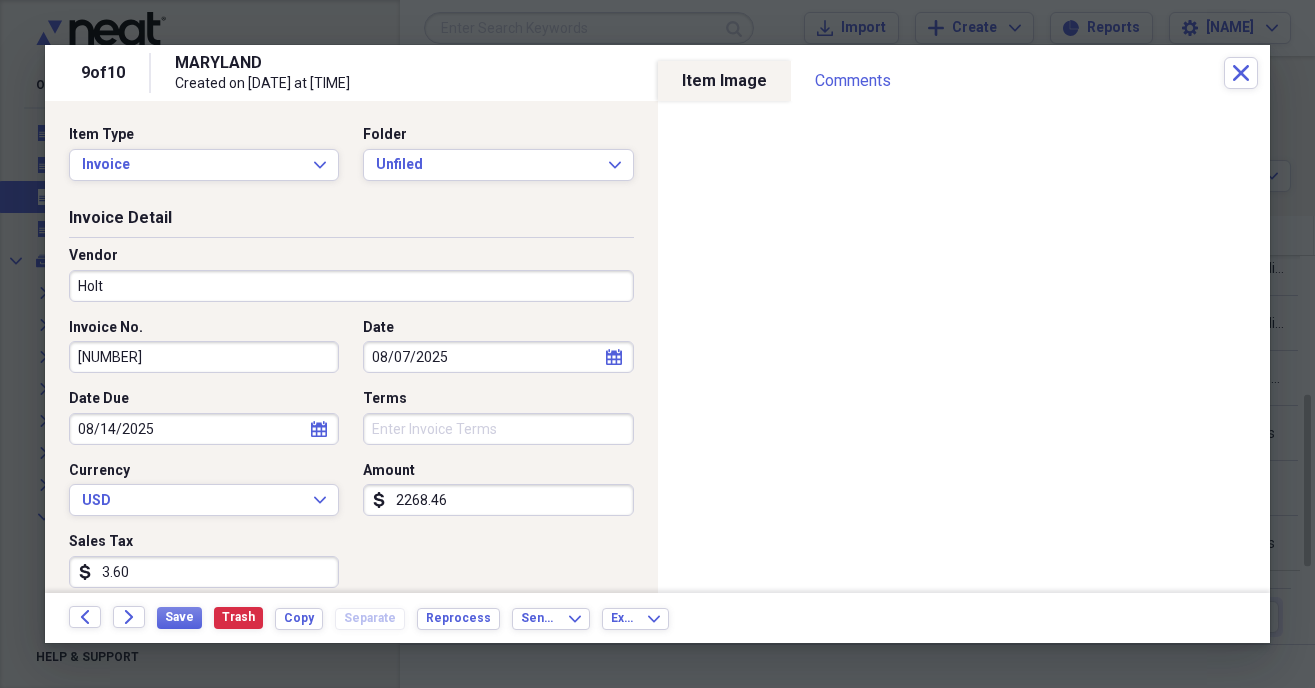 type 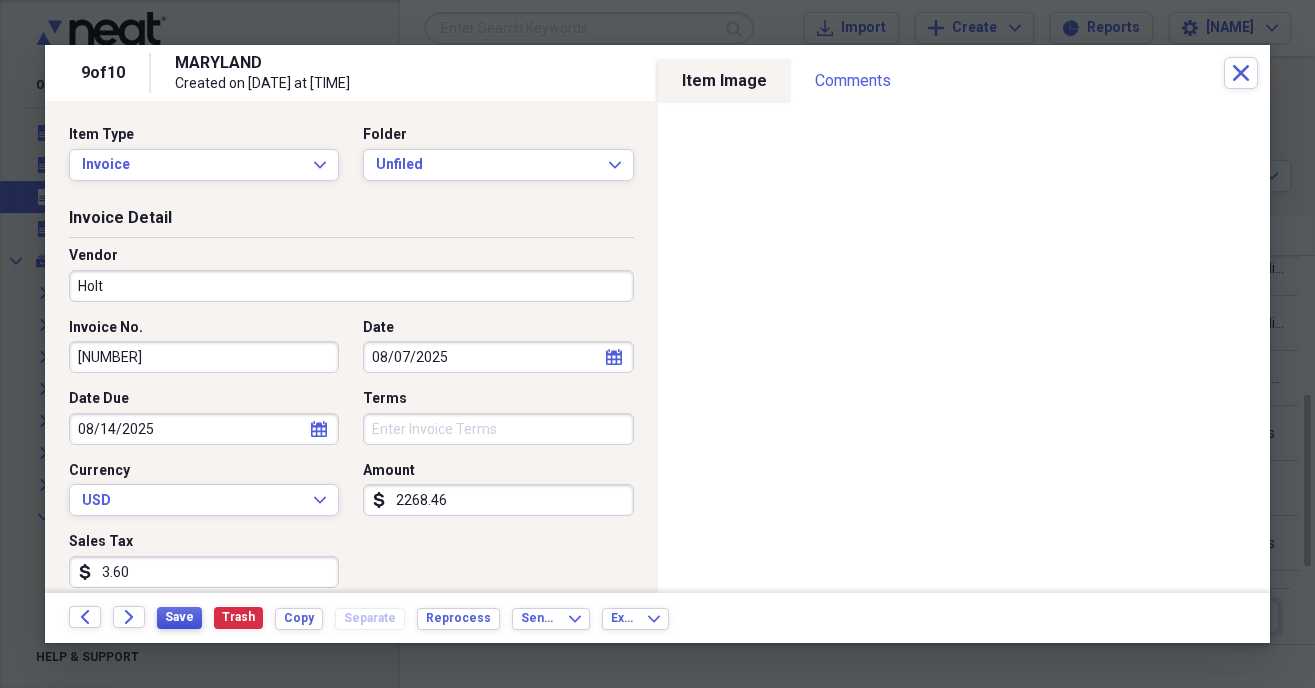 click on "Save" at bounding box center (179, 617) 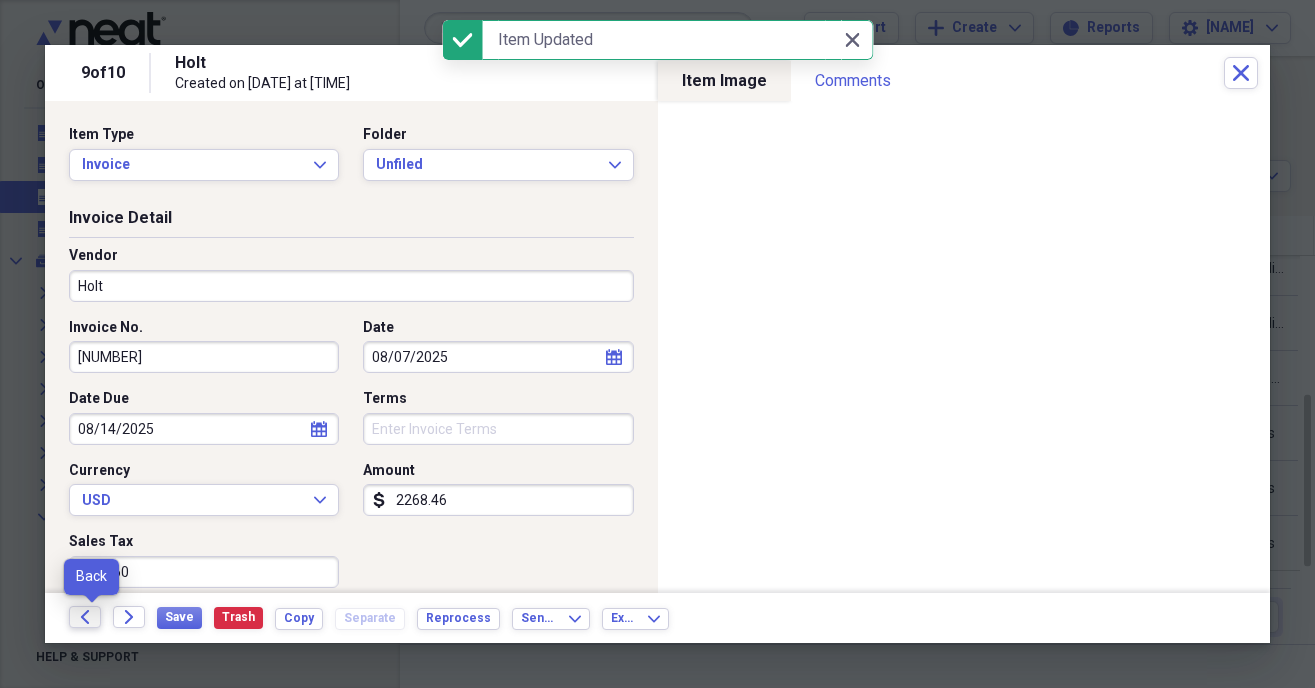 click on "Back" at bounding box center (85, 617) 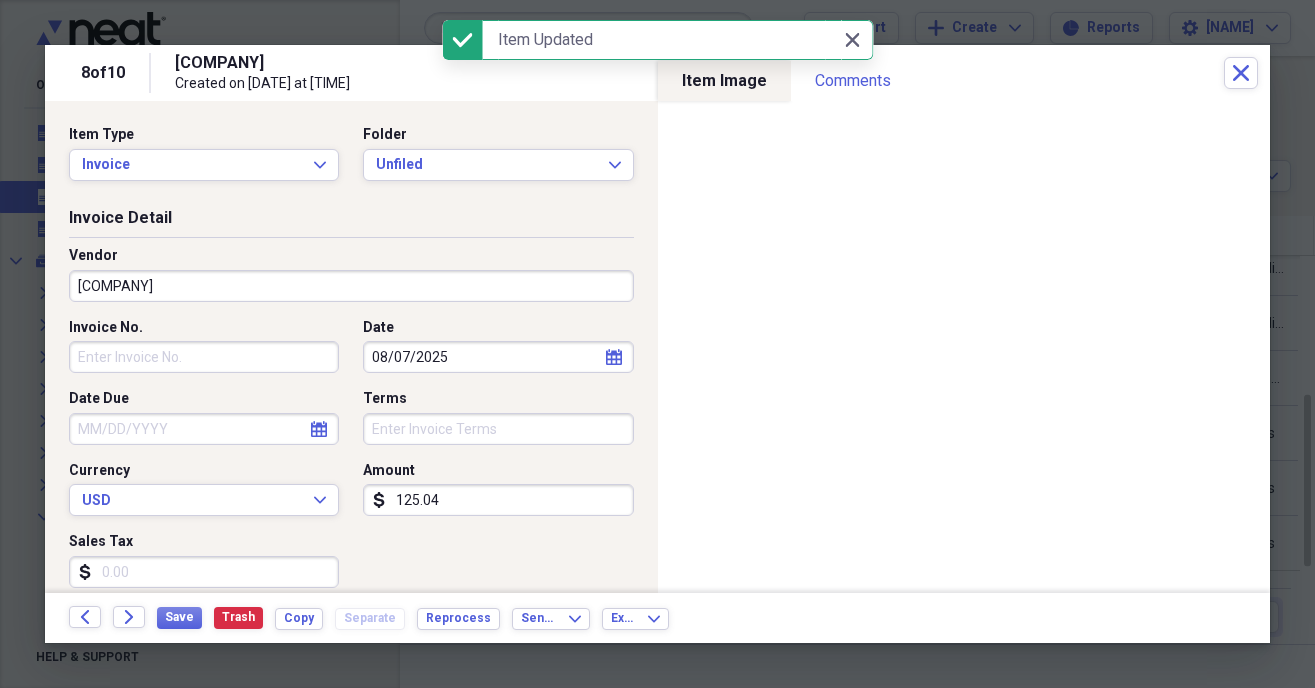 click on "Invoice No." at bounding box center (204, 357) 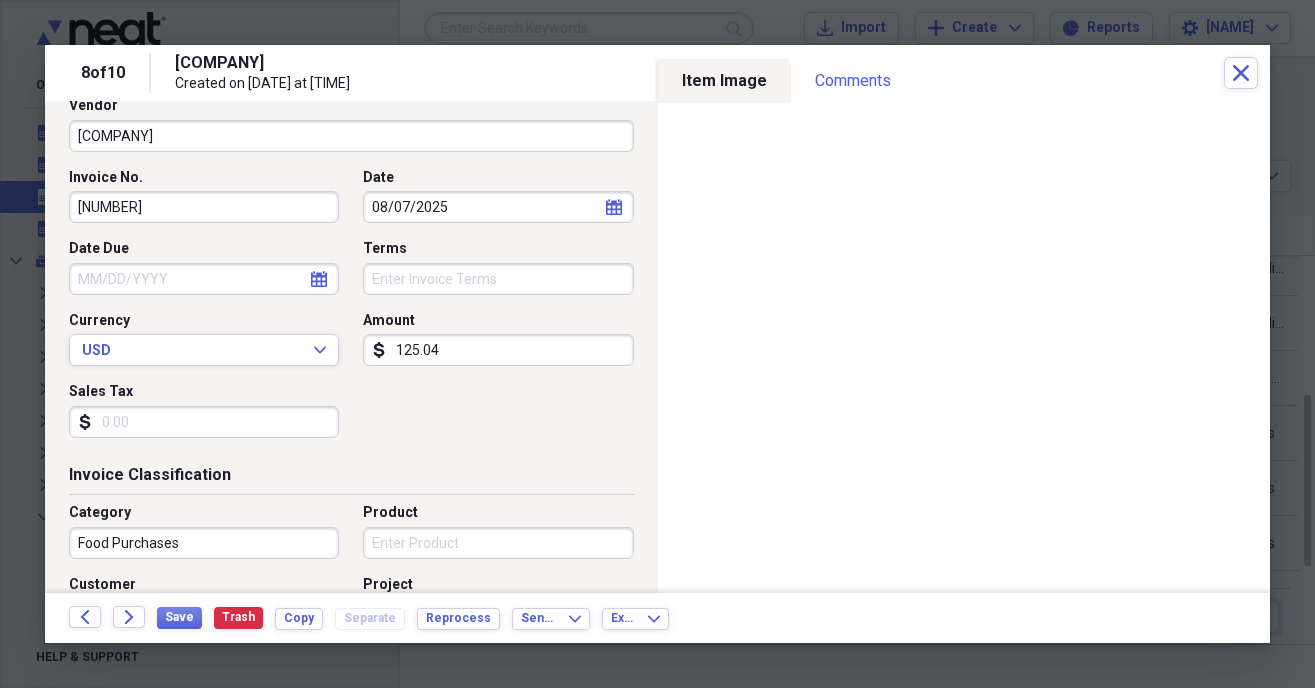scroll, scrollTop: 228, scrollLeft: 0, axis: vertical 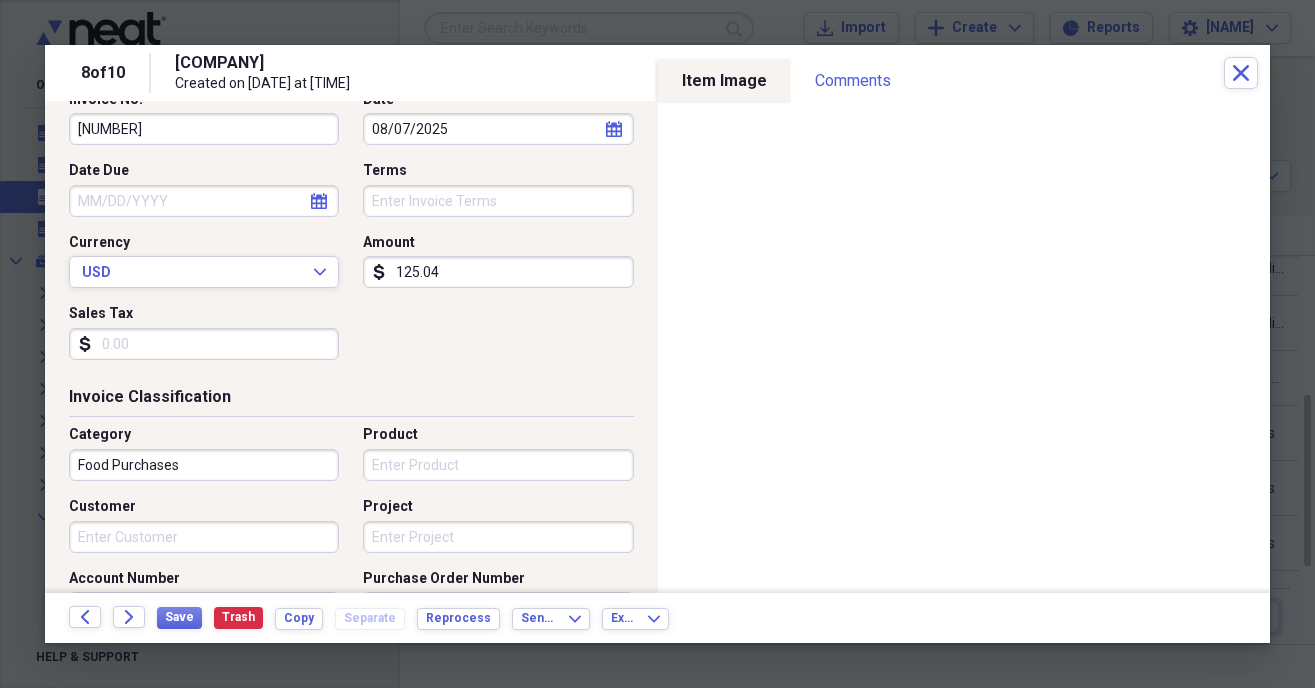 type on "[NUMBER]" 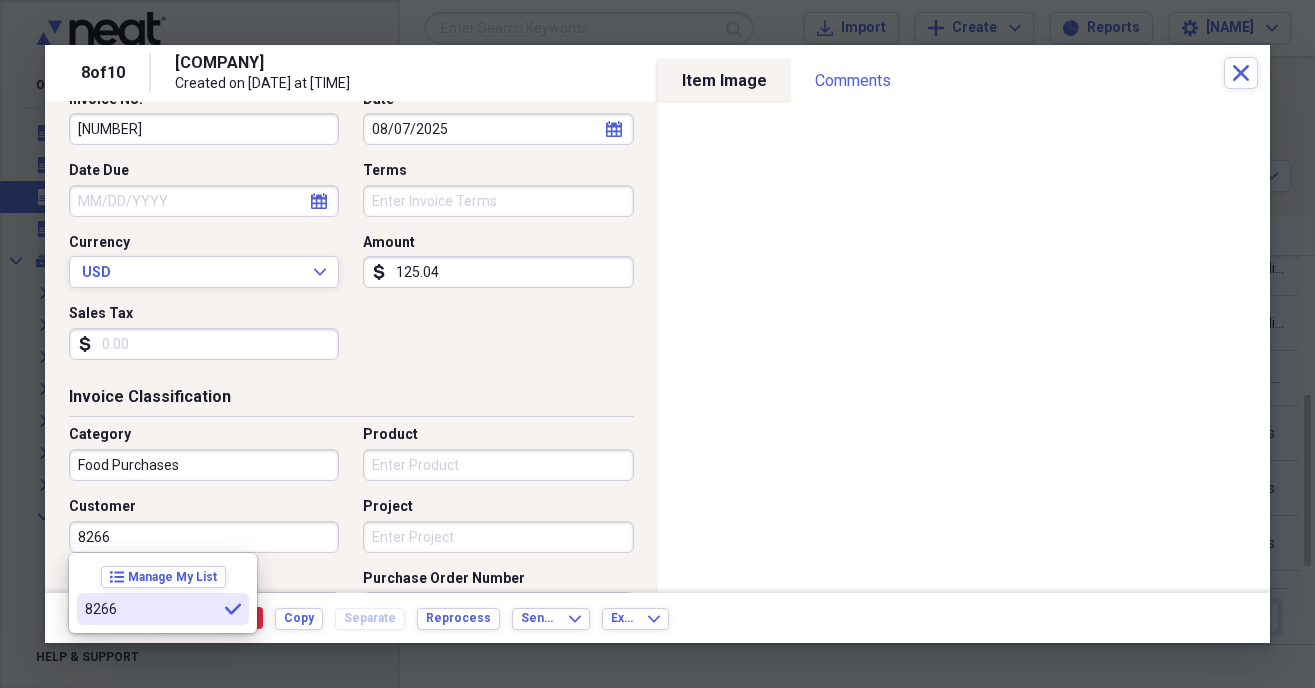 type on "8266" 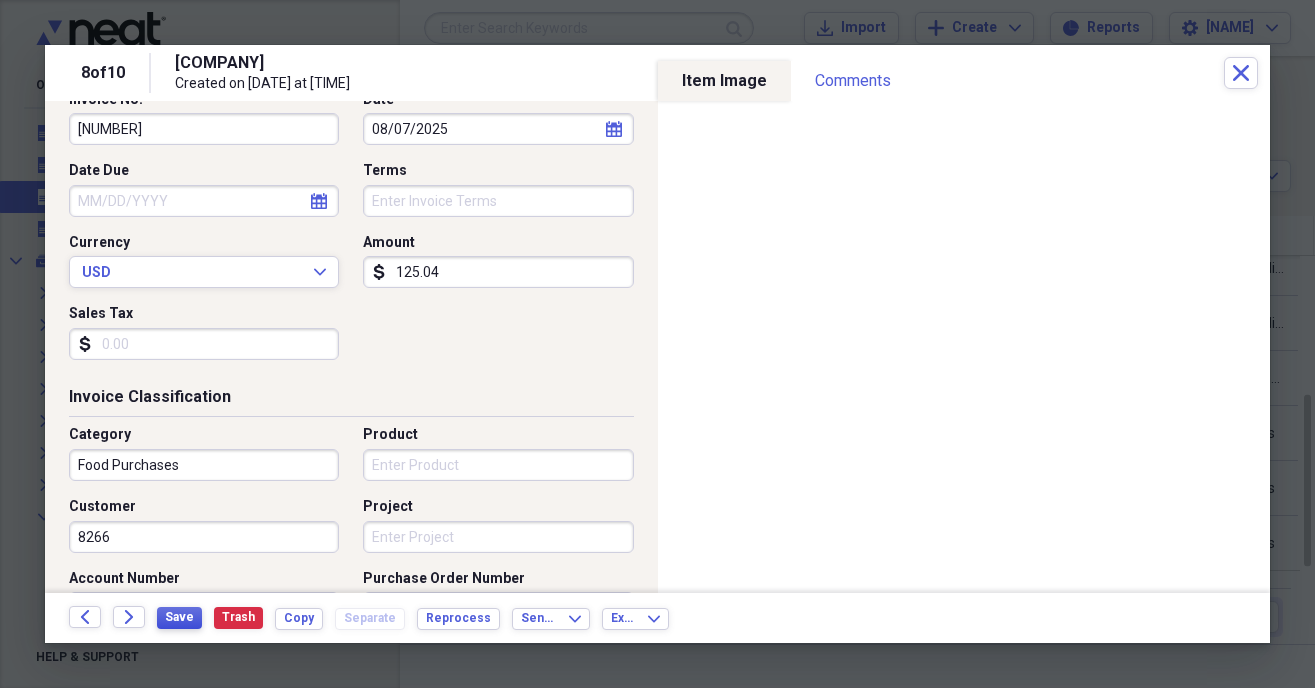 click on "Save" at bounding box center [179, 617] 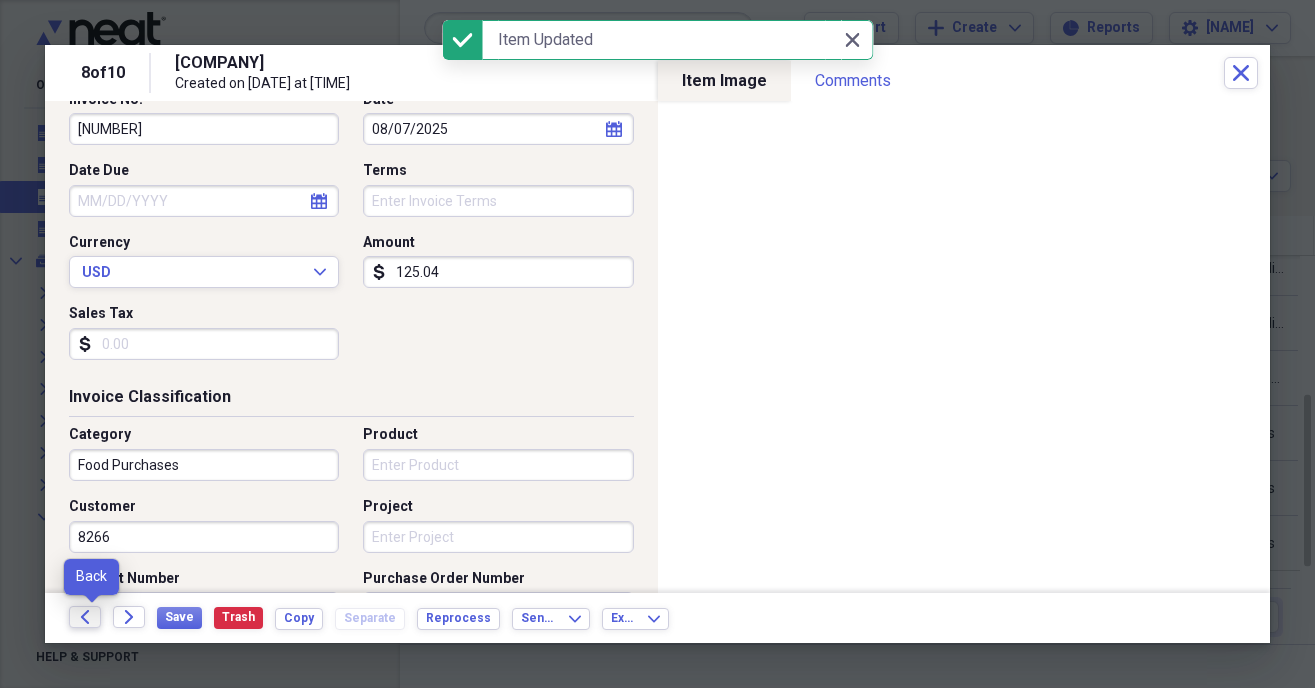 click on "Back" 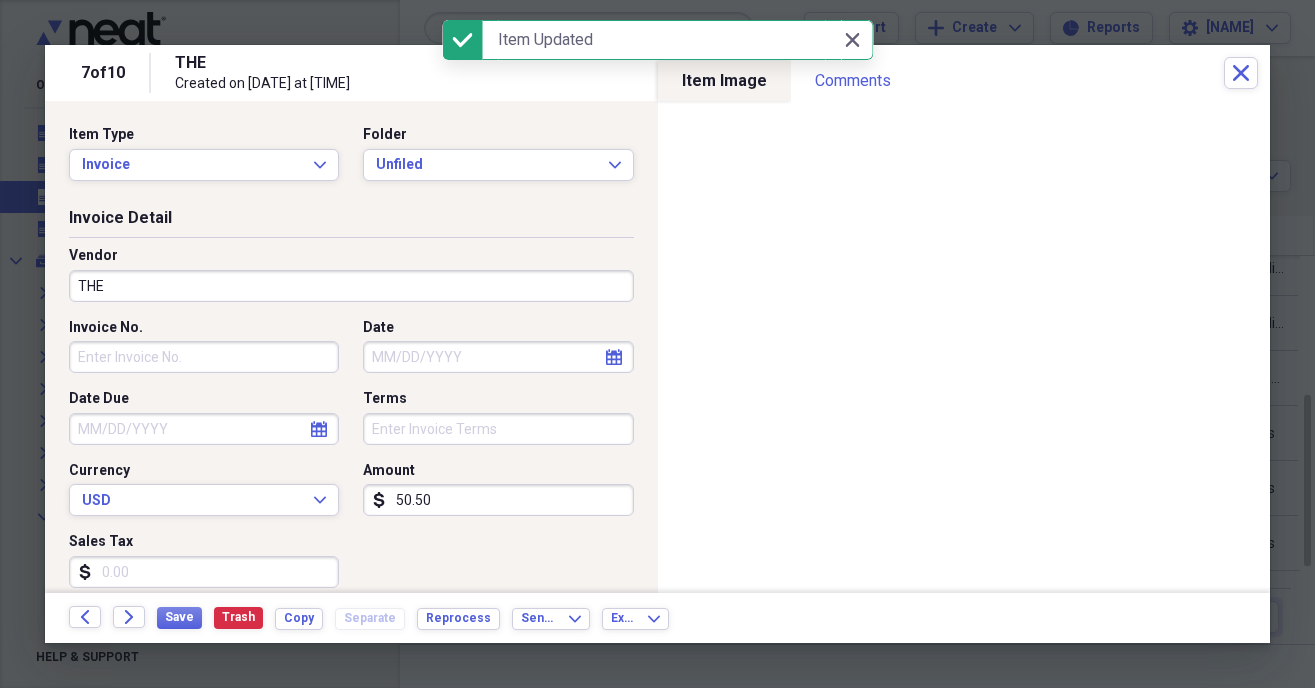 click on "THE" at bounding box center (351, 286) 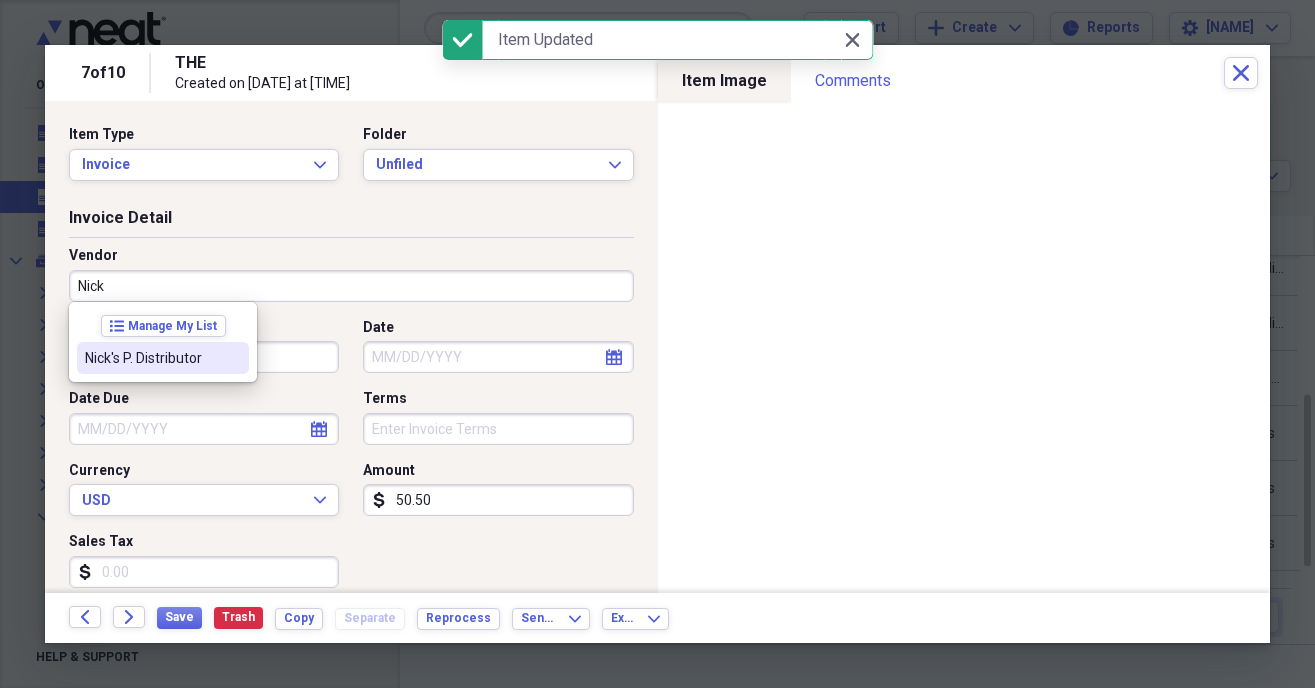 click on "Nick's P. Distributor" at bounding box center [151, 358] 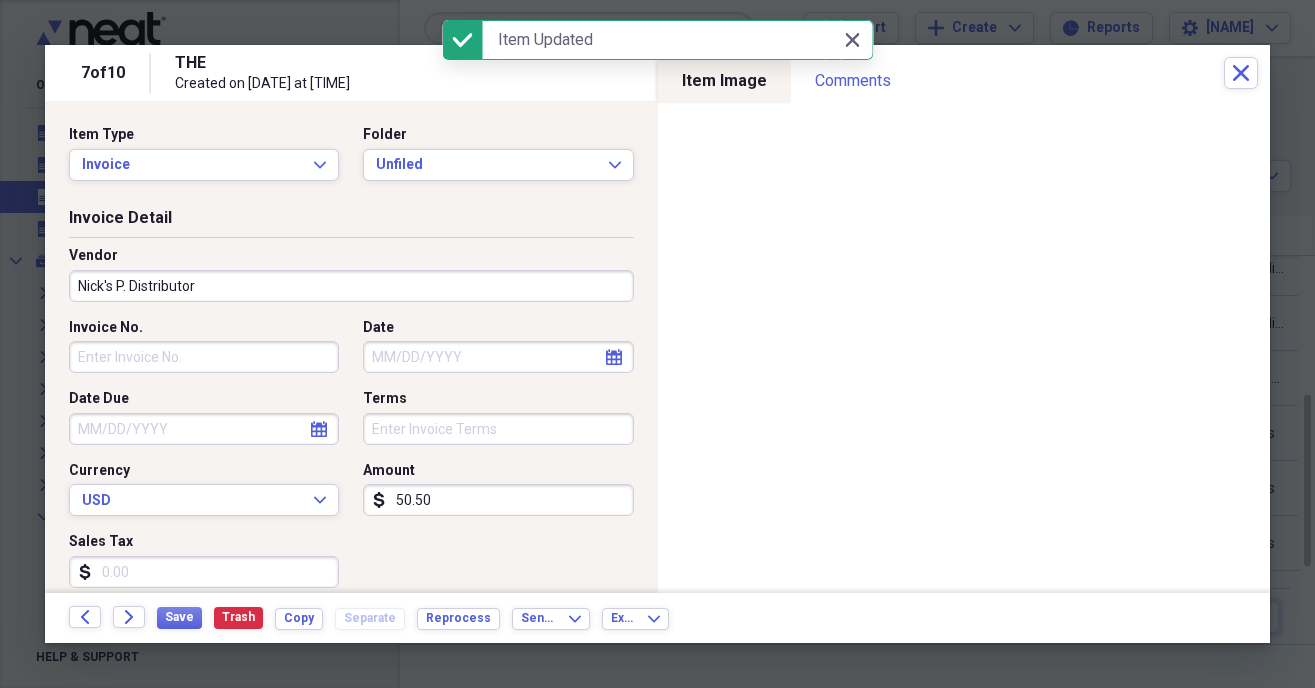 type on "Food Purchases" 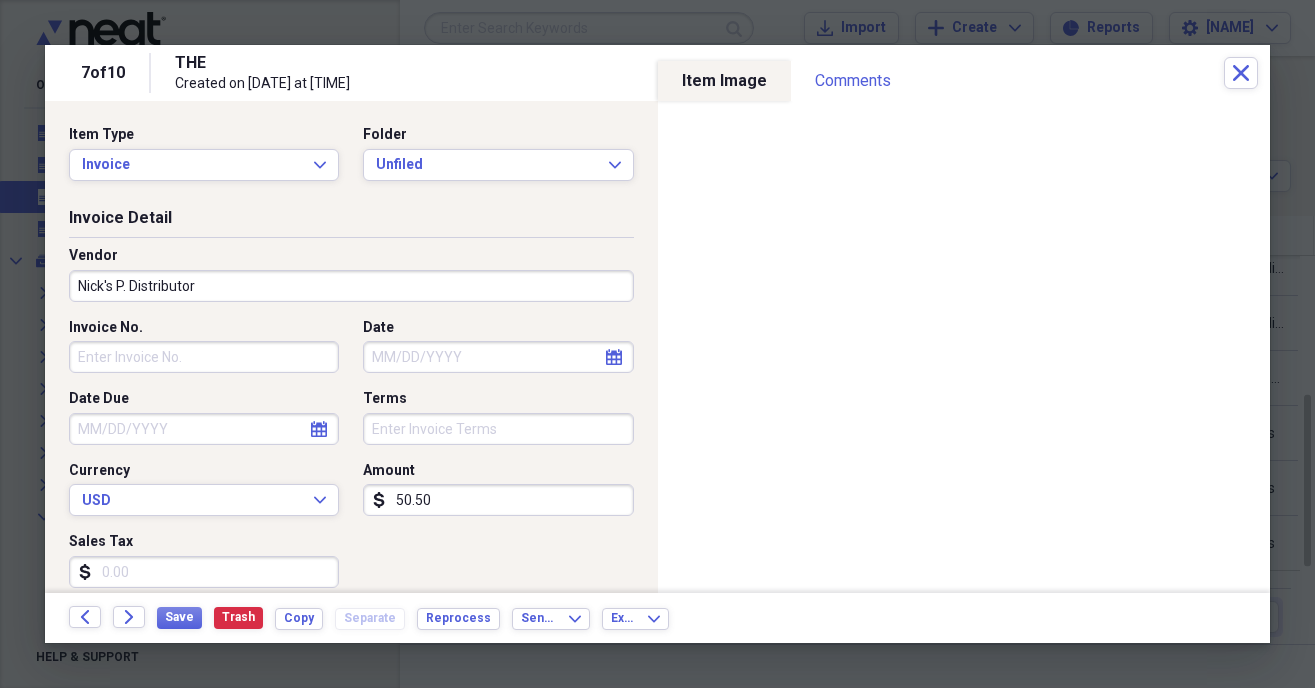 click on "50.50" at bounding box center (498, 500) 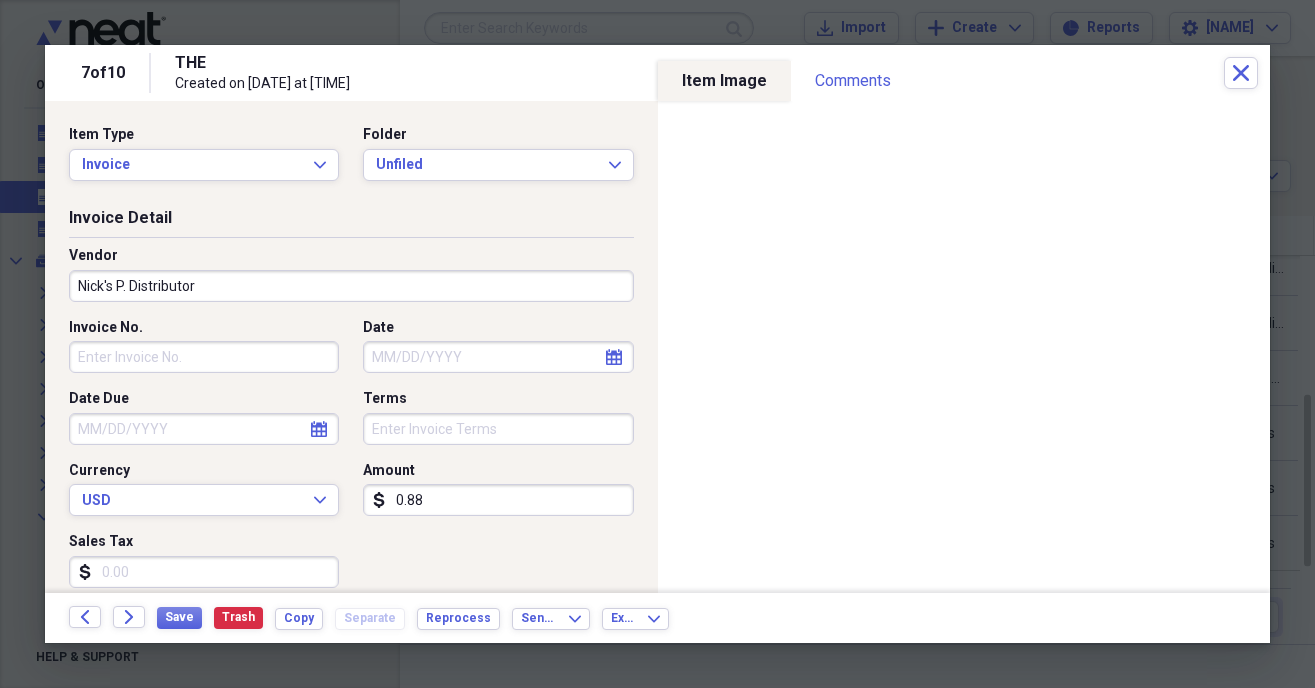 type on "0.08" 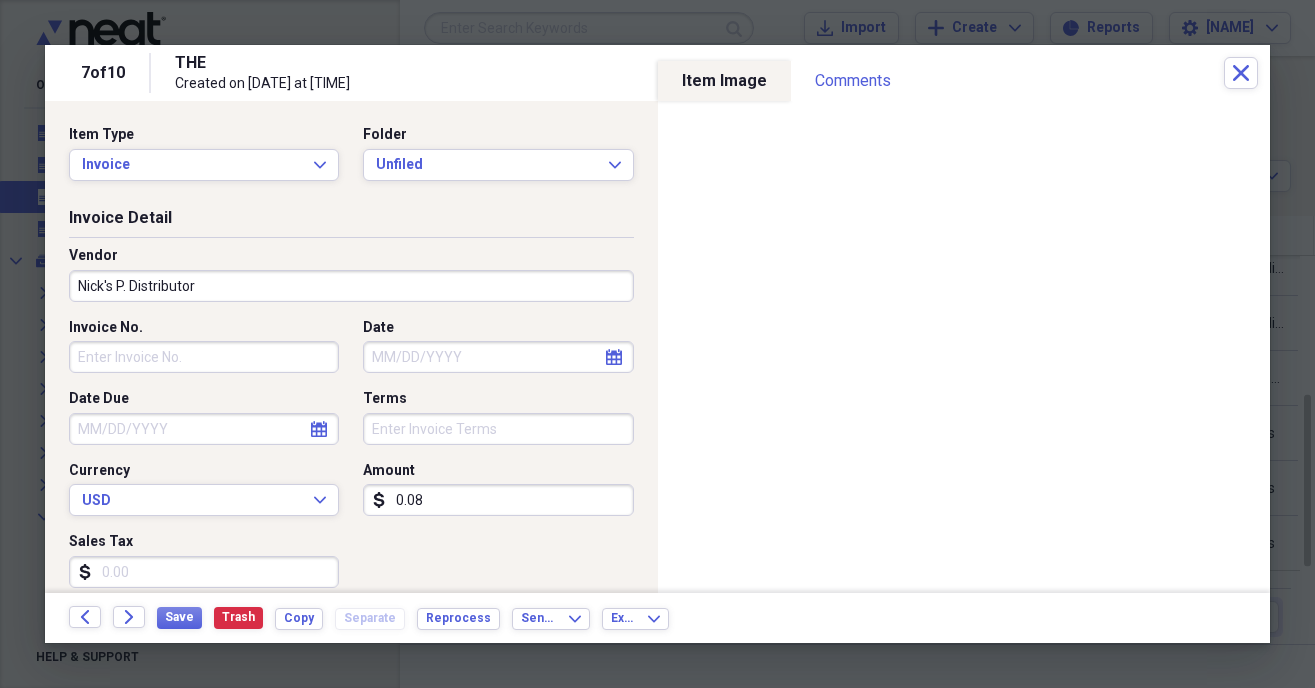 type 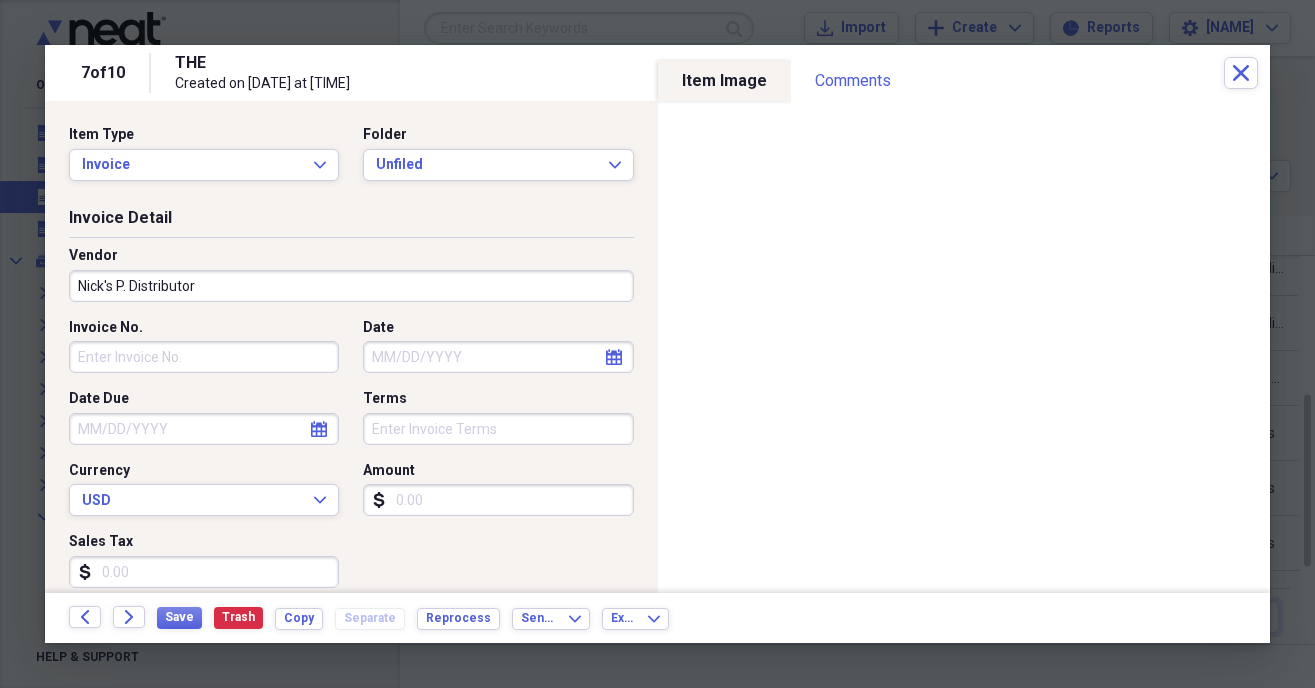 select on "7" 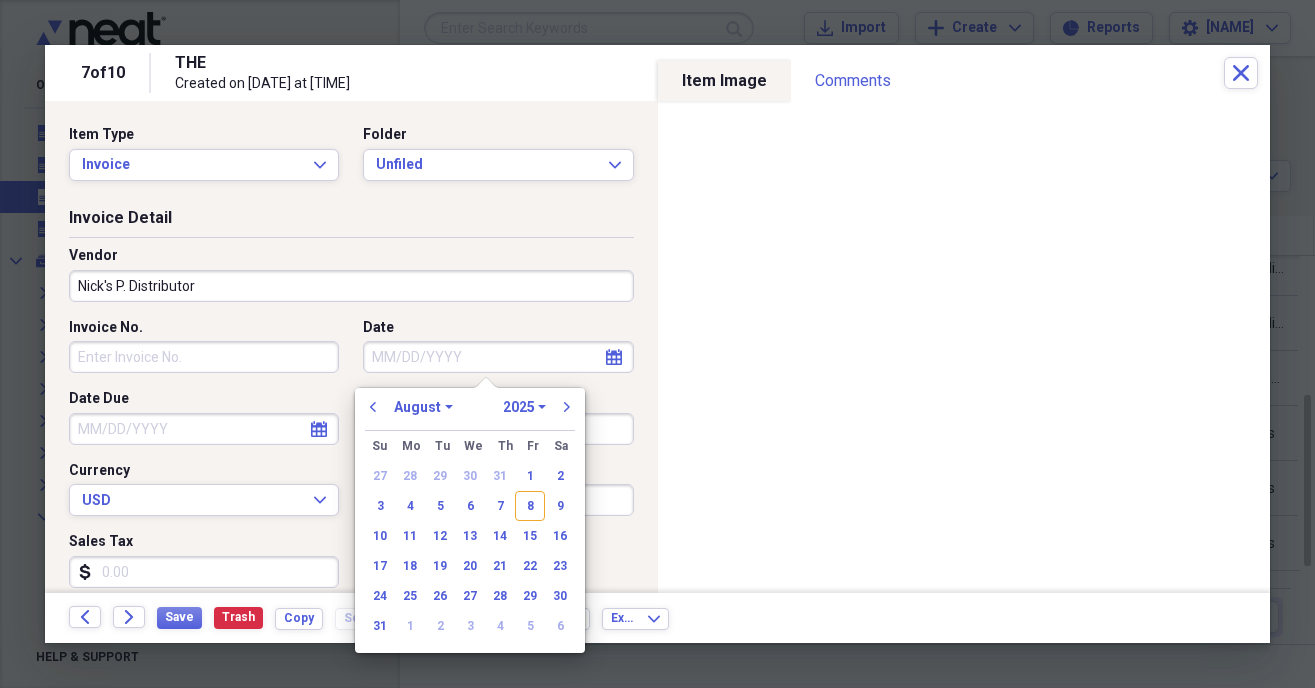 click on "Date" at bounding box center (498, 357) 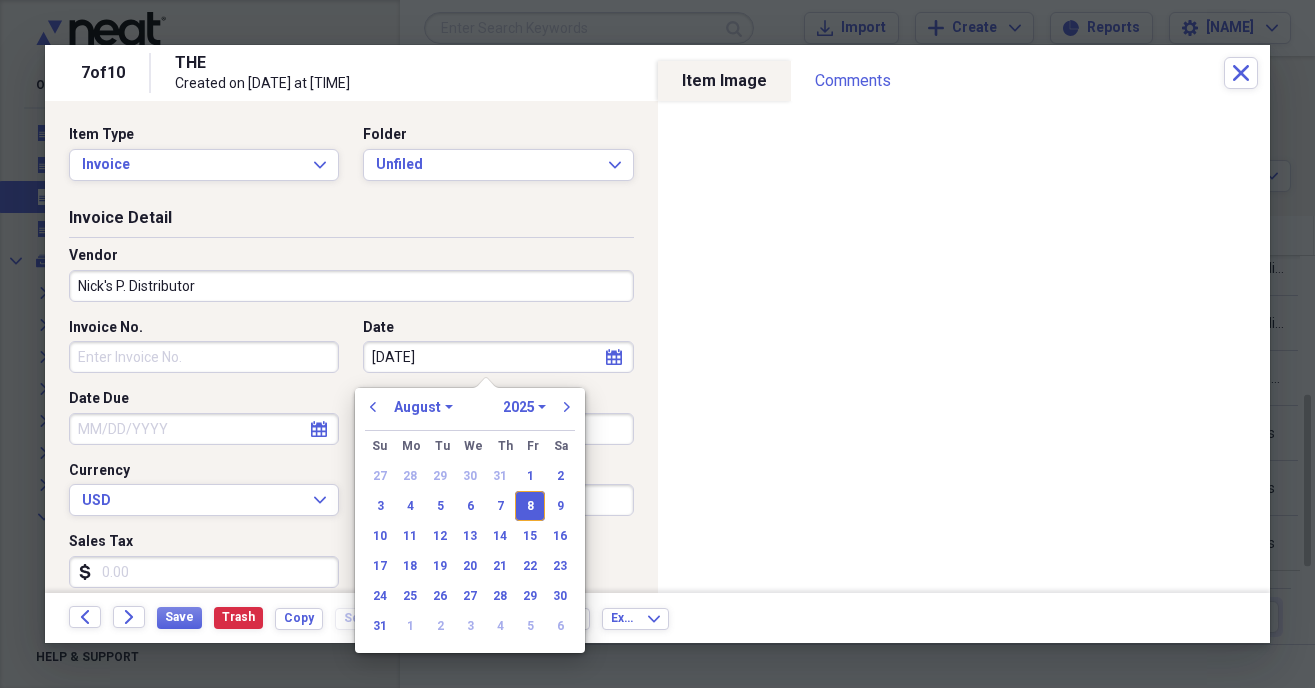 type on "08/08/2025" 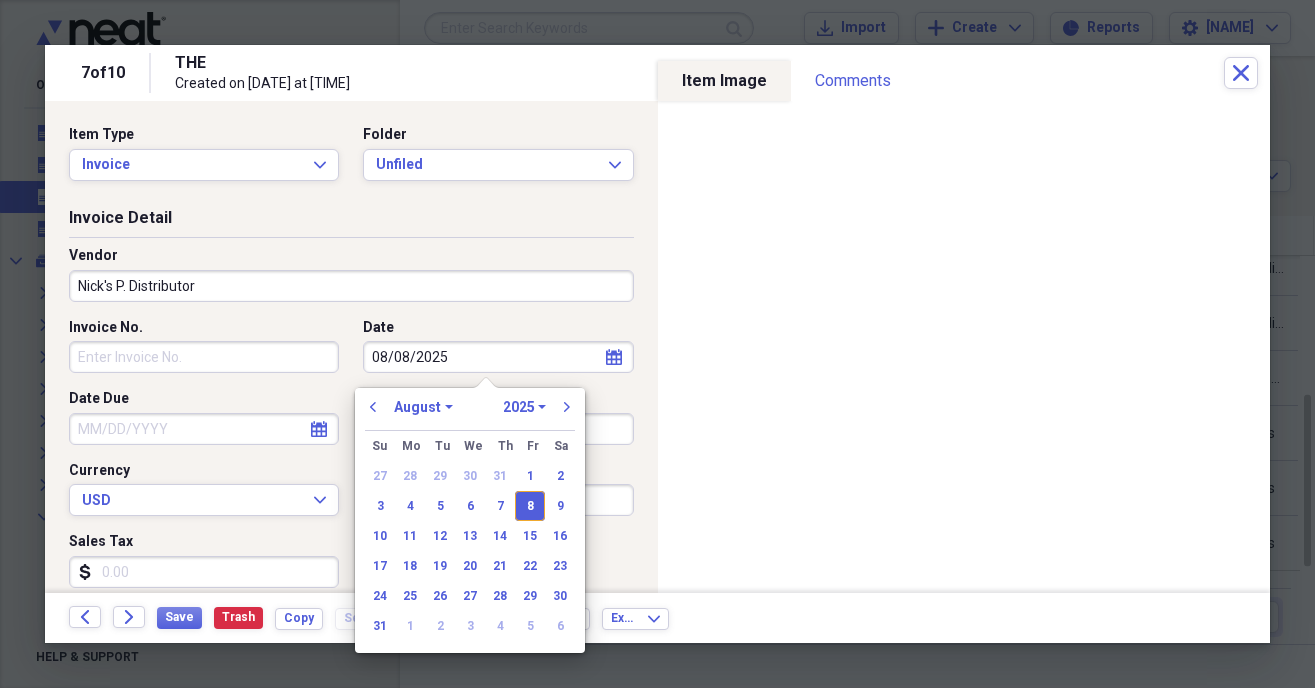 click on "Date Due" at bounding box center [204, 399] 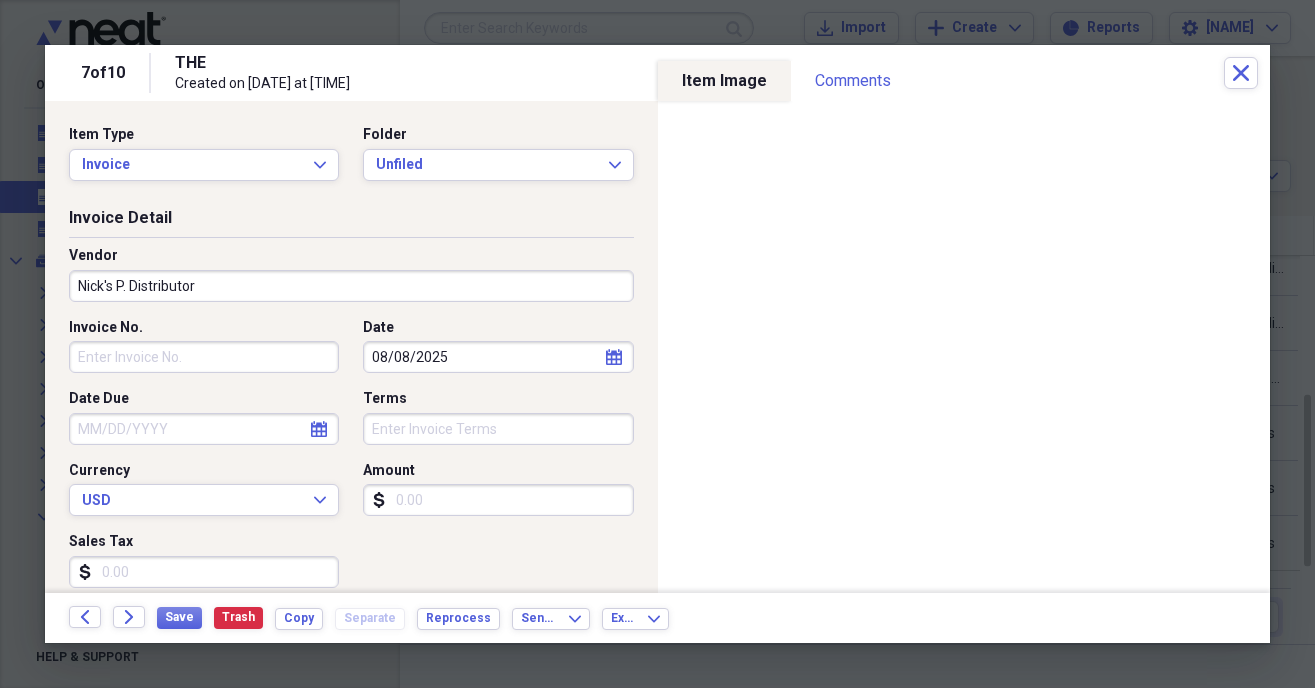 click on "Amount" at bounding box center (498, 500) 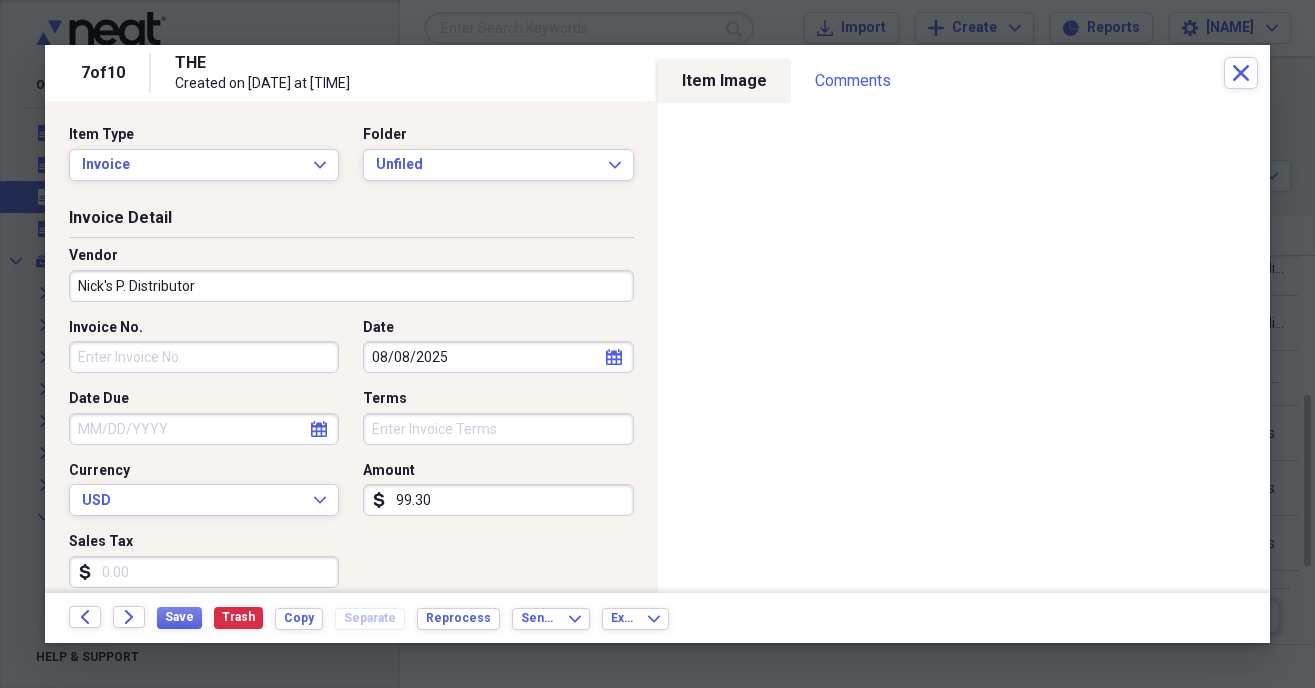 type on "993.03" 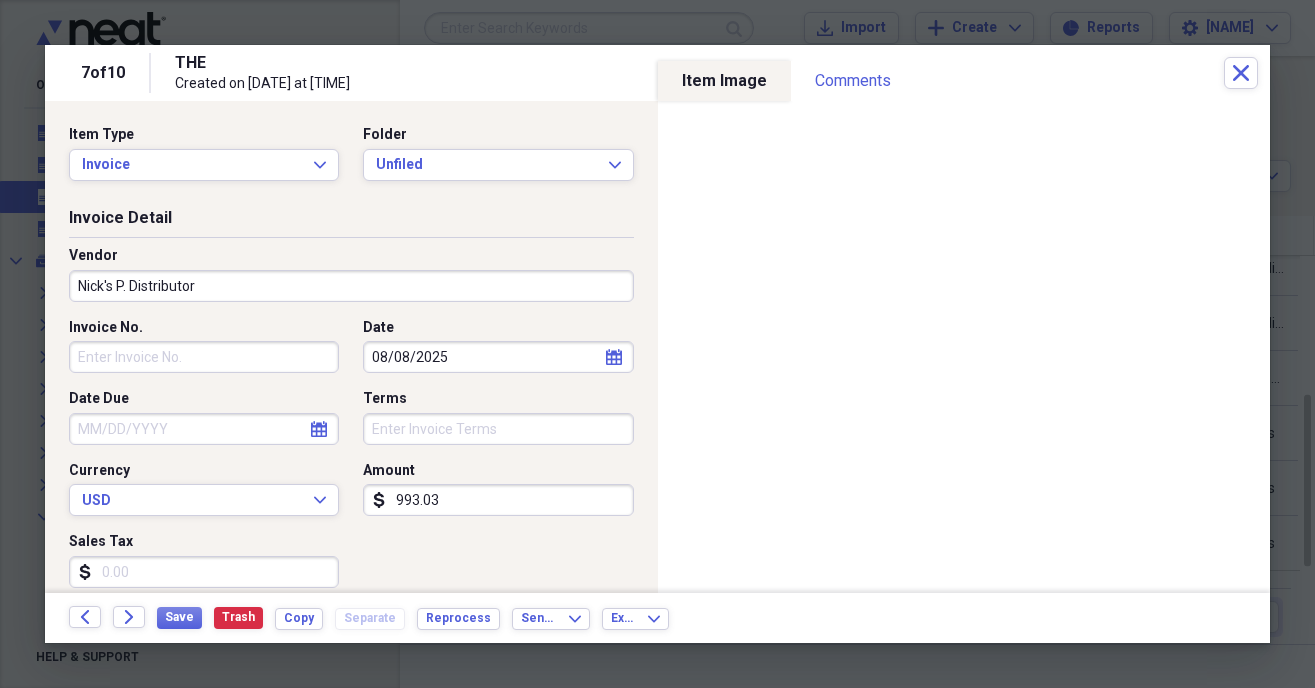 click on "Invoice No." at bounding box center [204, 357] 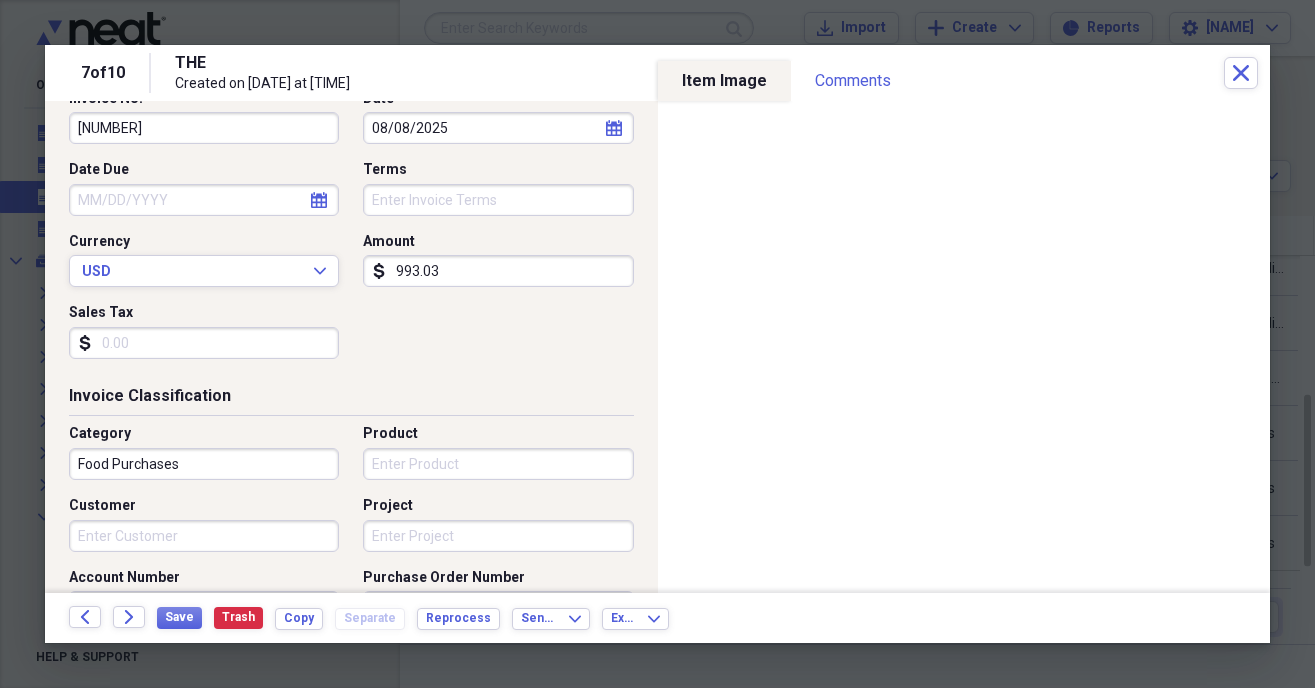 scroll, scrollTop: 342, scrollLeft: 0, axis: vertical 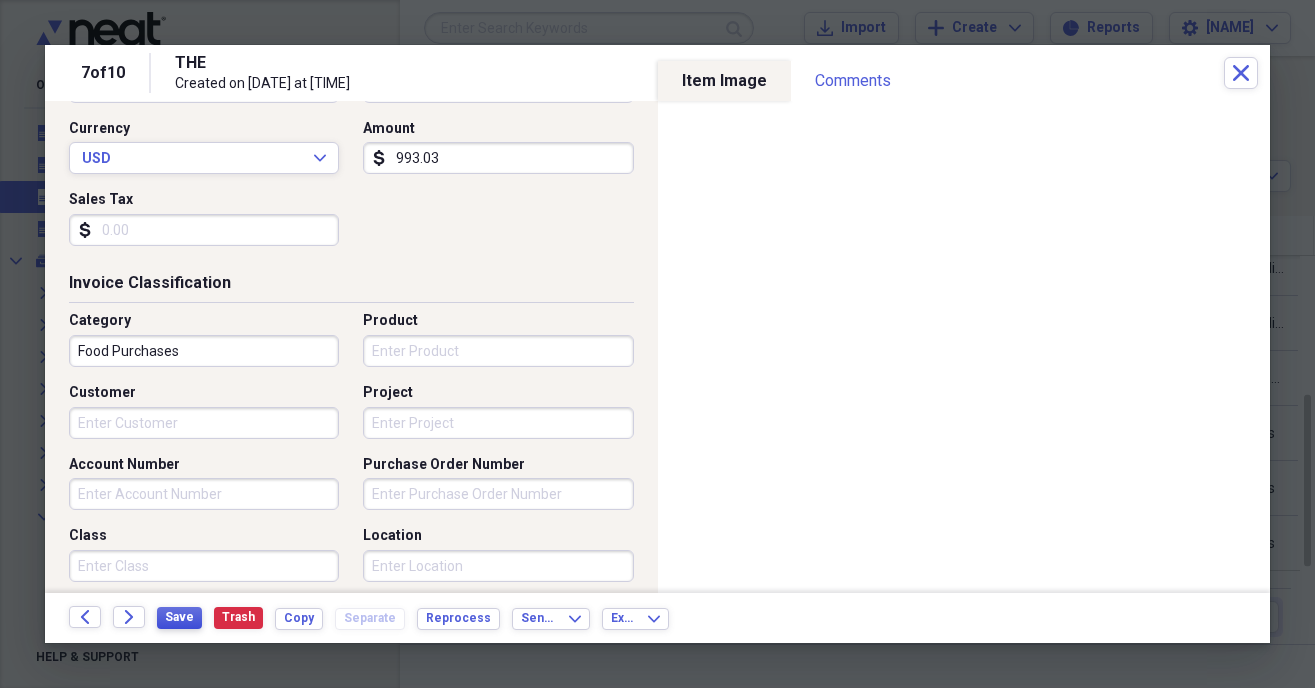 type on "[NUMBER]" 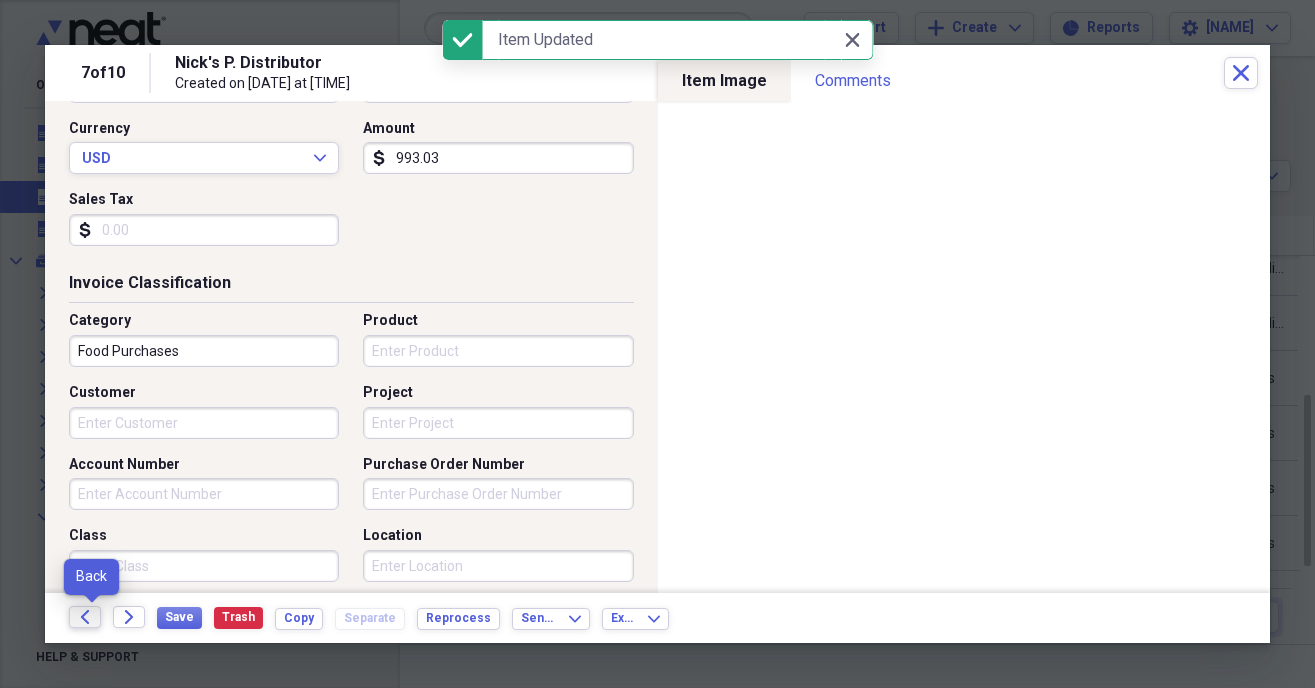 click on "Back" 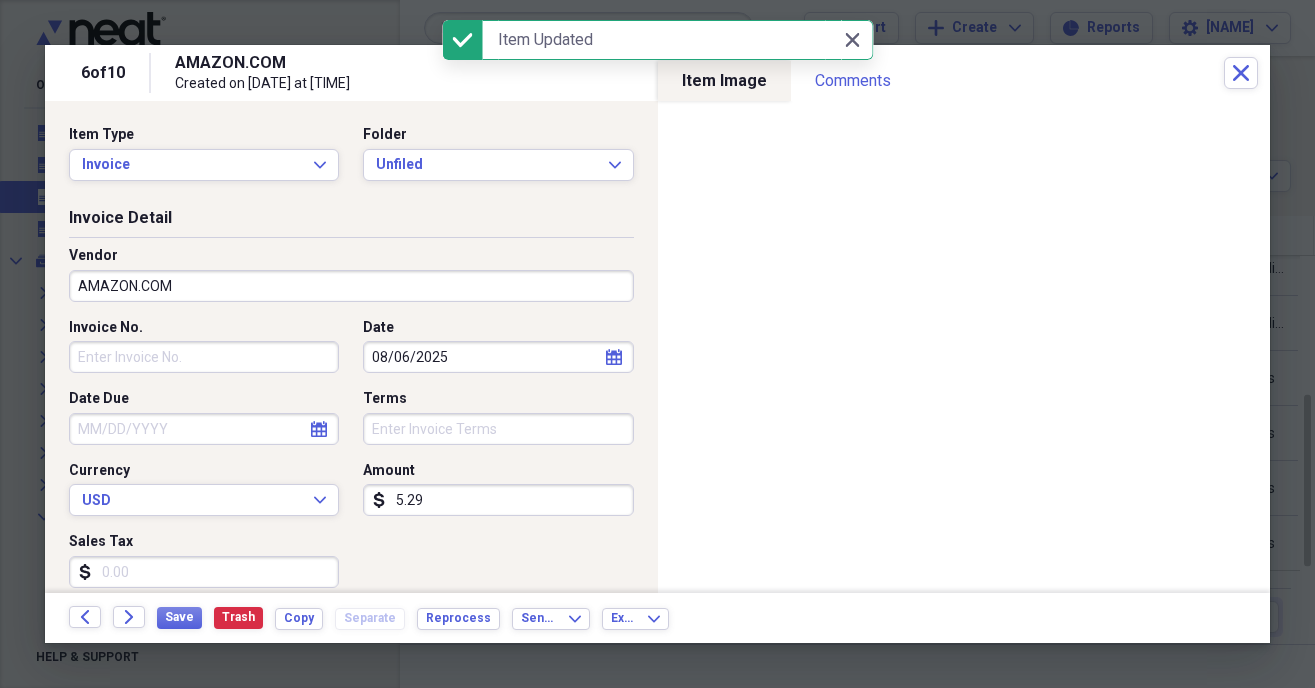 click on "Invoice No." at bounding box center (204, 357) 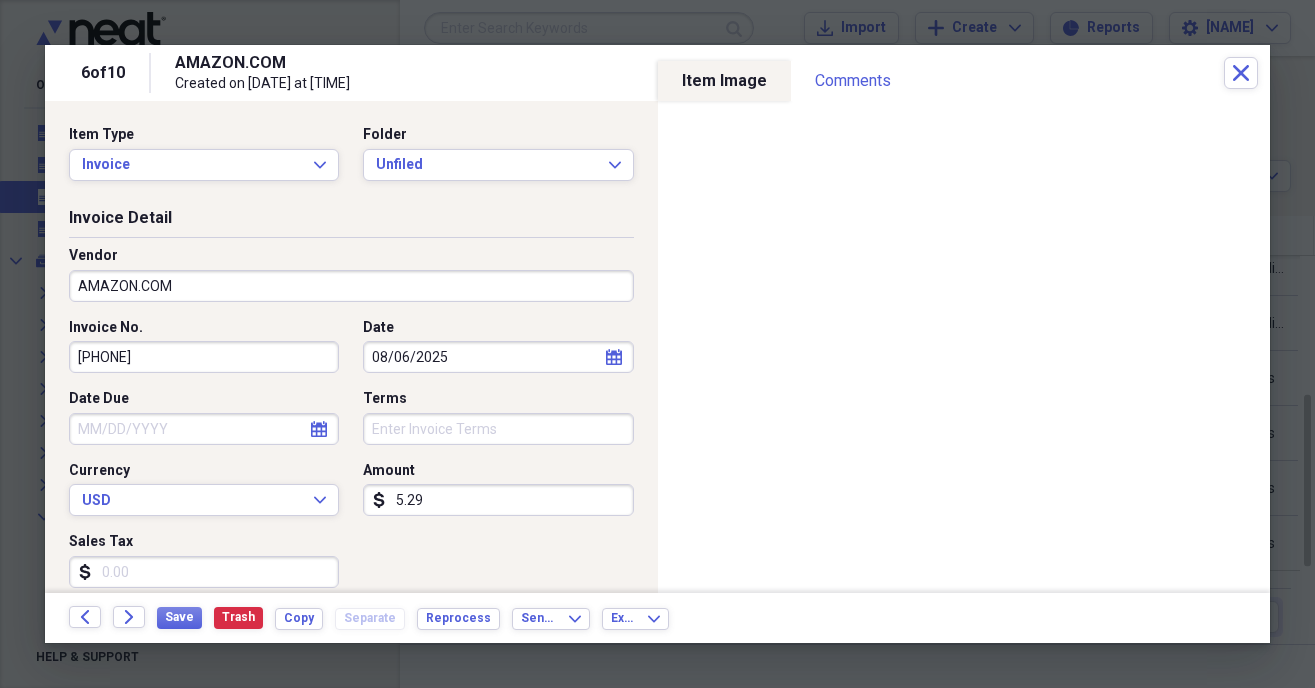 type on "[PHONE]" 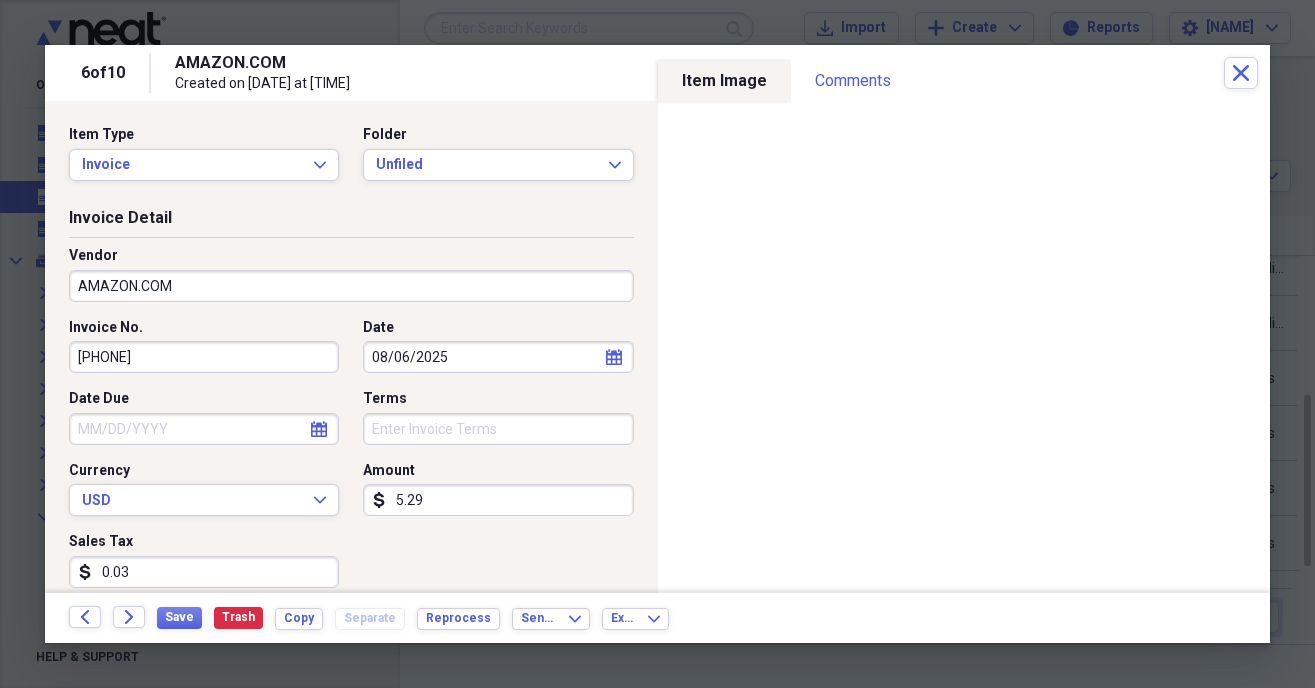 type on "0.30" 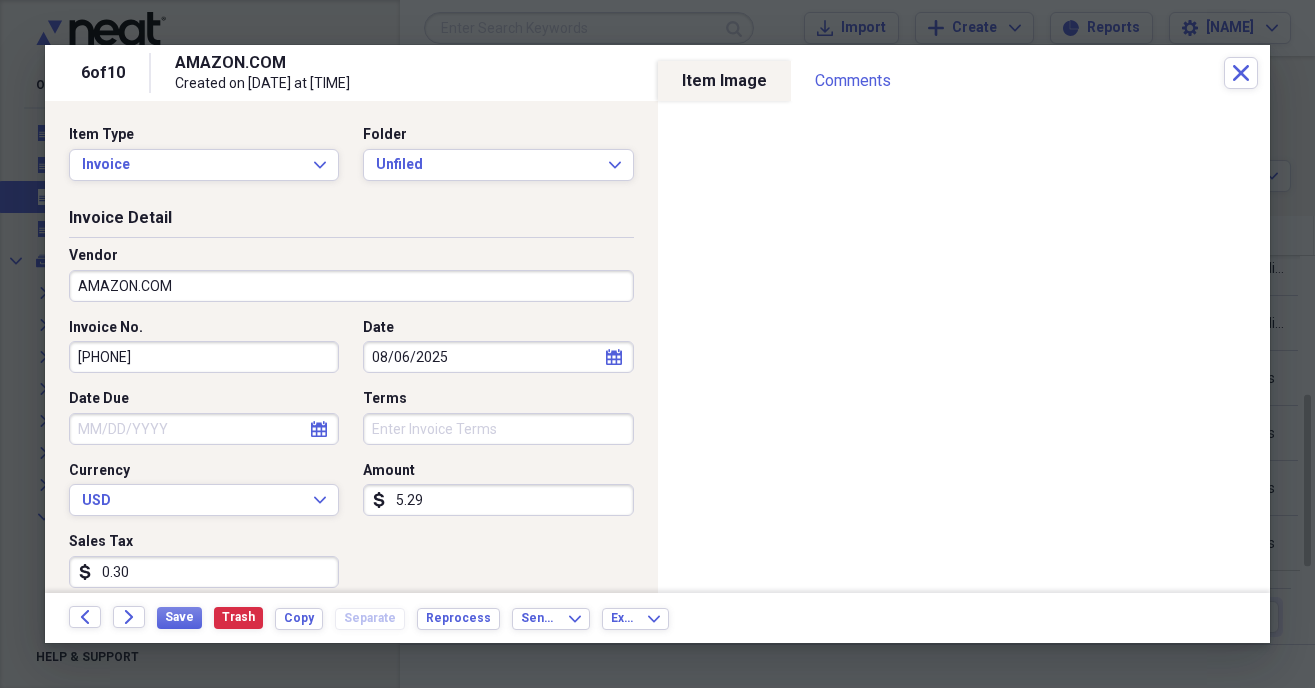 scroll, scrollTop: 228, scrollLeft: 0, axis: vertical 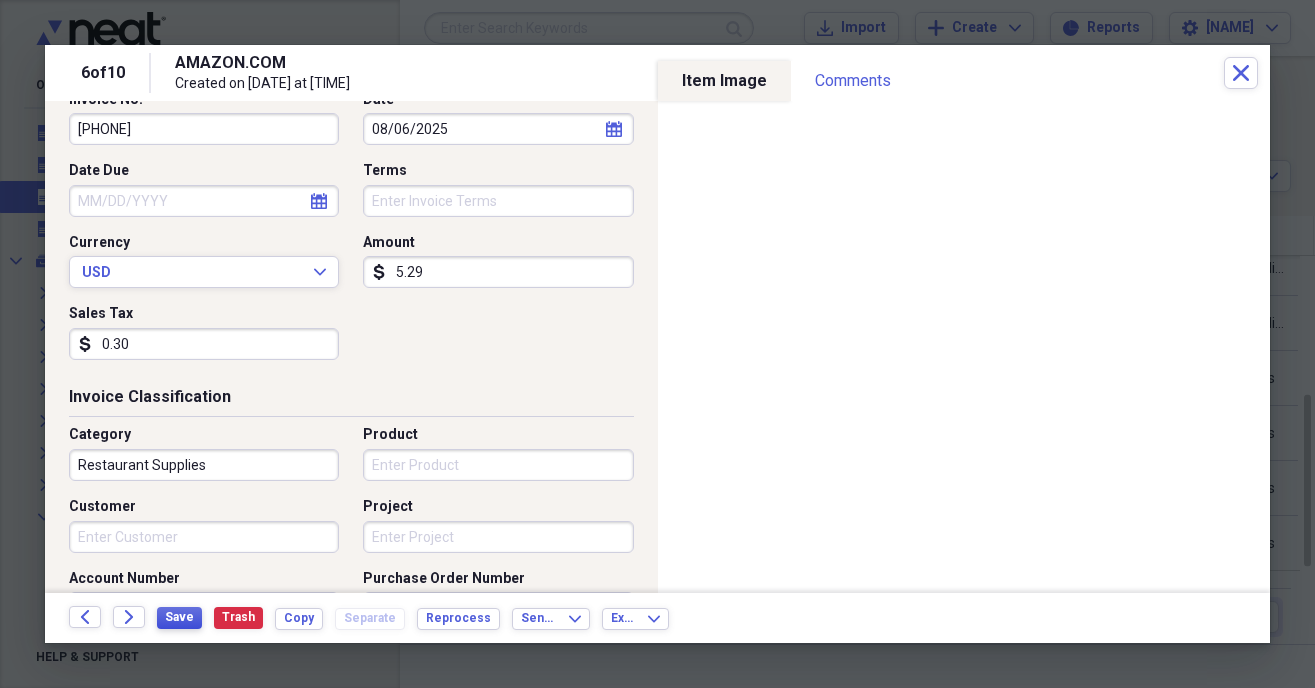 click on "Save" at bounding box center [179, 617] 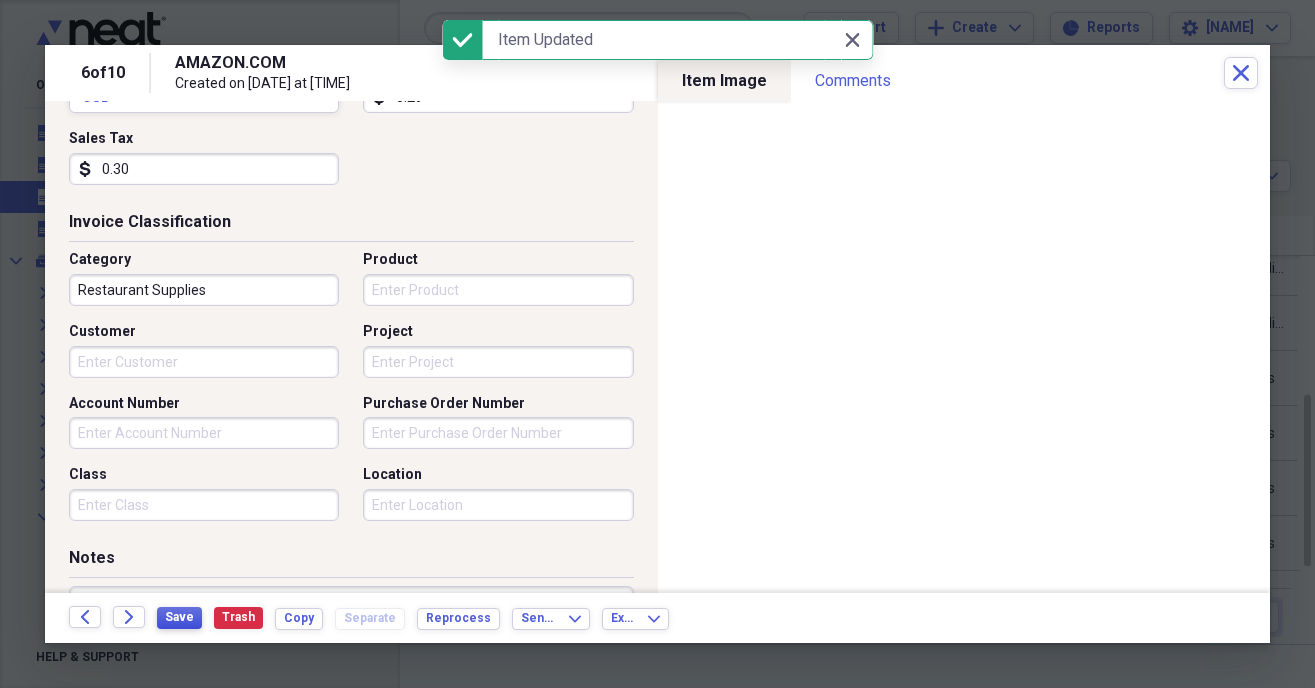 scroll, scrollTop: 456, scrollLeft: 0, axis: vertical 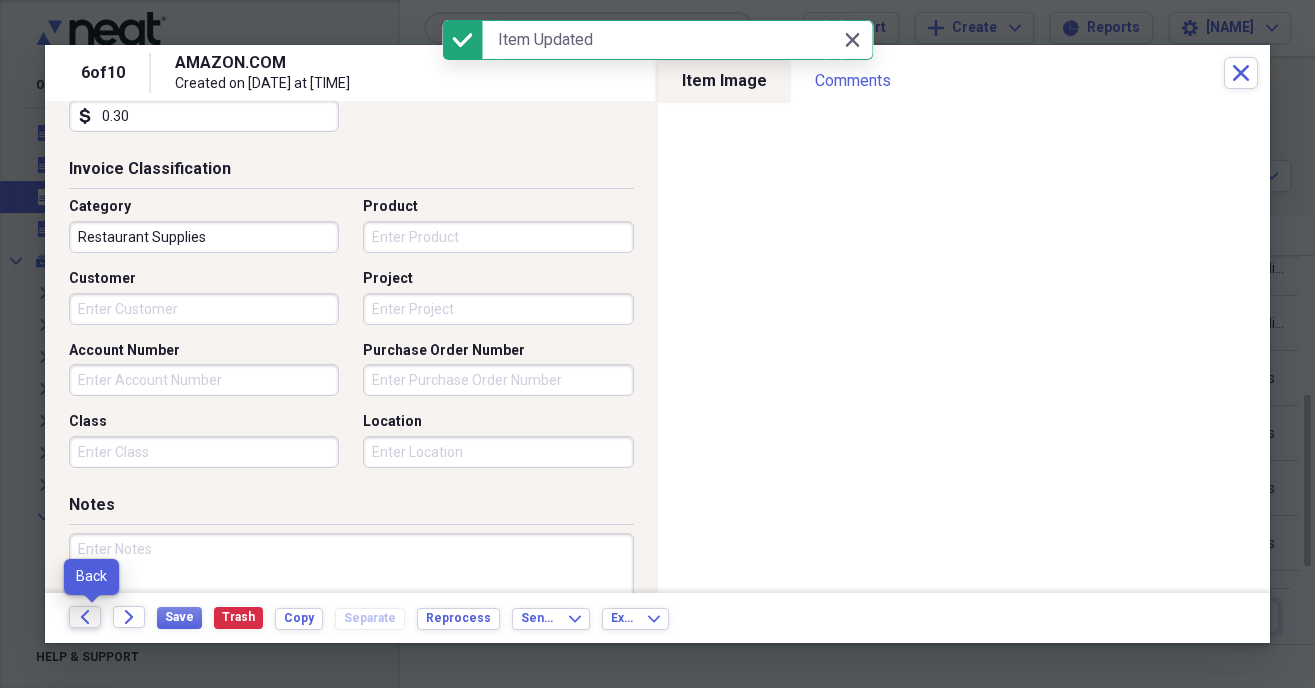 click on "Back" at bounding box center (85, 617) 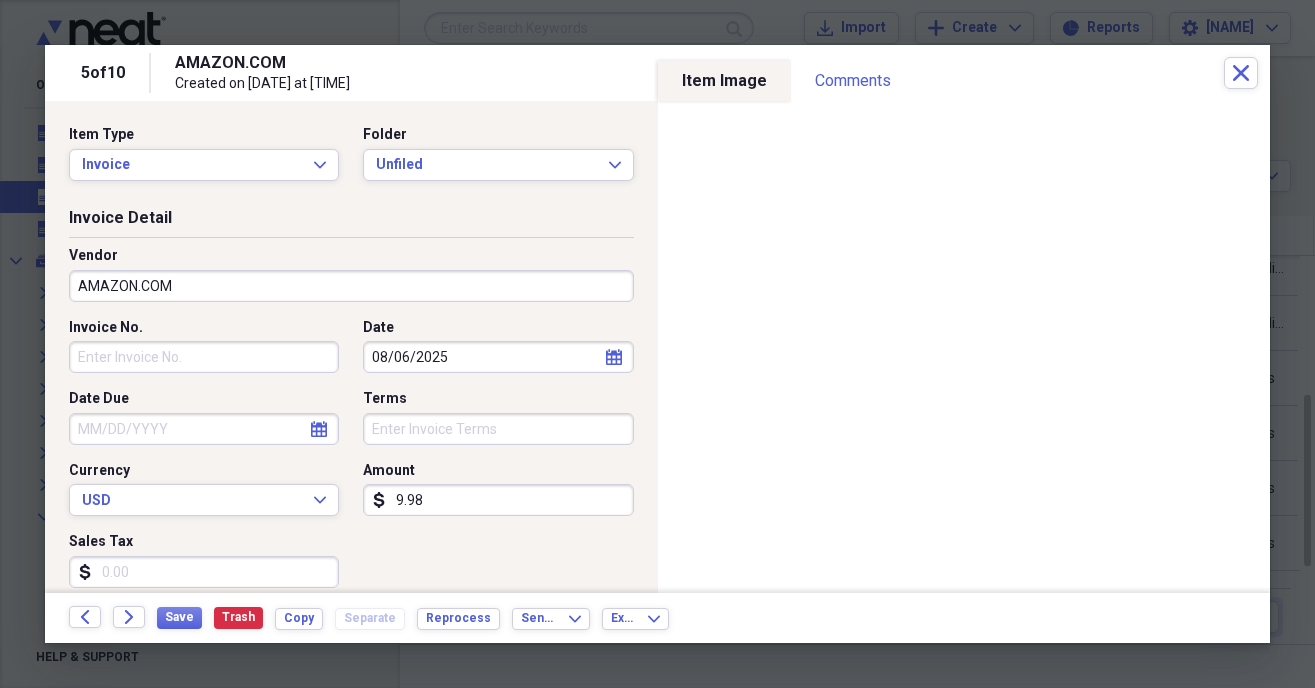 click on "Invoice No." at bounding box center [204, 357] 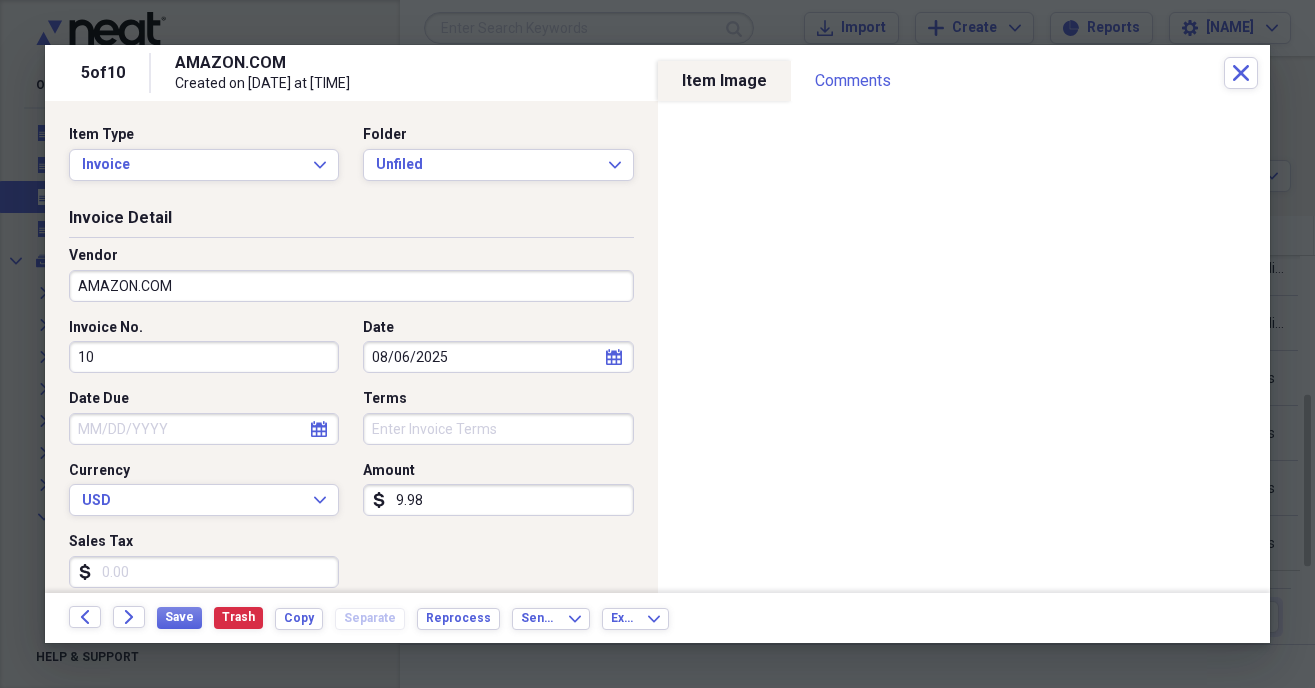 type on "1" 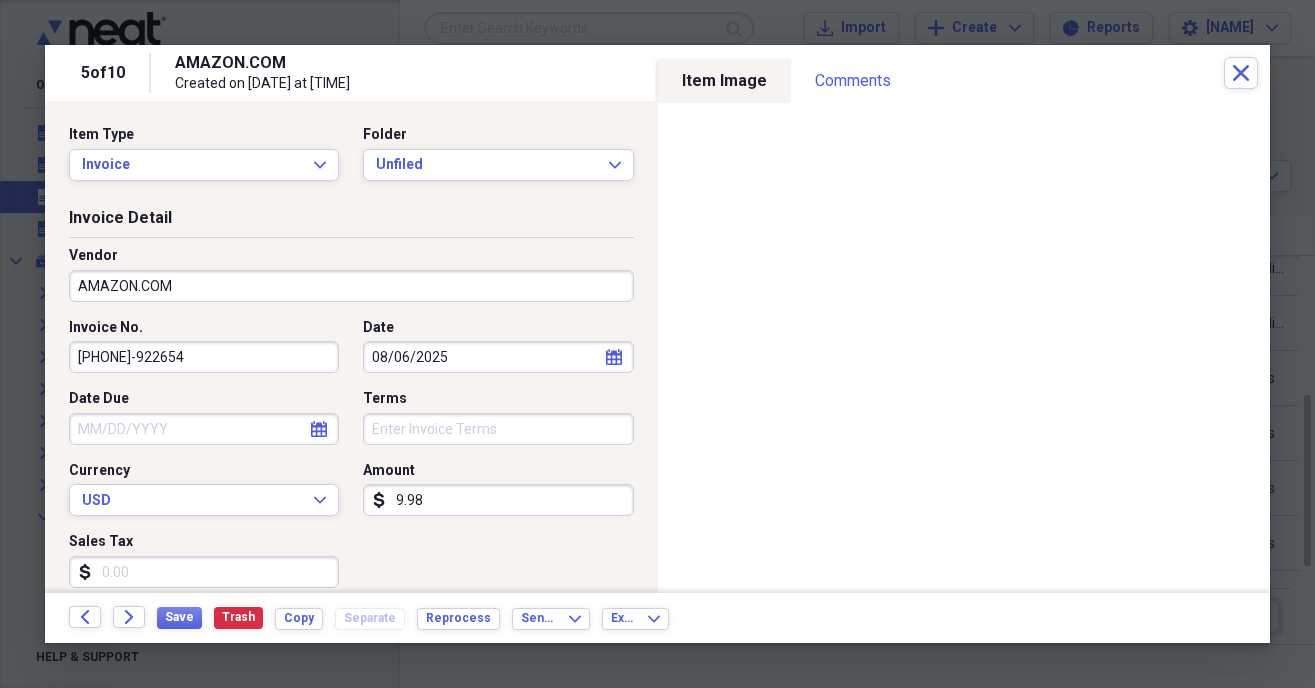 type on "[PHONE]-922654" 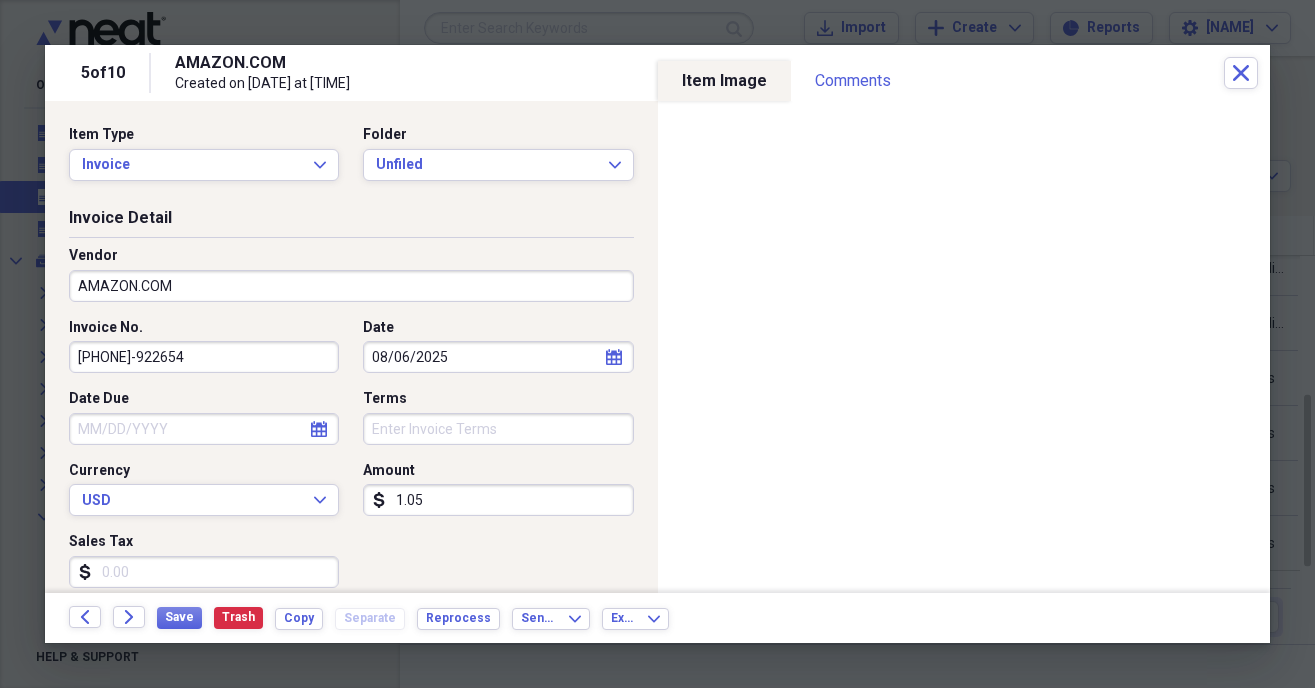 type on "10.58" 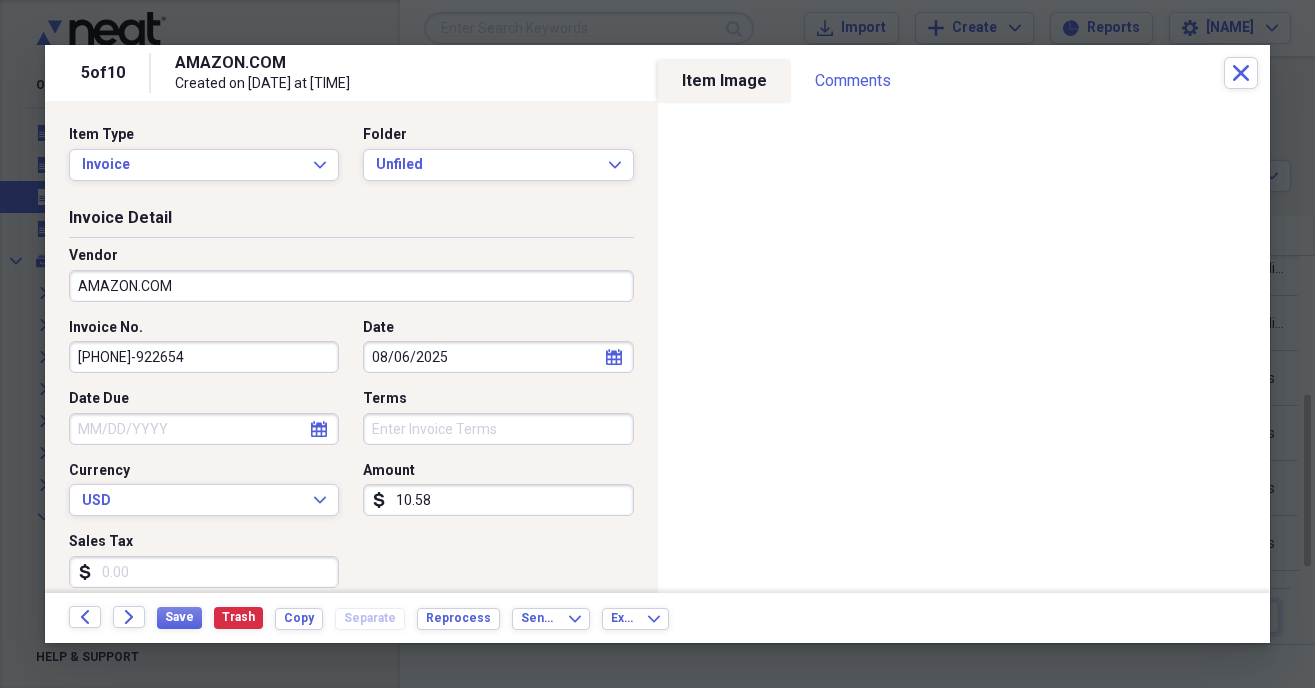 click on "Sales Tax" at bounding box center (204, 572) 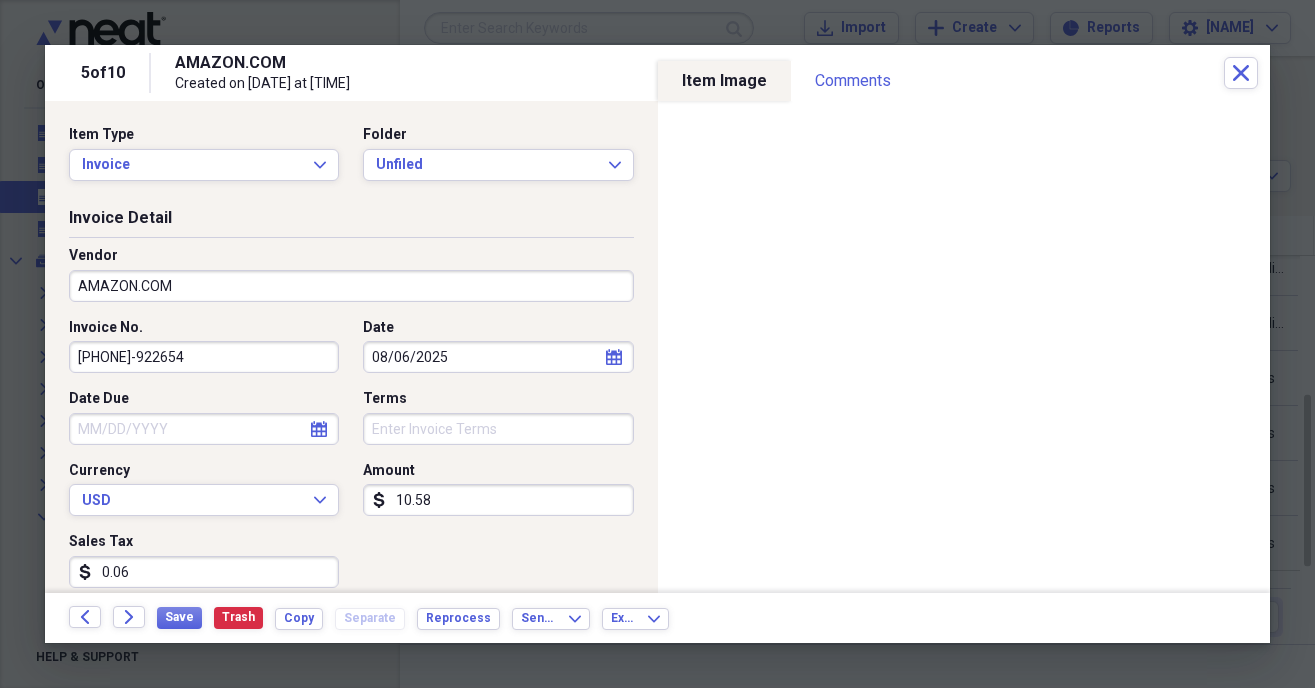 type on "0.60" 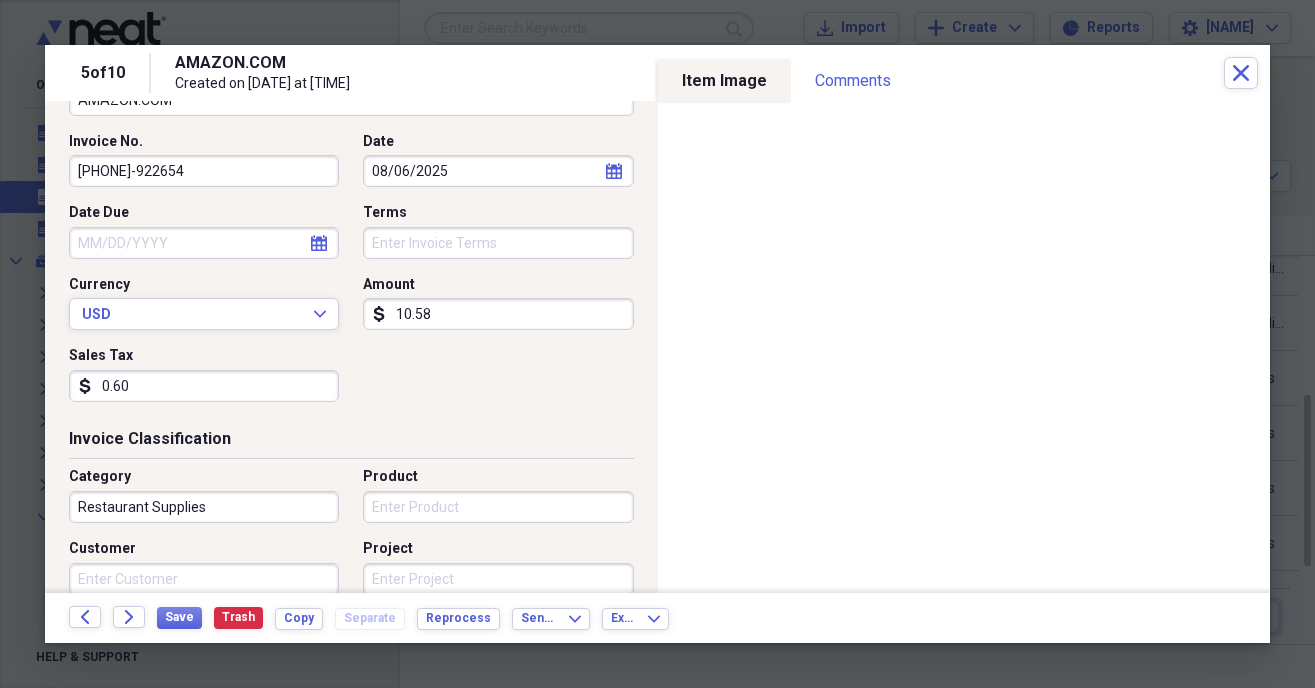 scroll, scrollTop: 228, scrollLeft: 0, axis: vertical 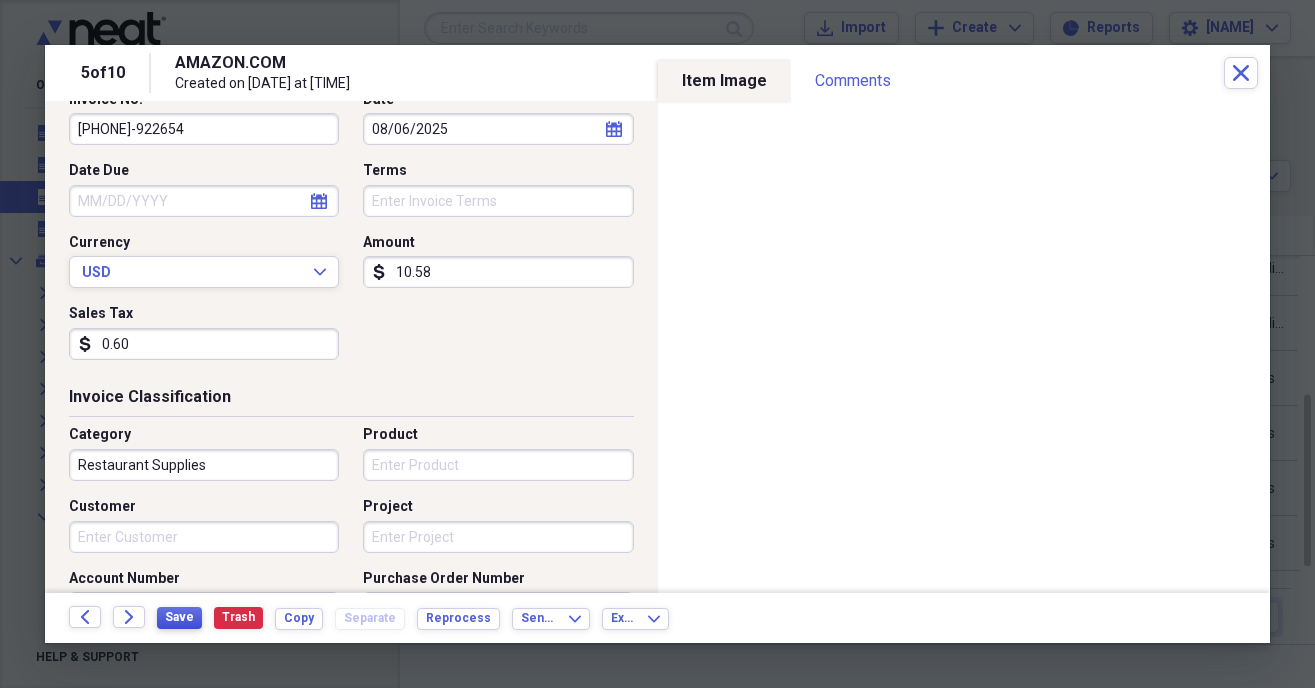click on "Save" at bounding box center (179, 617) 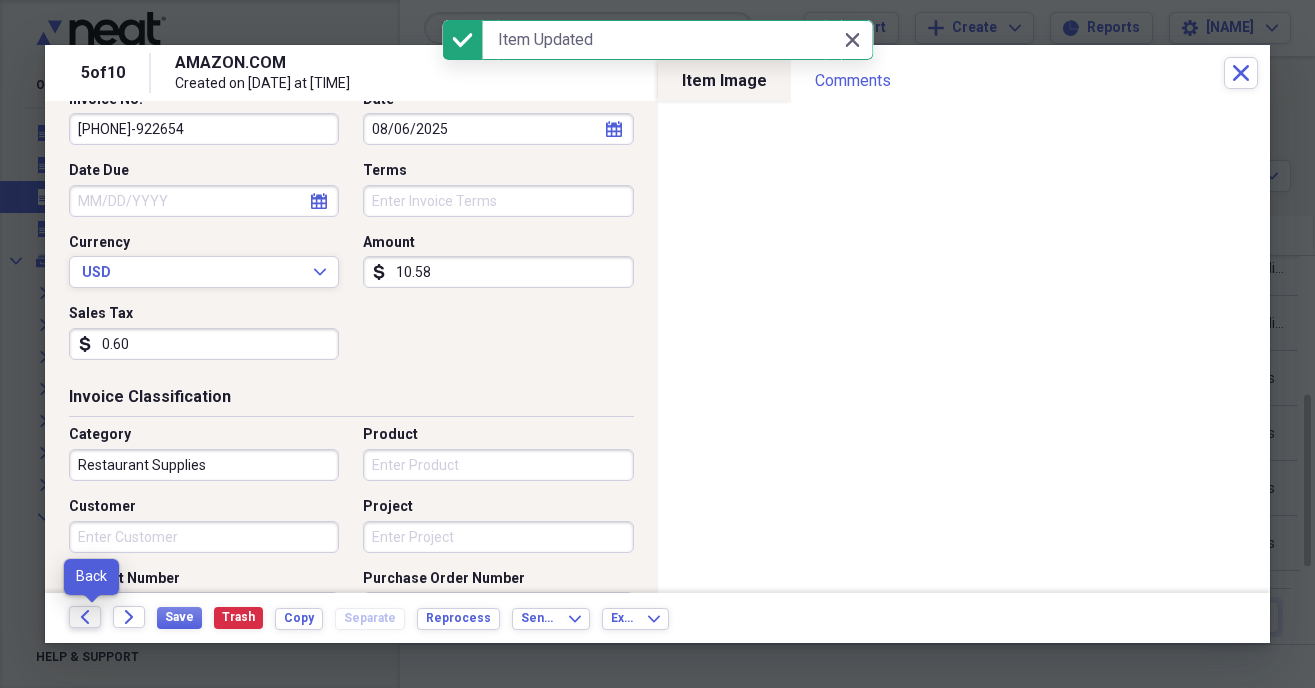 click on "Back" at bounding box center [85, 617] 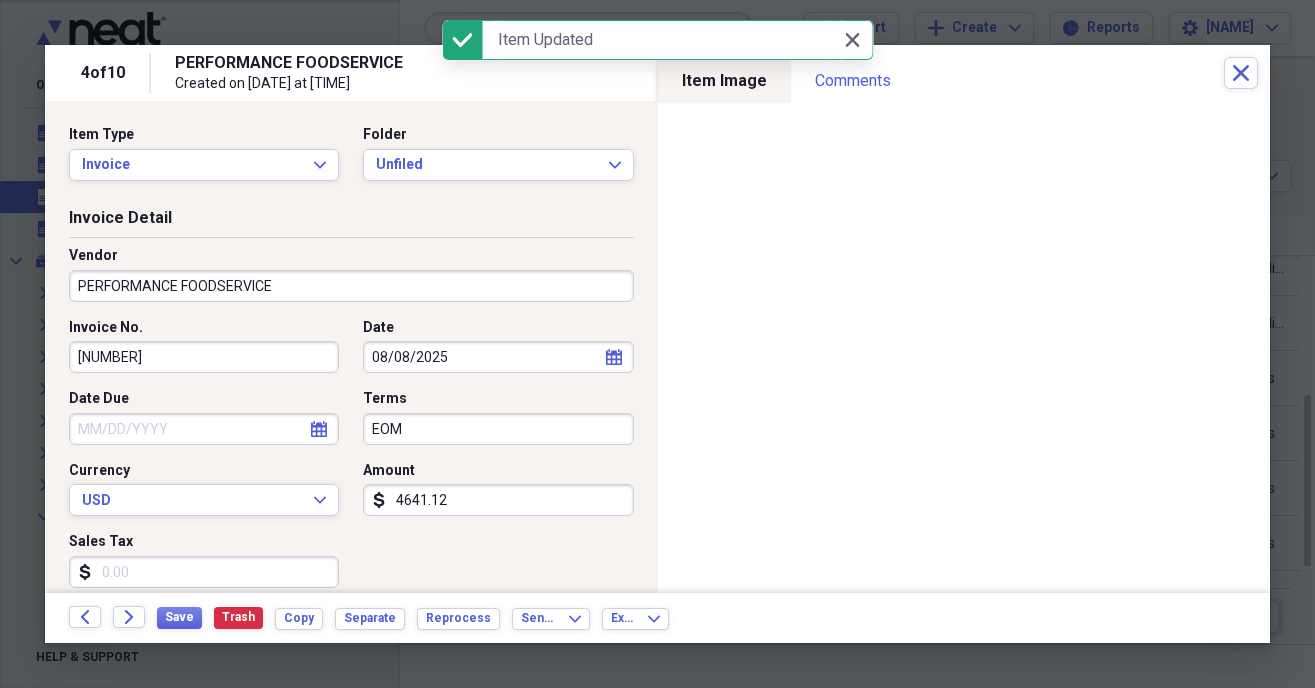 click on "[NUMBER]" at bounding box center (204, 357) 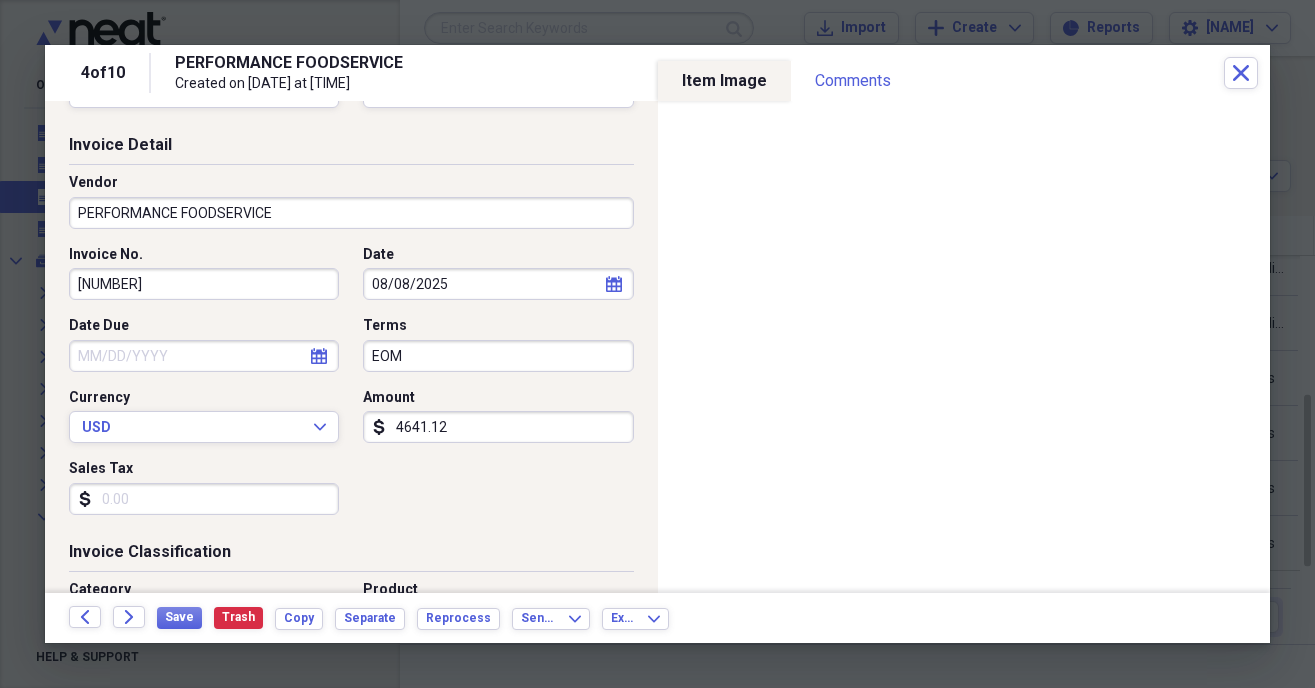 scroll, scrollTop: 114, scrollLeft: 0, axis: vertical 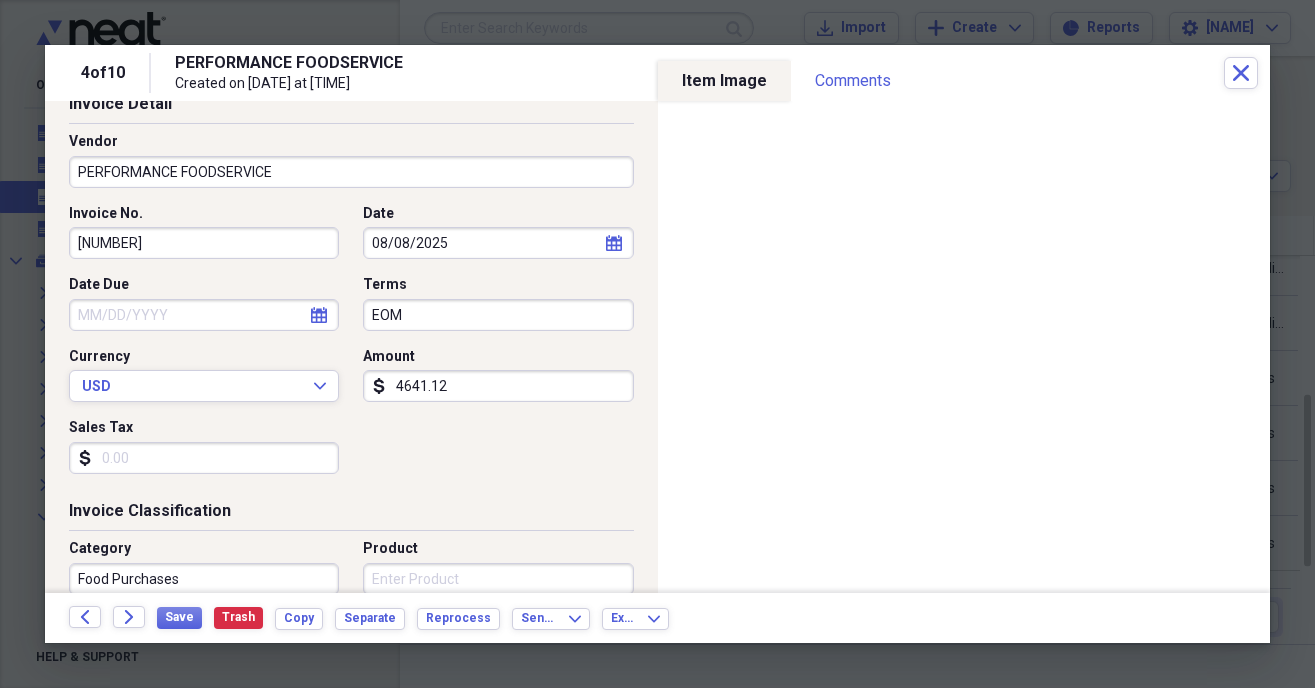 drag, startPoint x: 431, startPoint y: 320, endPoint x: 296, endPoint y: 322, distance: 135.01482 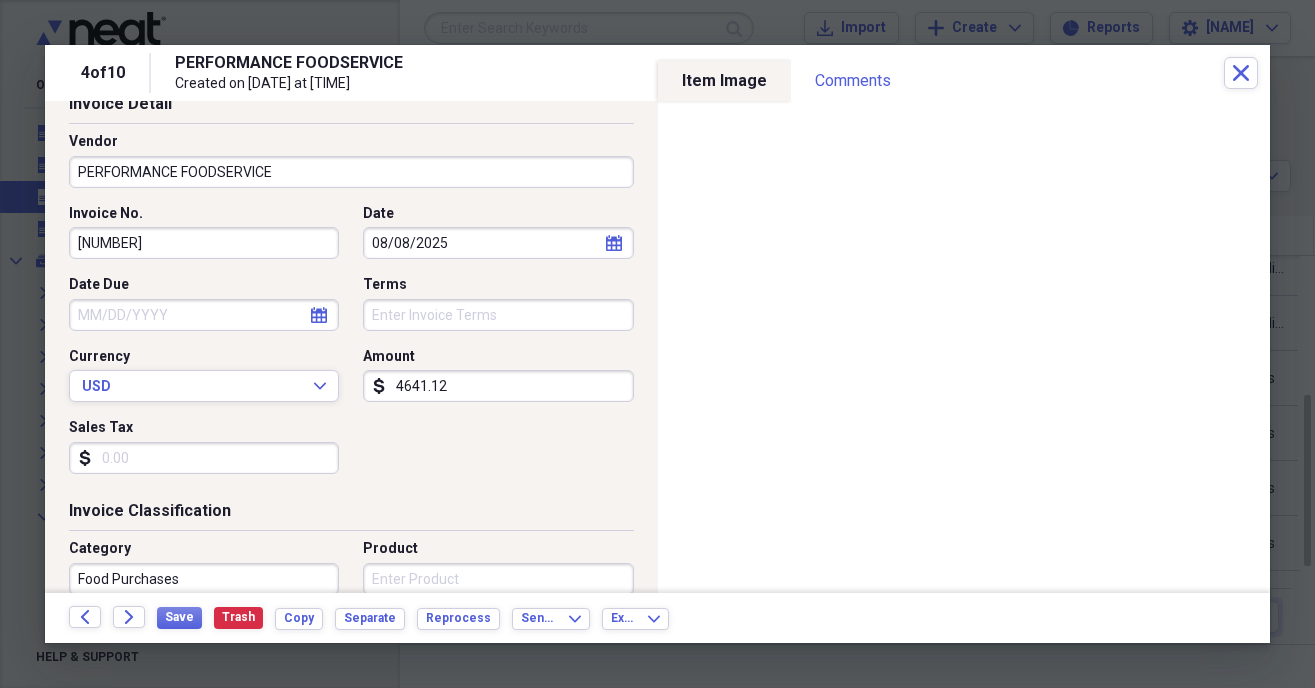 type 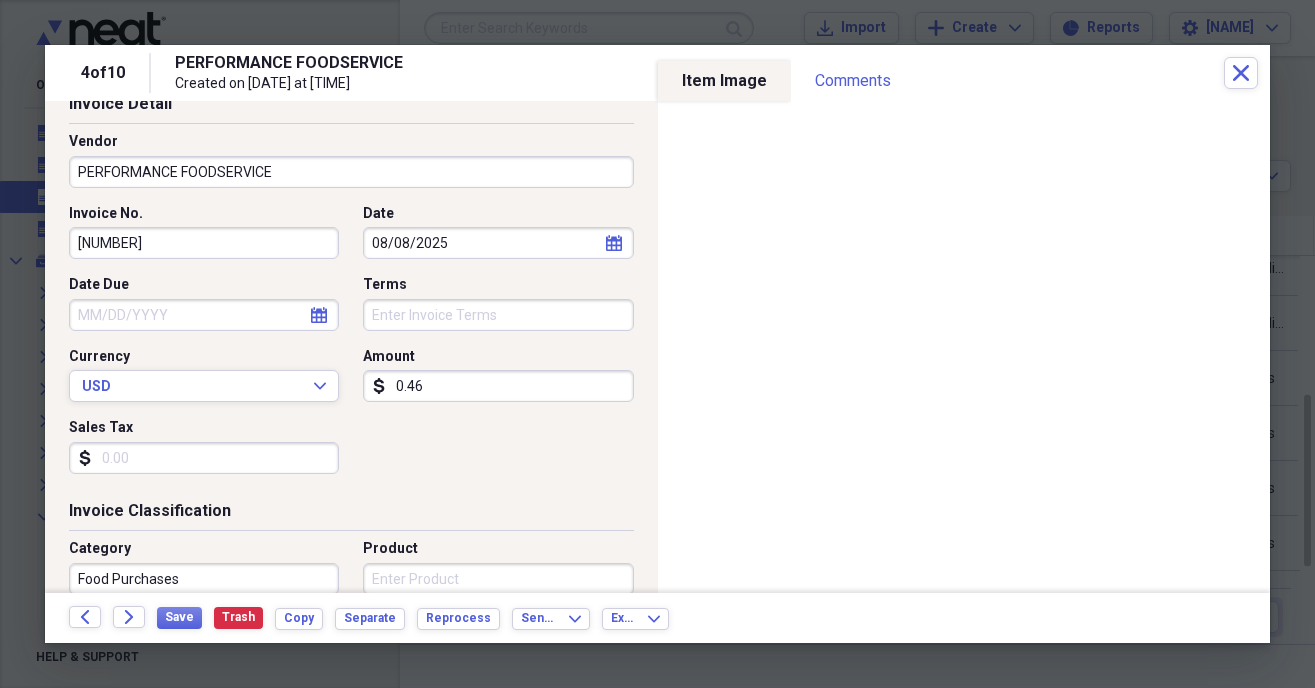 type on "0.04" 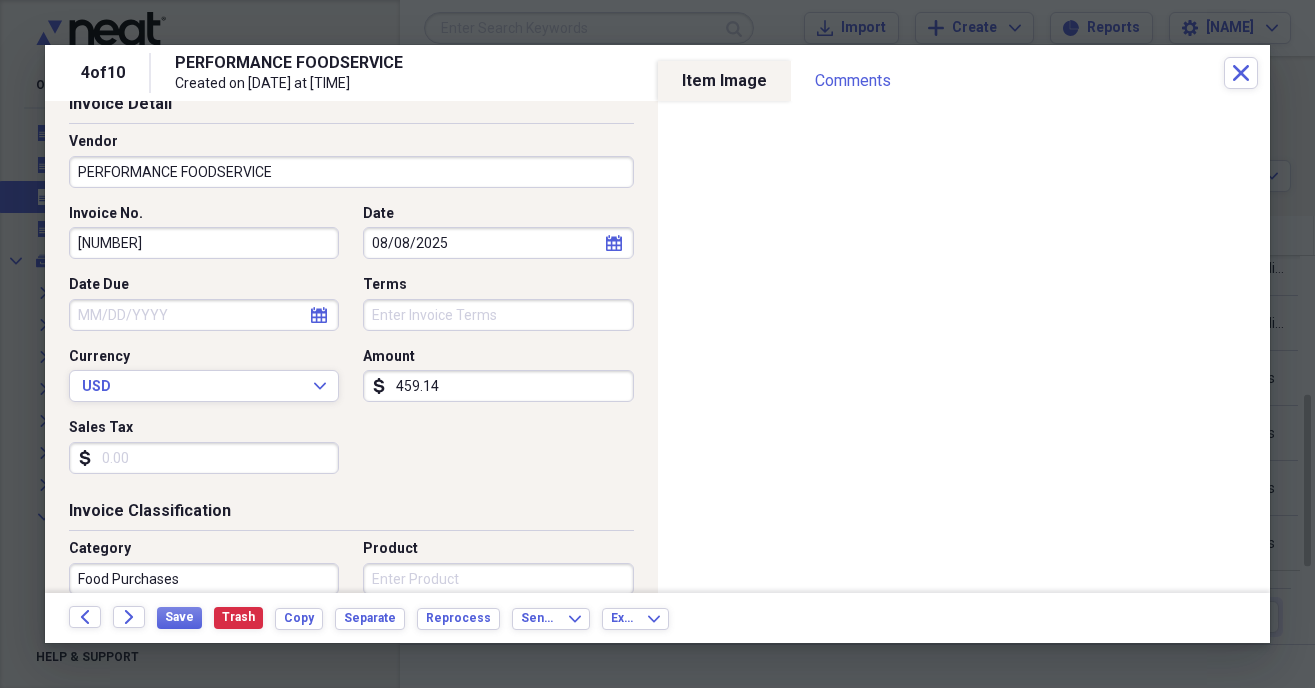 type on "4591.47" 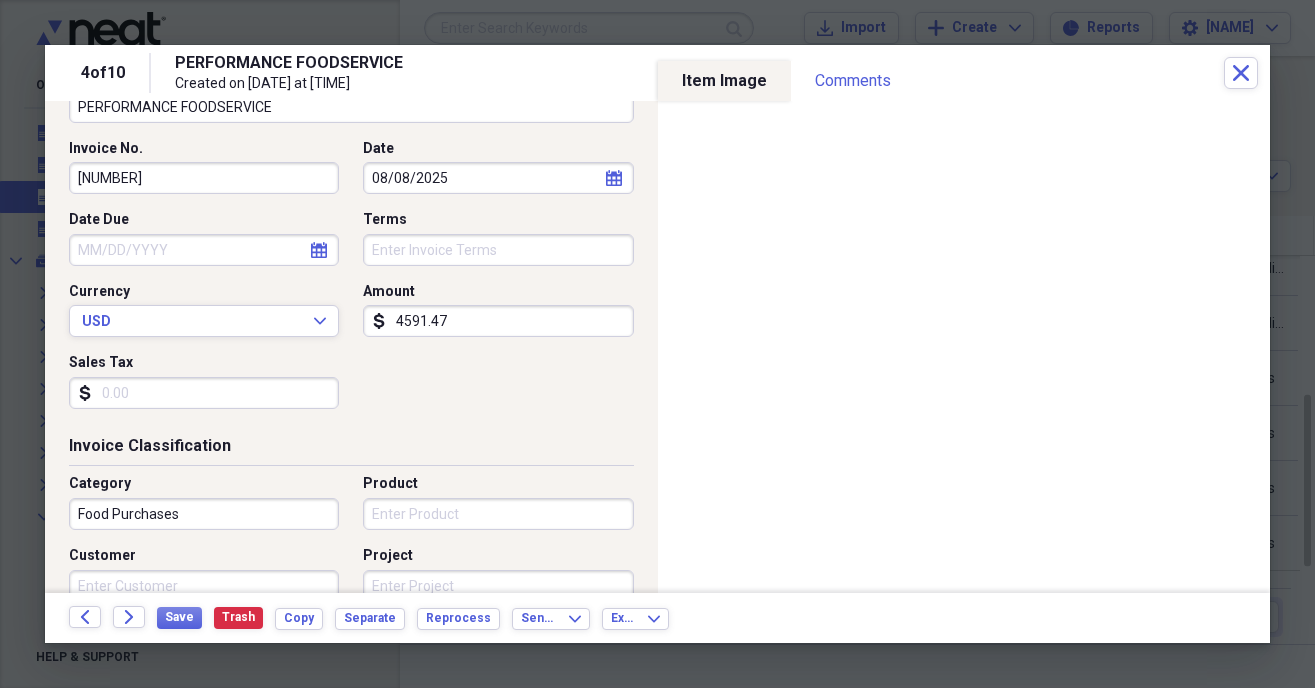 scroll, scrollTop: 228, scrollLeft: 0, axis: vertical 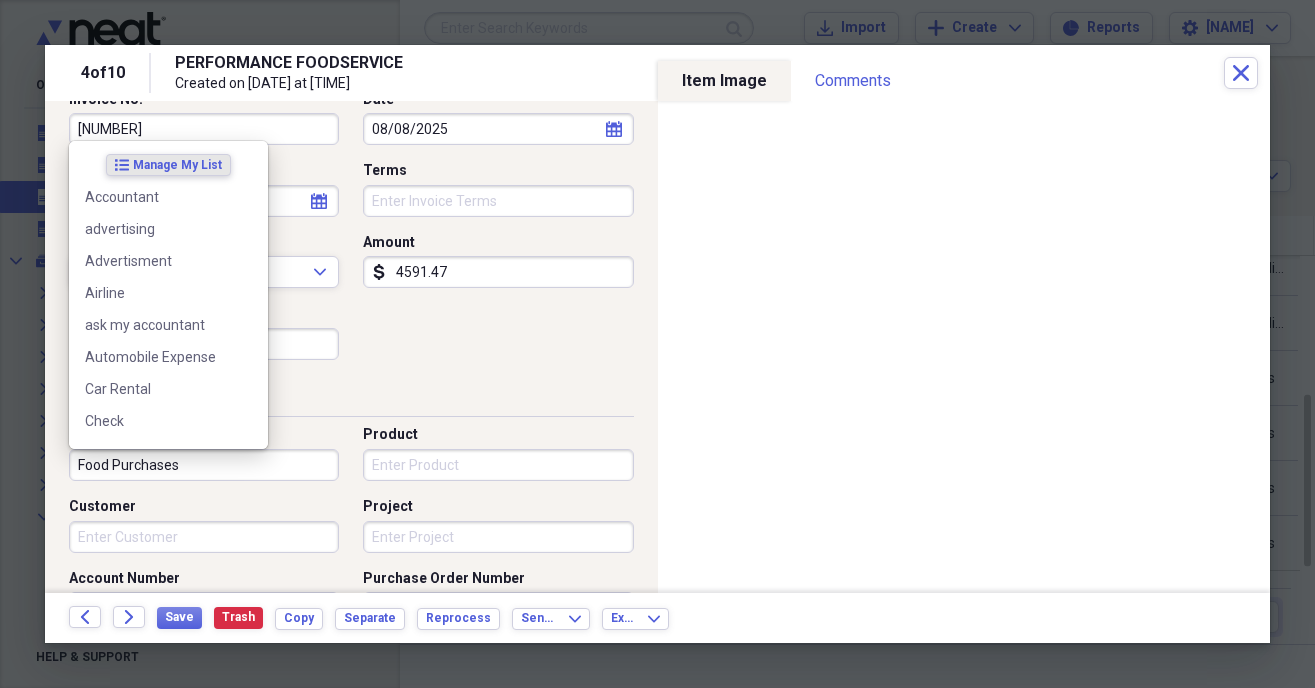 click on "Food Purchases" at bounding box center (204, 465) 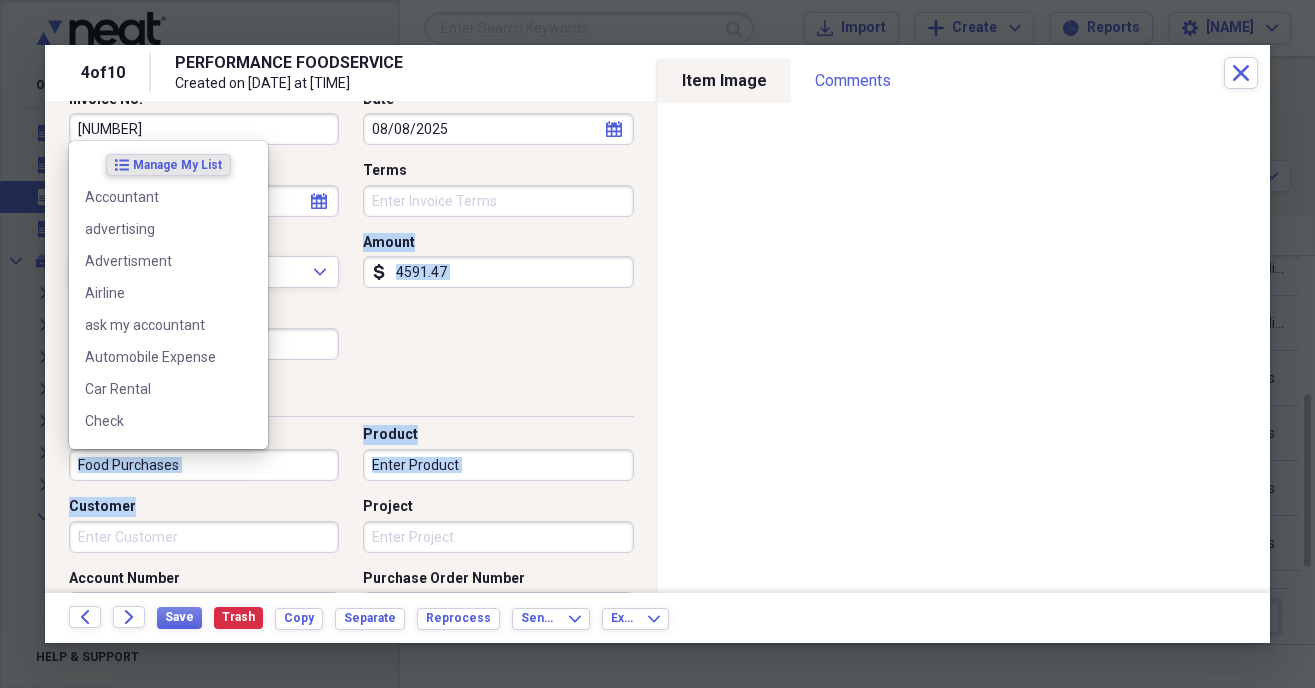 click on "Customer" at bounding box center [210, 525] 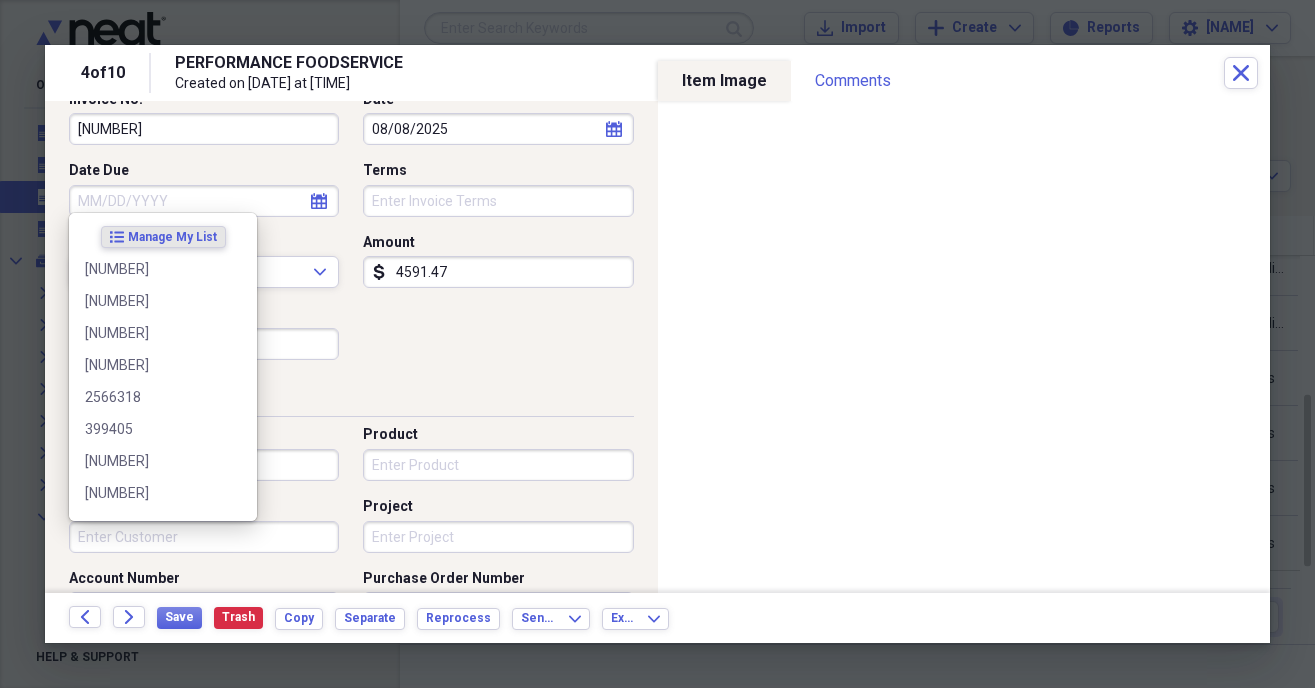 click on "Customer" at bounding box center [204, 537] 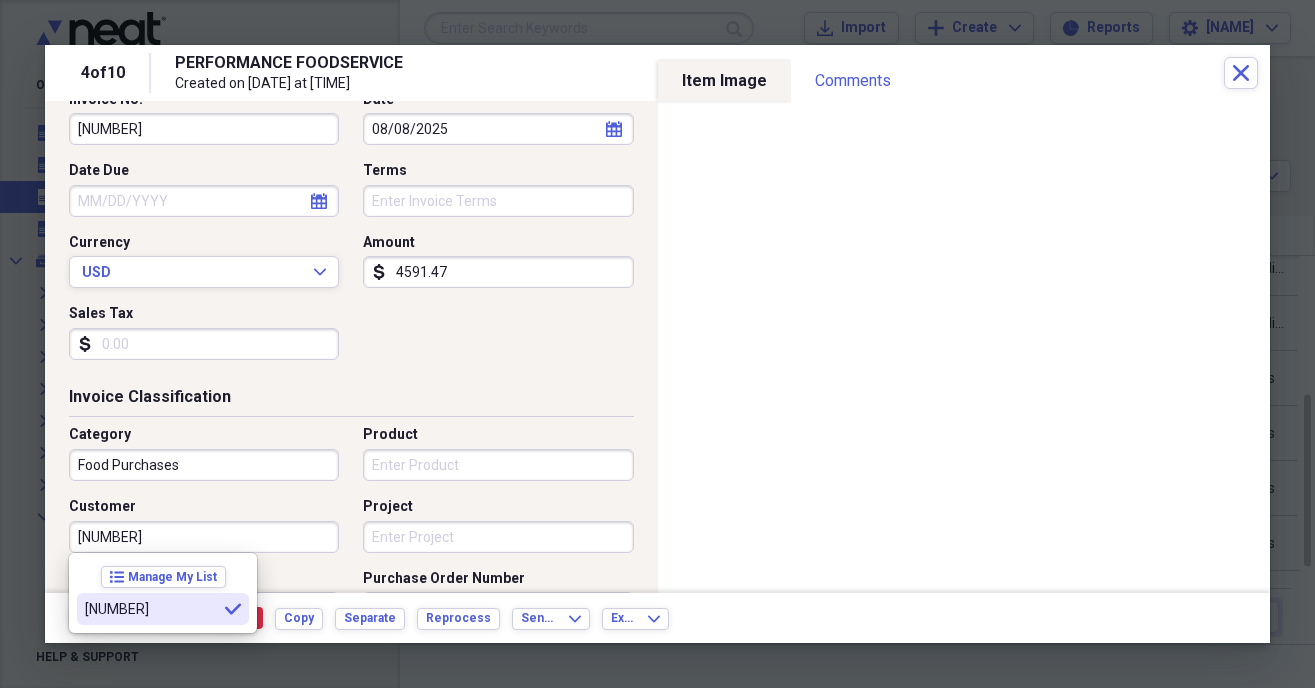 type on "[NUMBER]" 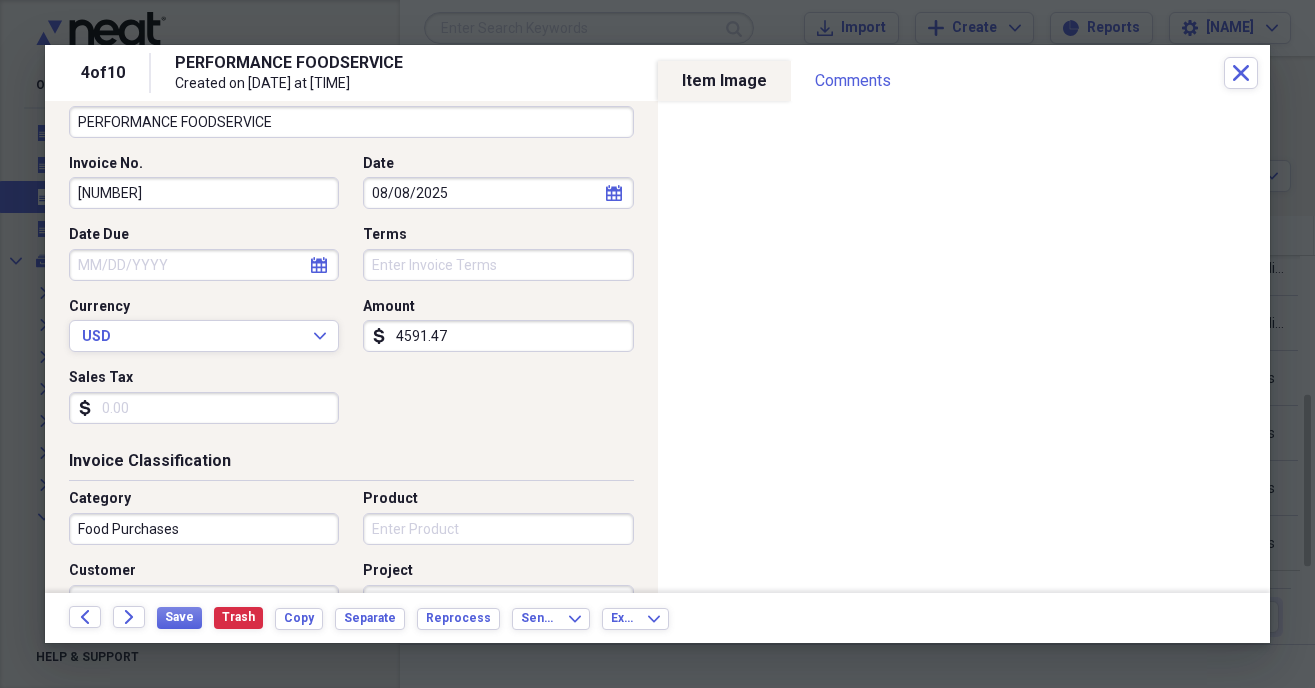 scroll, scrollTop: 114, scrollLeft: 0, axis: vertical 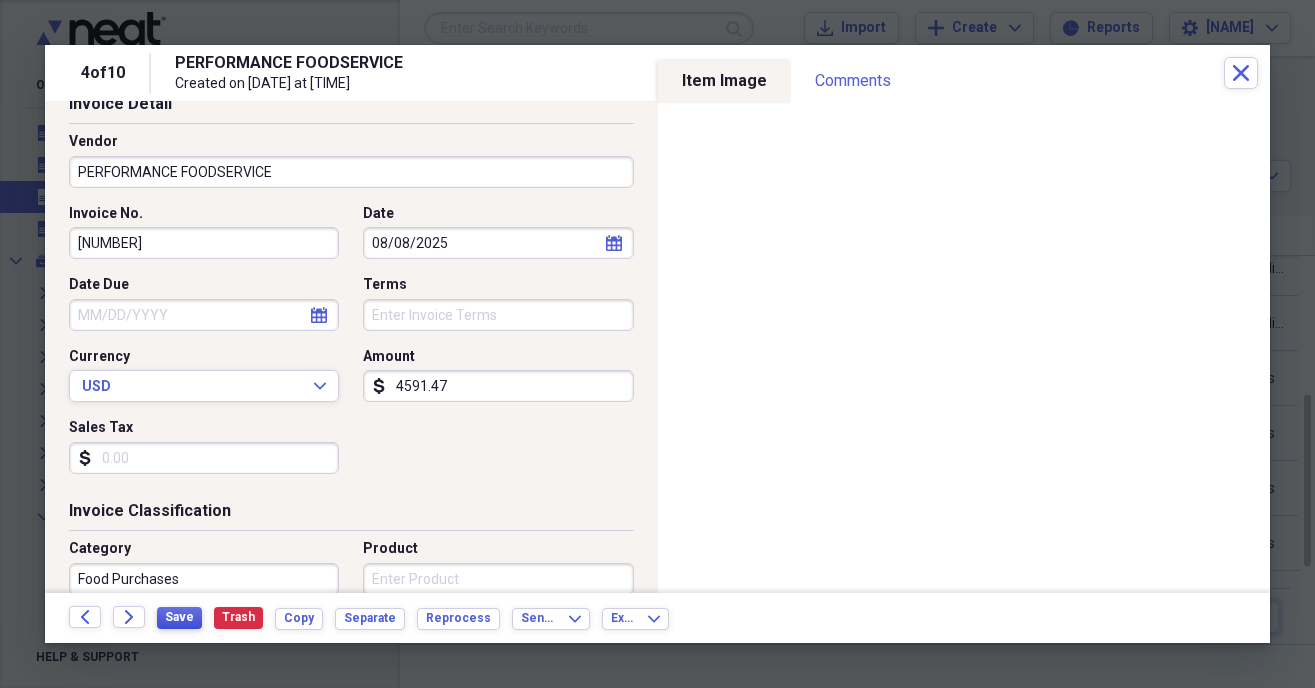 drag, startPoint x: 175, startPoint y: 618, endPoint x: 172, endPoint y: 604, distance: 14.3178215 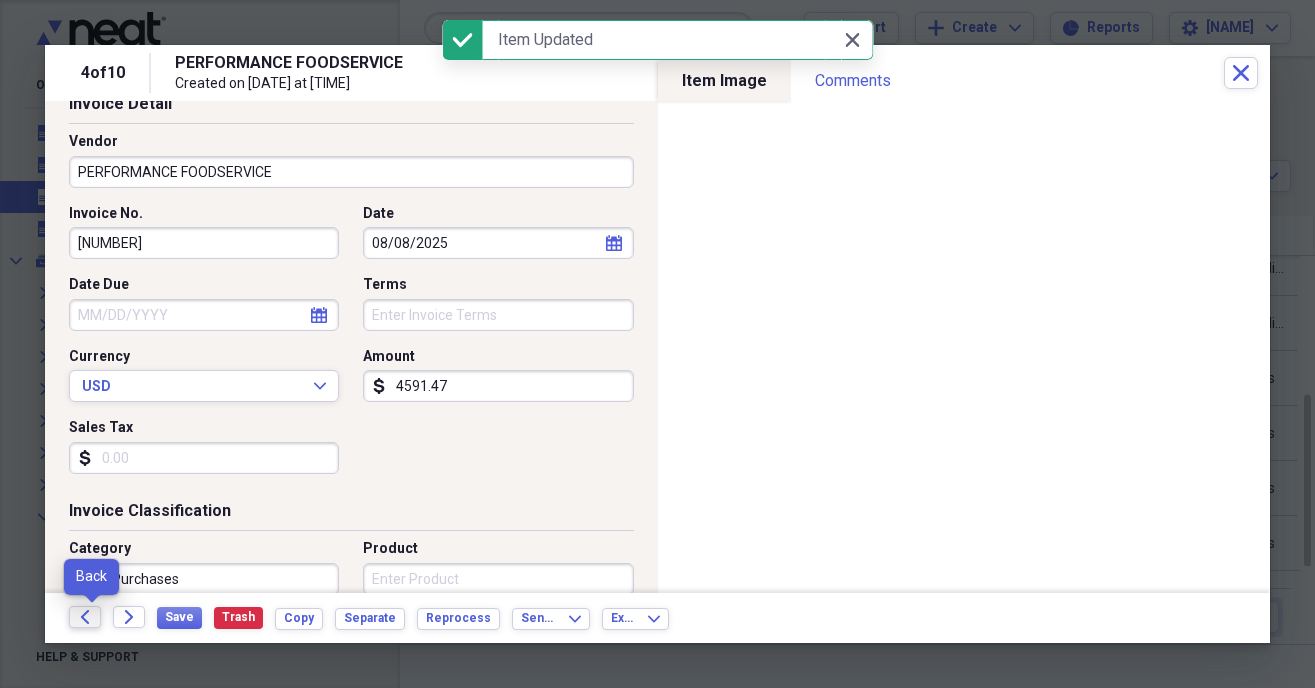 click on "Back" at bounding box center [85, 617] 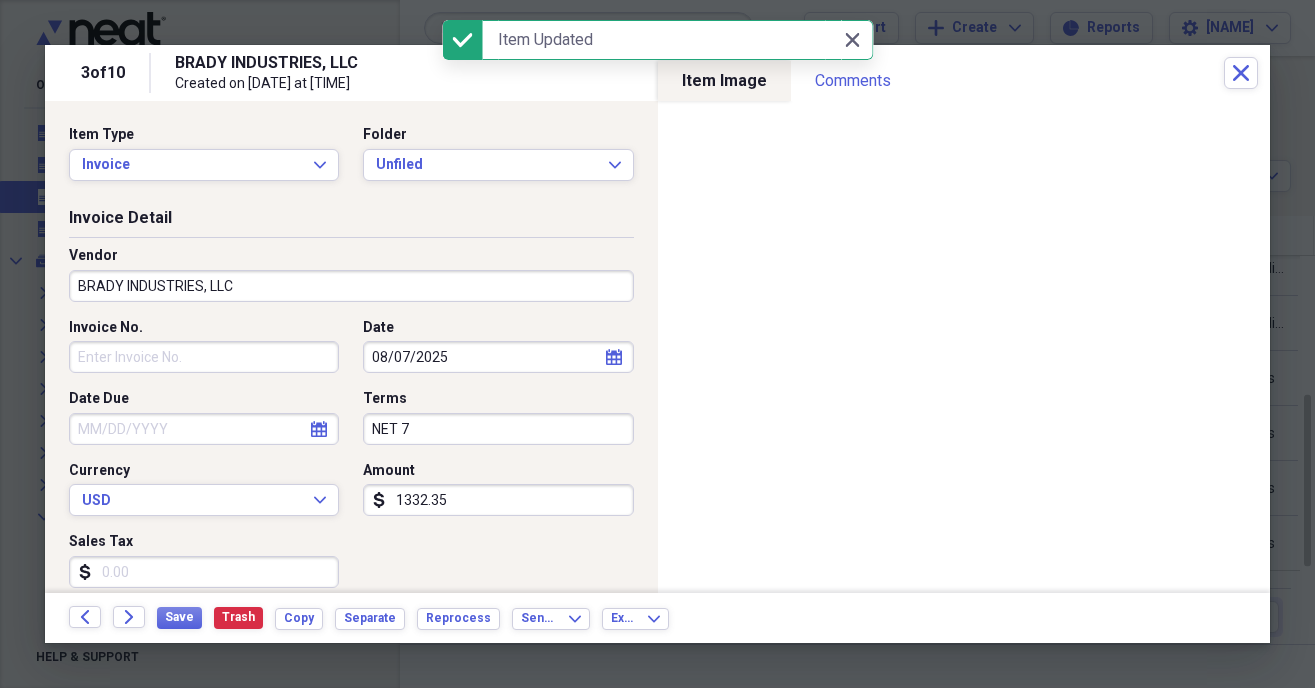 click on "Invoice No." at bounding box center (204, 357) 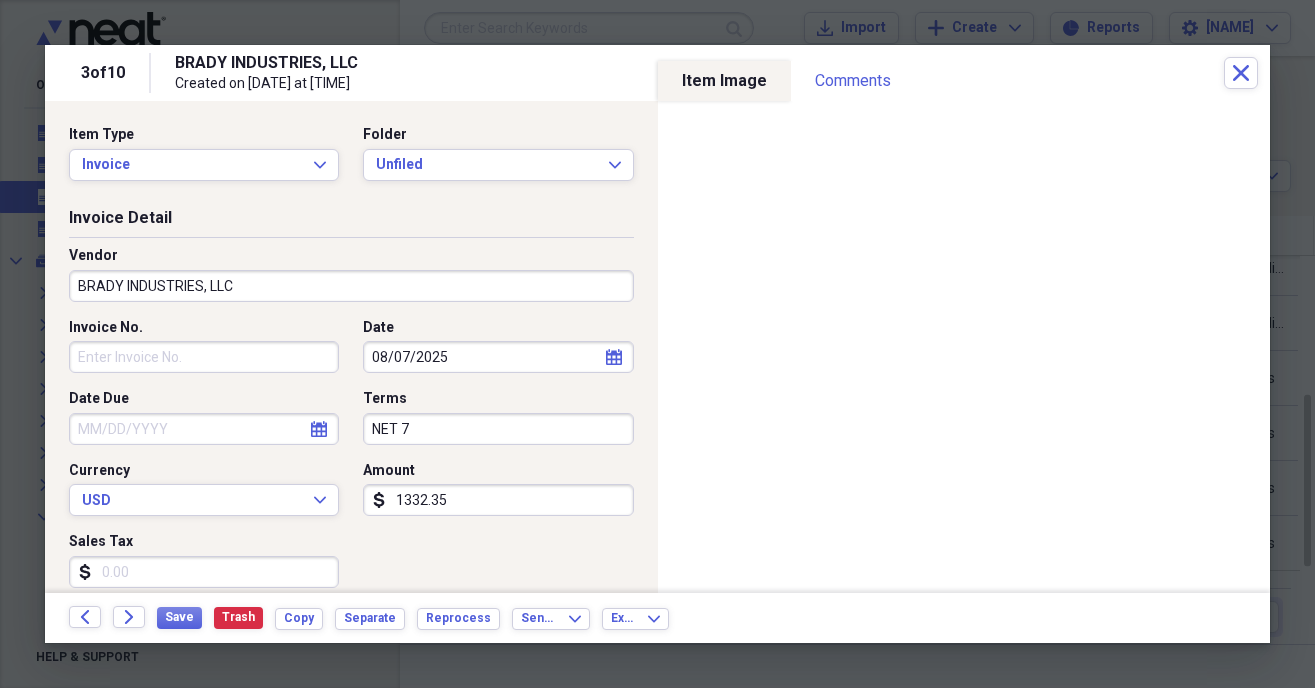 drag, startPoint x: 443, startPoint y: 409, endPoint x: 320, endPoint y: 424, distance: 123.911255 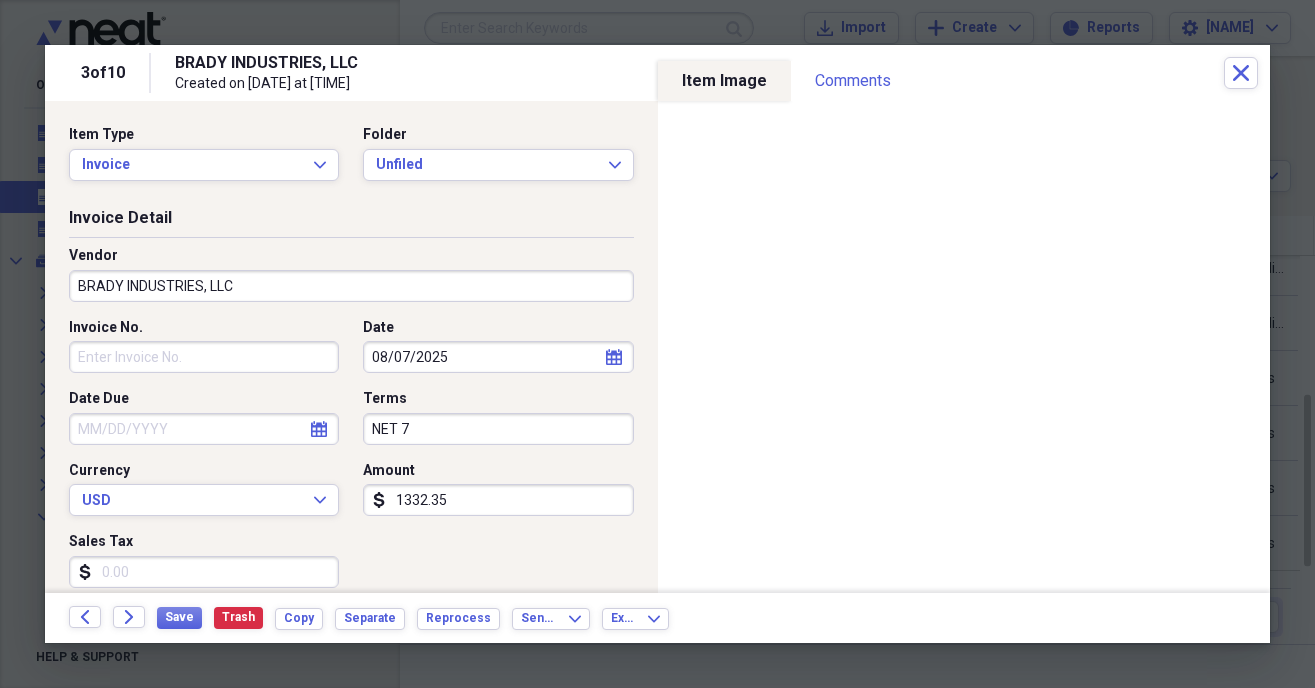 drag, startPoint x: 418, startPoint y: 417, endPoint x: 417, endPoint y: 428, distance: 11.045361 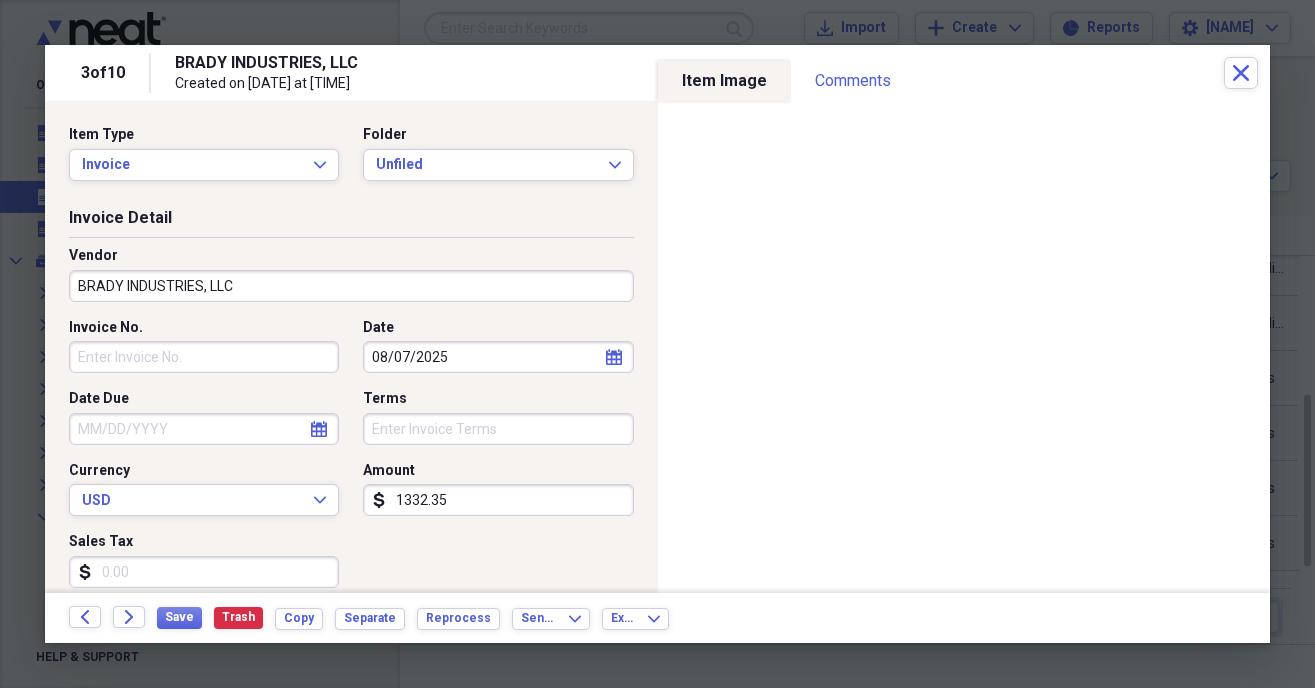 type 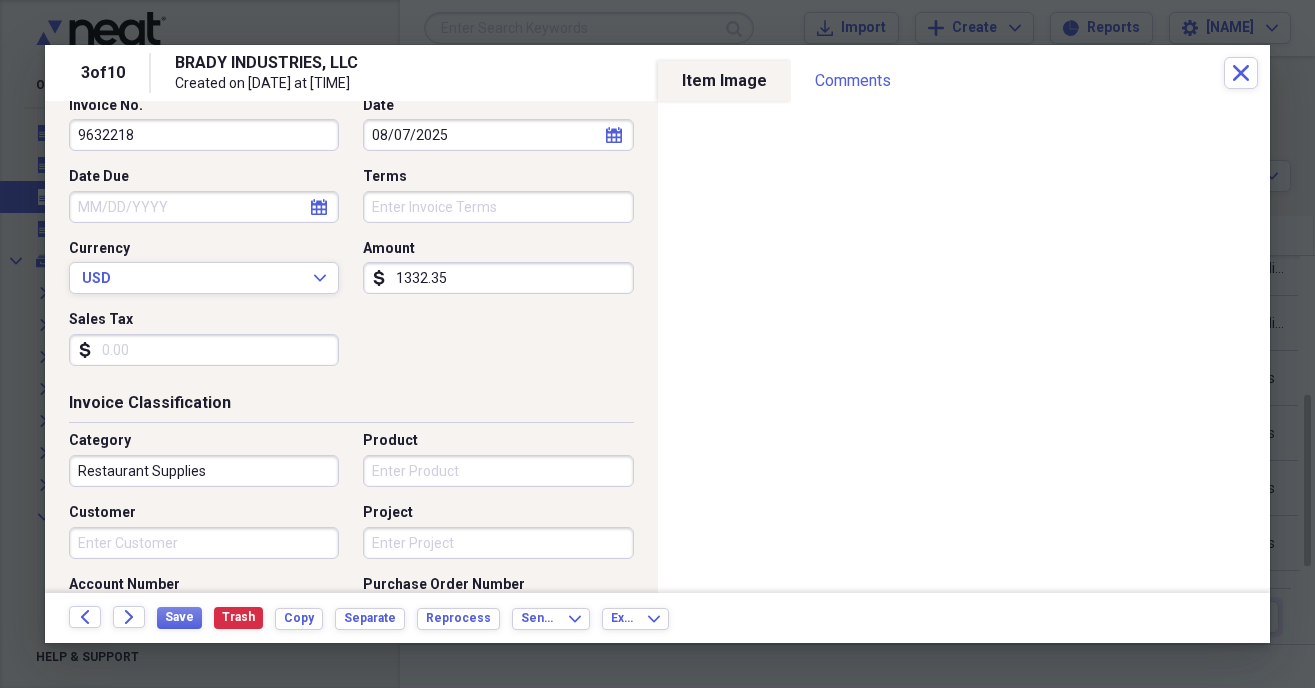 scroll, scrollTop: 228, scrollLeft: 0, axis: vertical 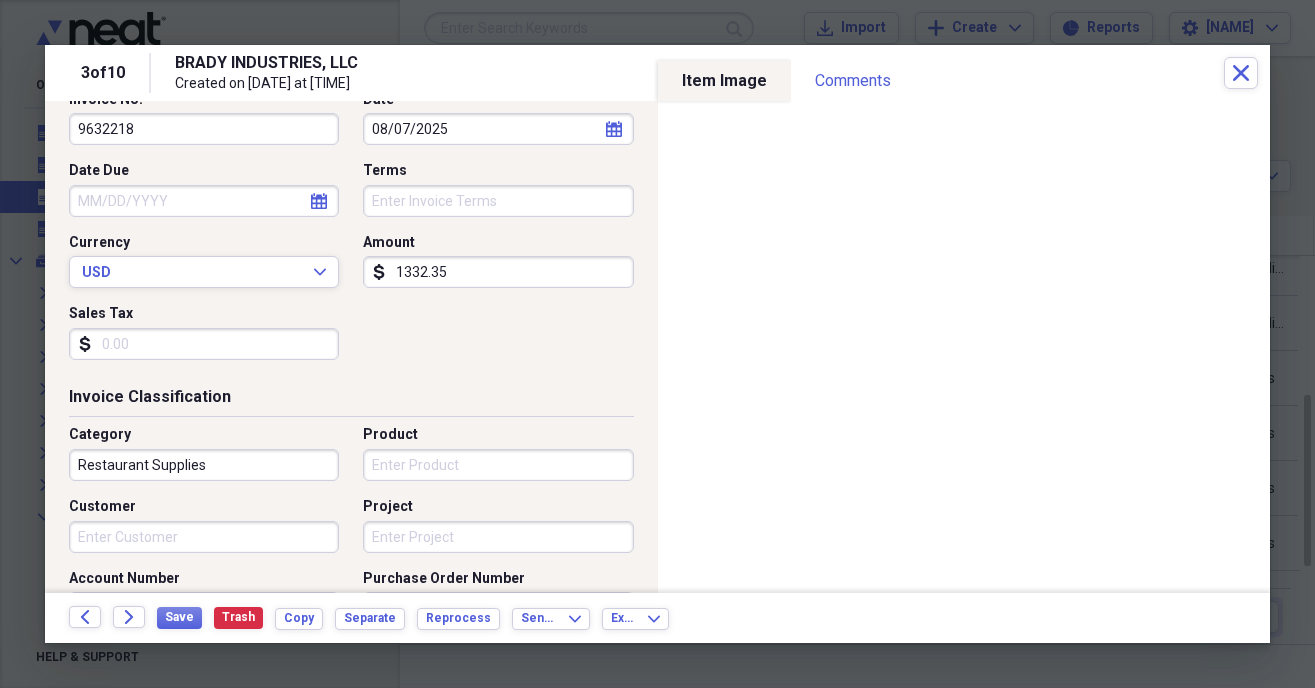 type on "9632218" 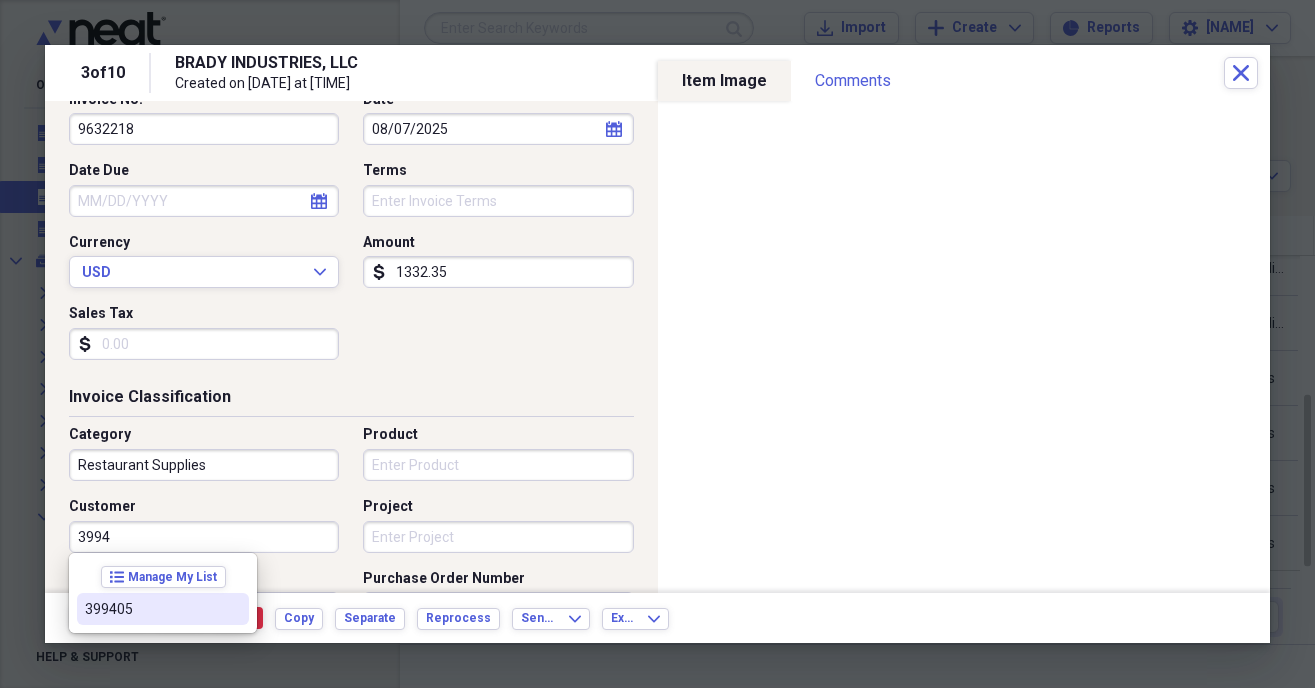 click on "399405" at bounding box center [151, 609] 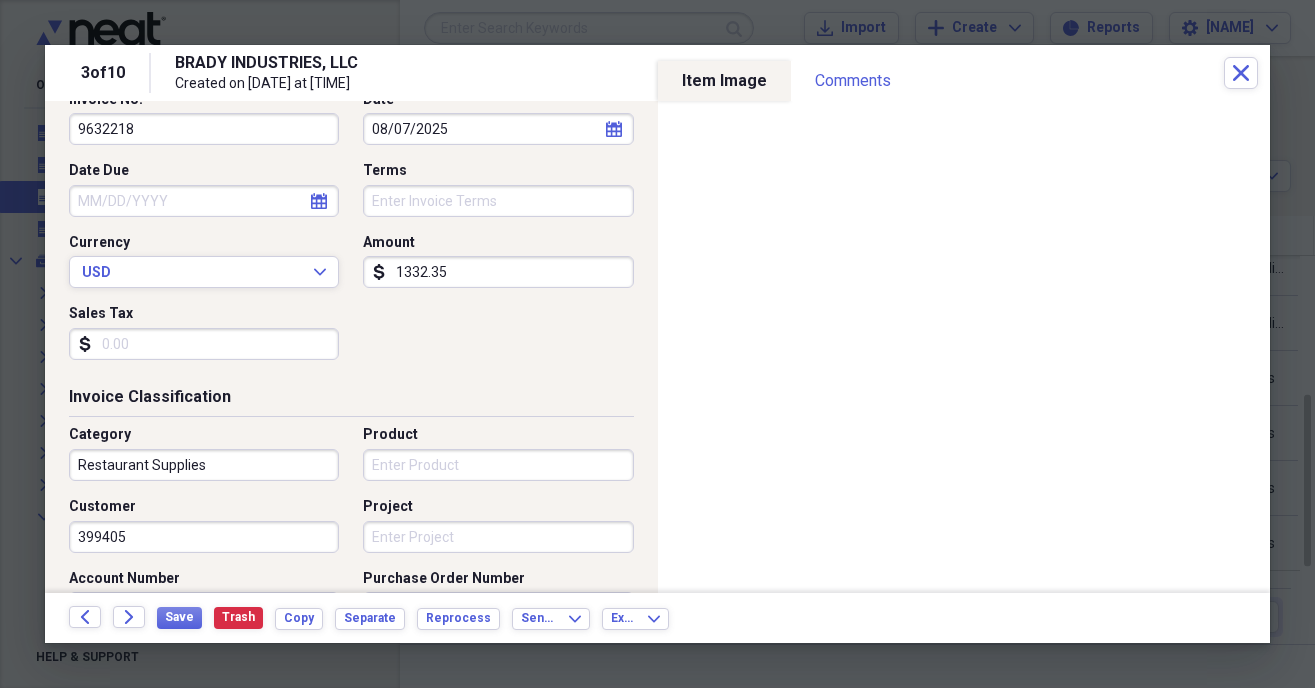 click on "1332.35" at bounding box center [498, 272] 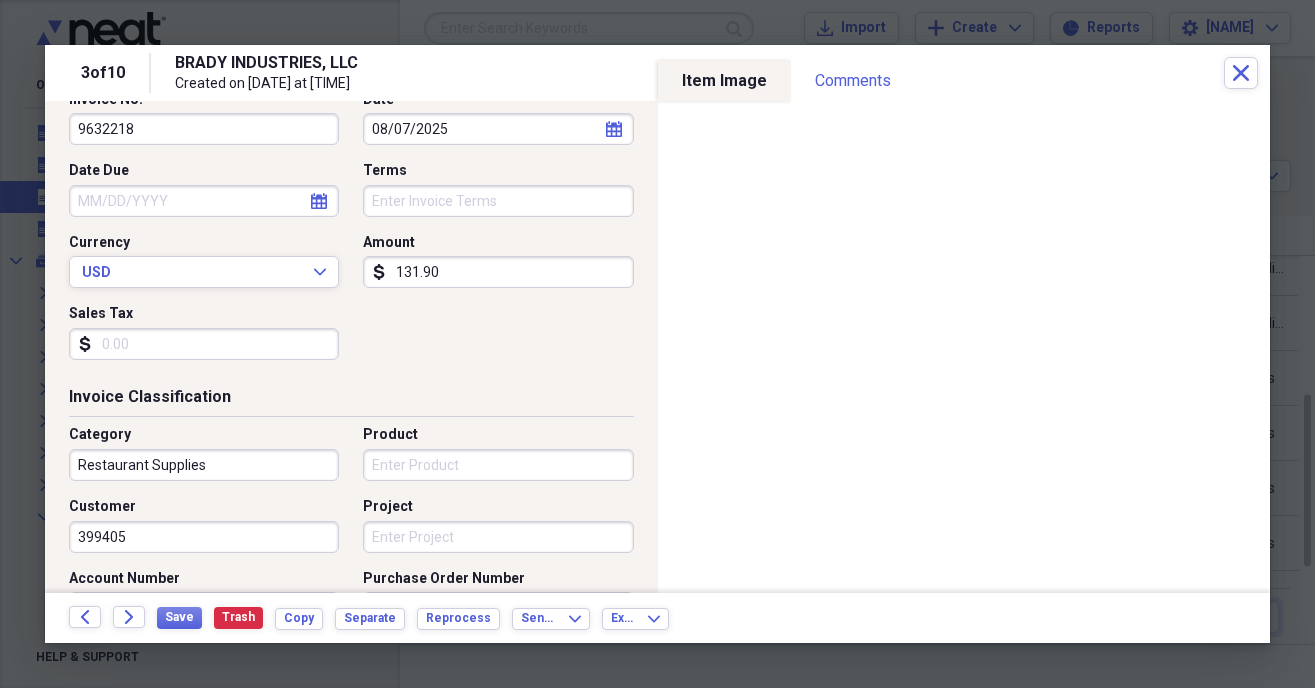 type on "1319.00" 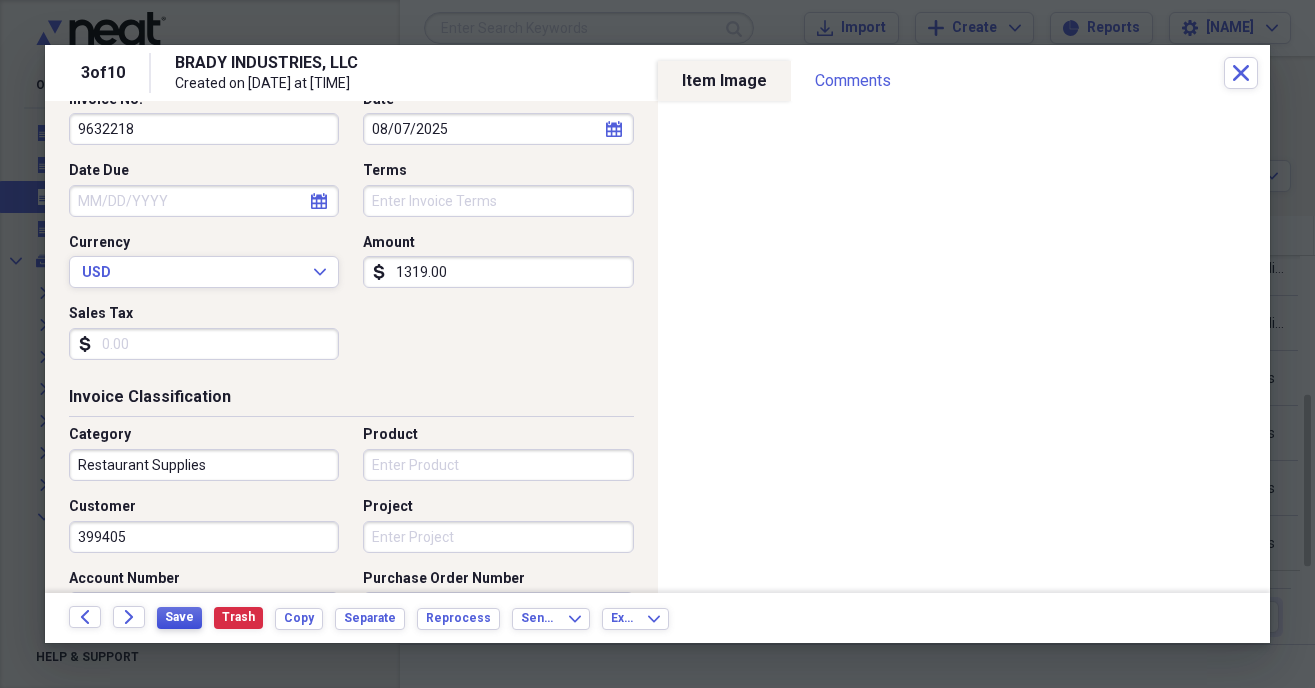 click on "Save" at bounding box center (179, 617) 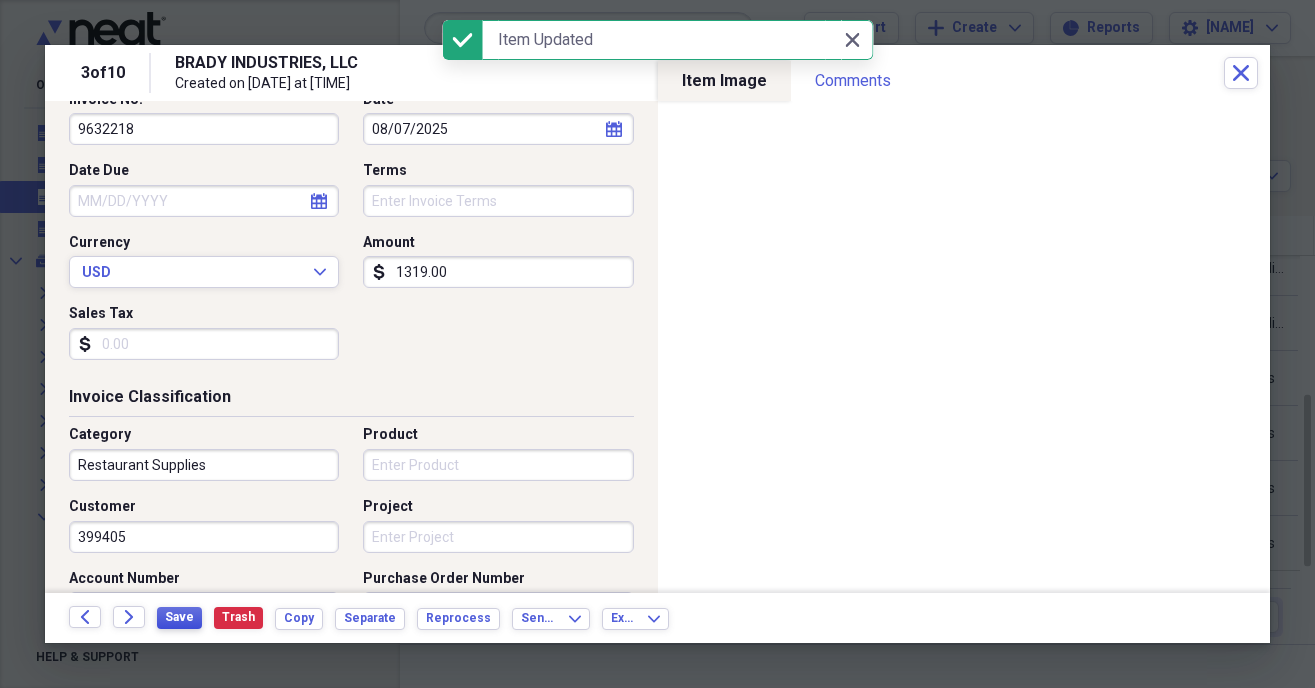 scroll, scrollTop: 0, scrollLeft: 0, axis: both 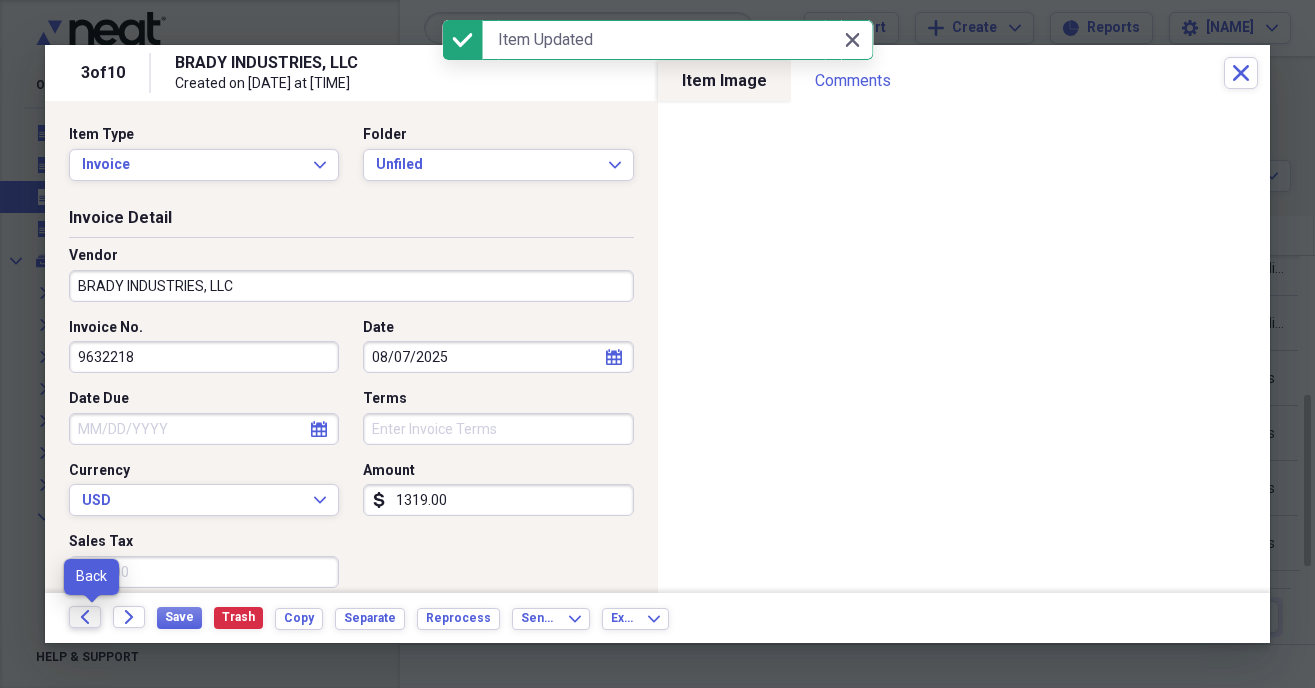 click on "Back" 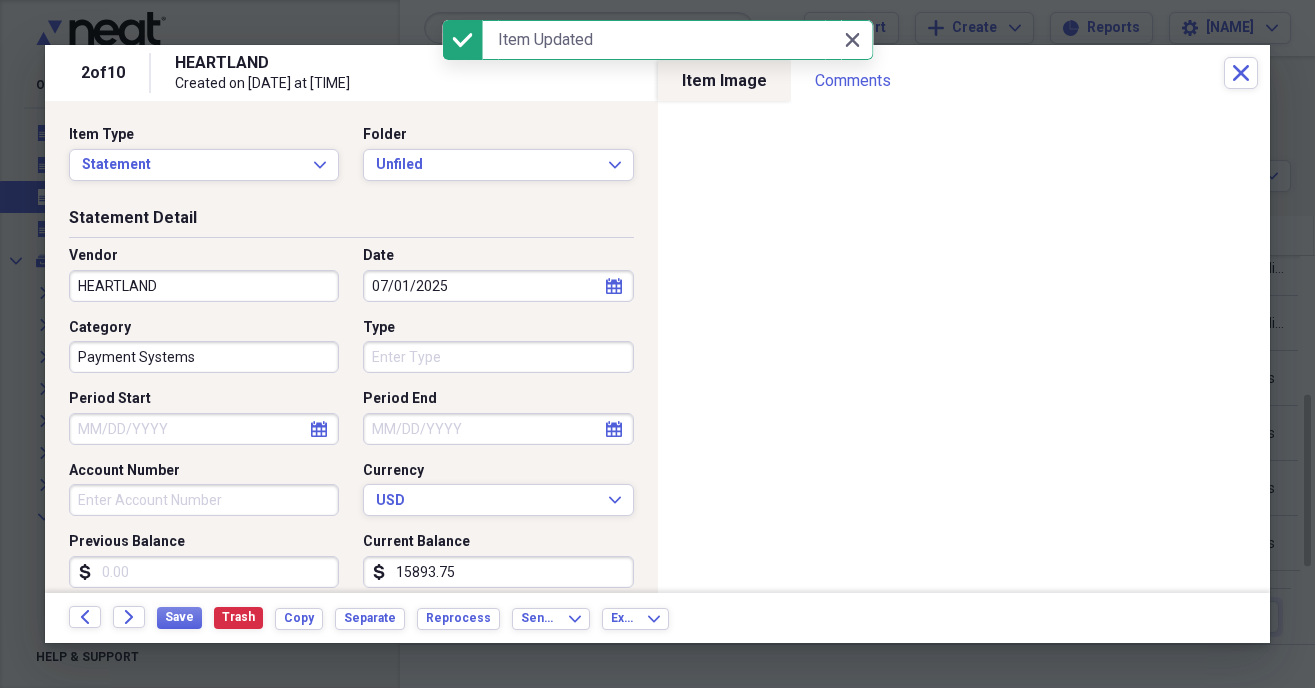 click on "HEARTLAND" at bounding box center [204, 286] 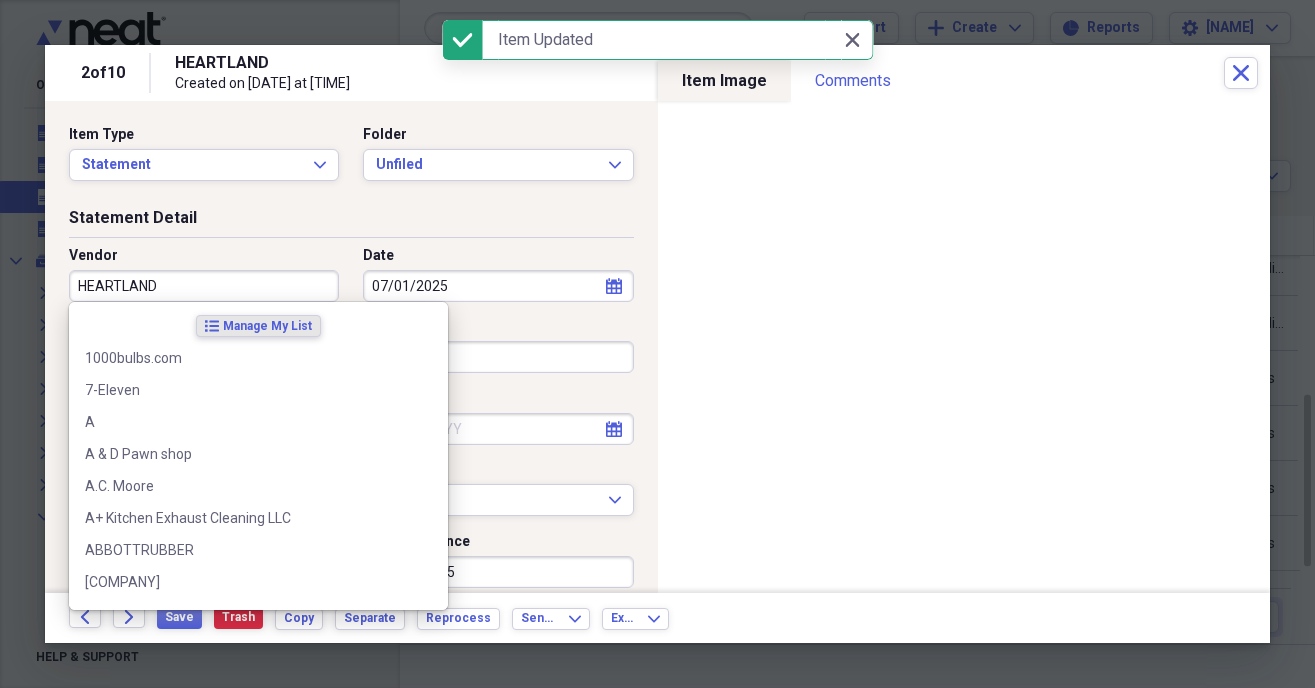 click on "Statement Detail" at bounding box center (351, 222) 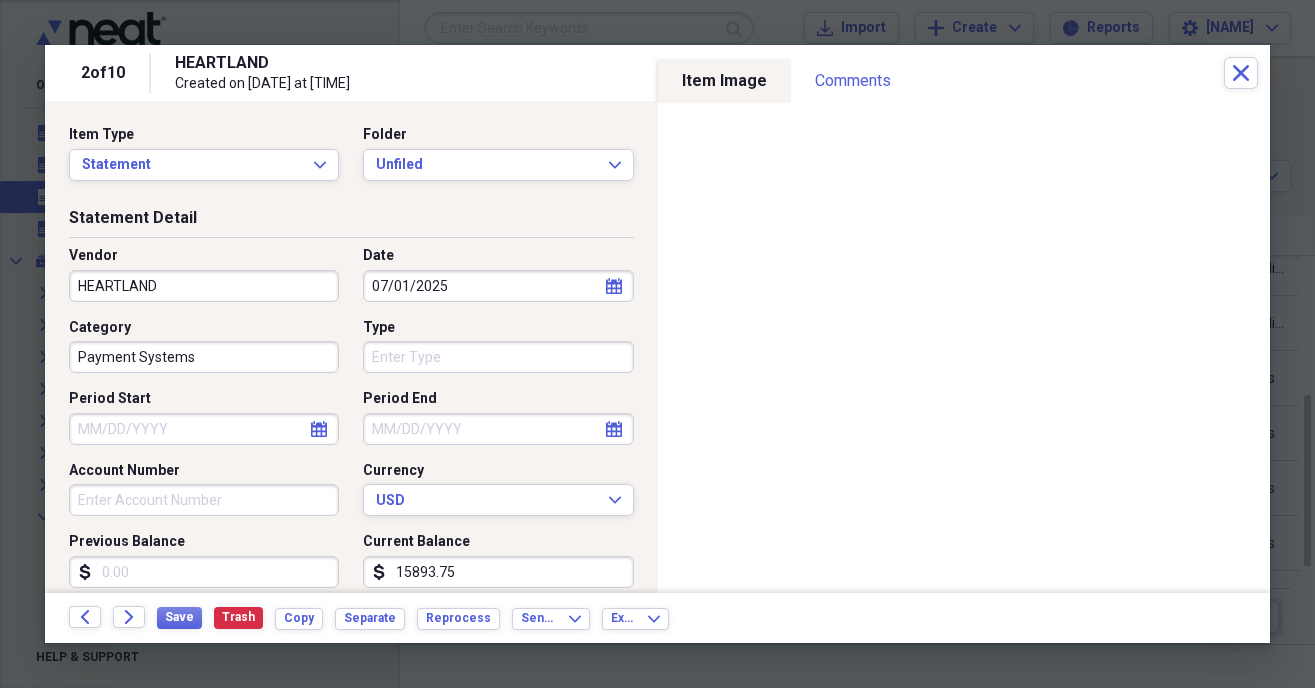 click 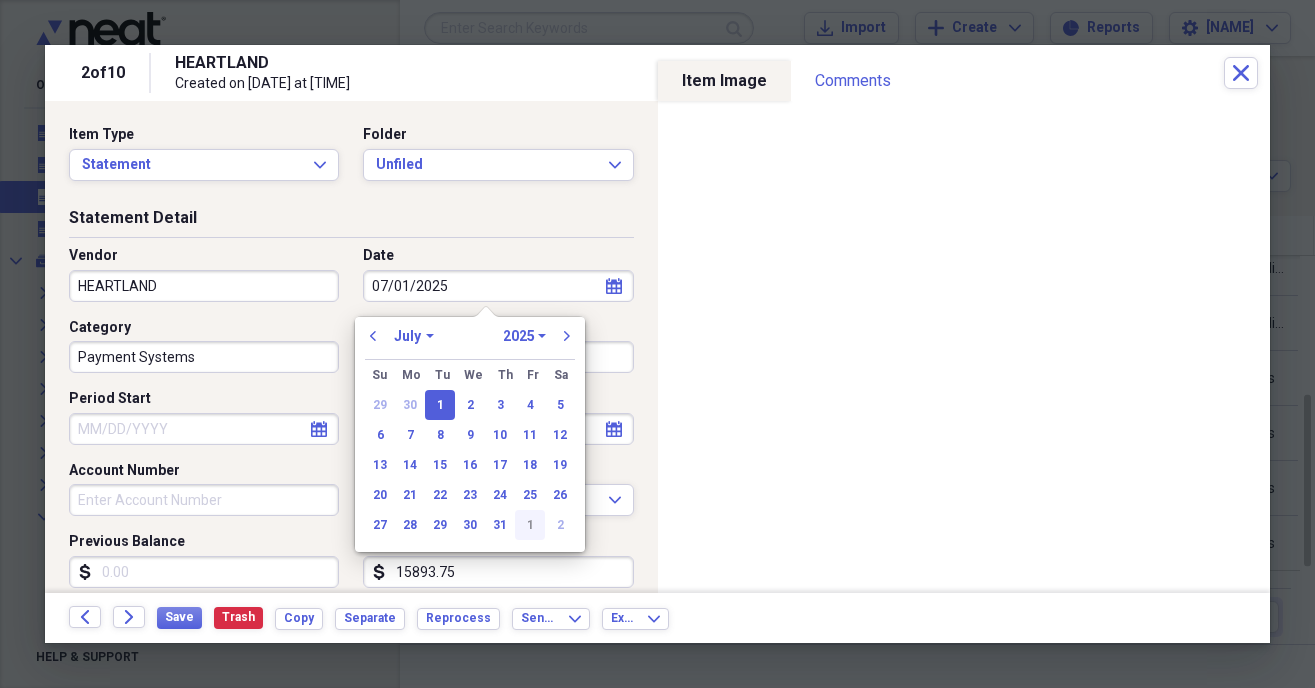 click on "1" at bounding box center (530, 525) 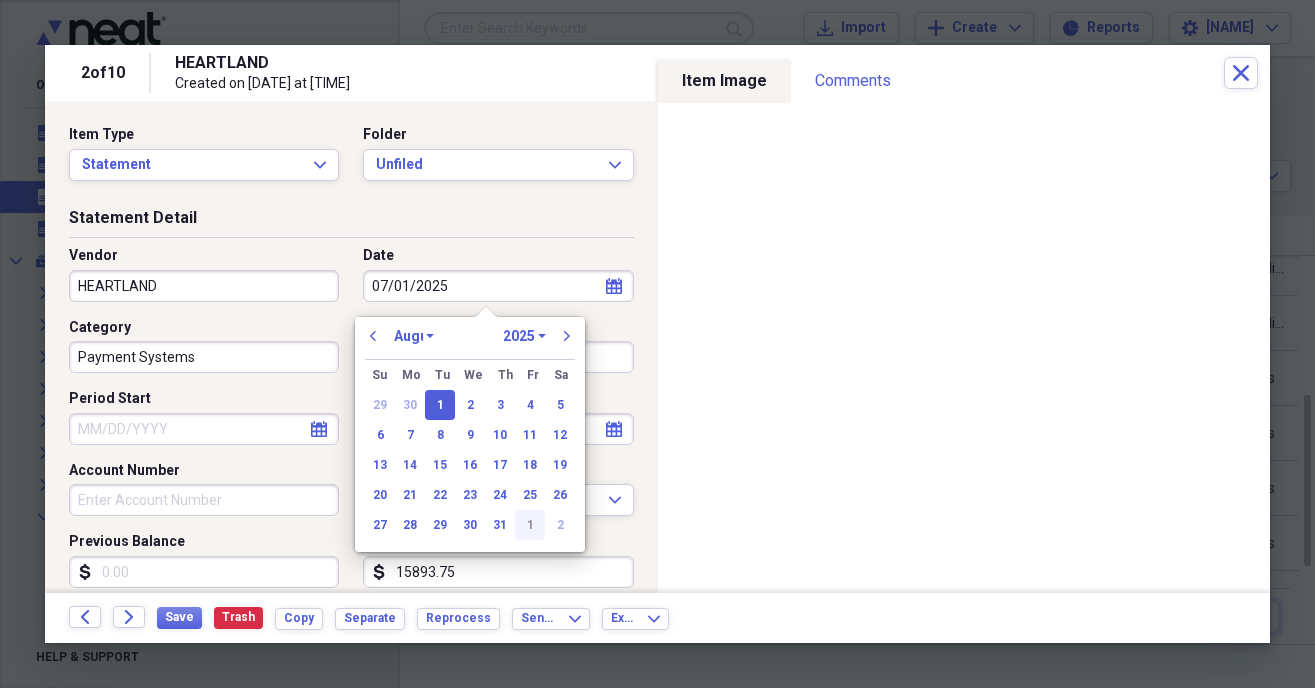 type on "08/01/2025" 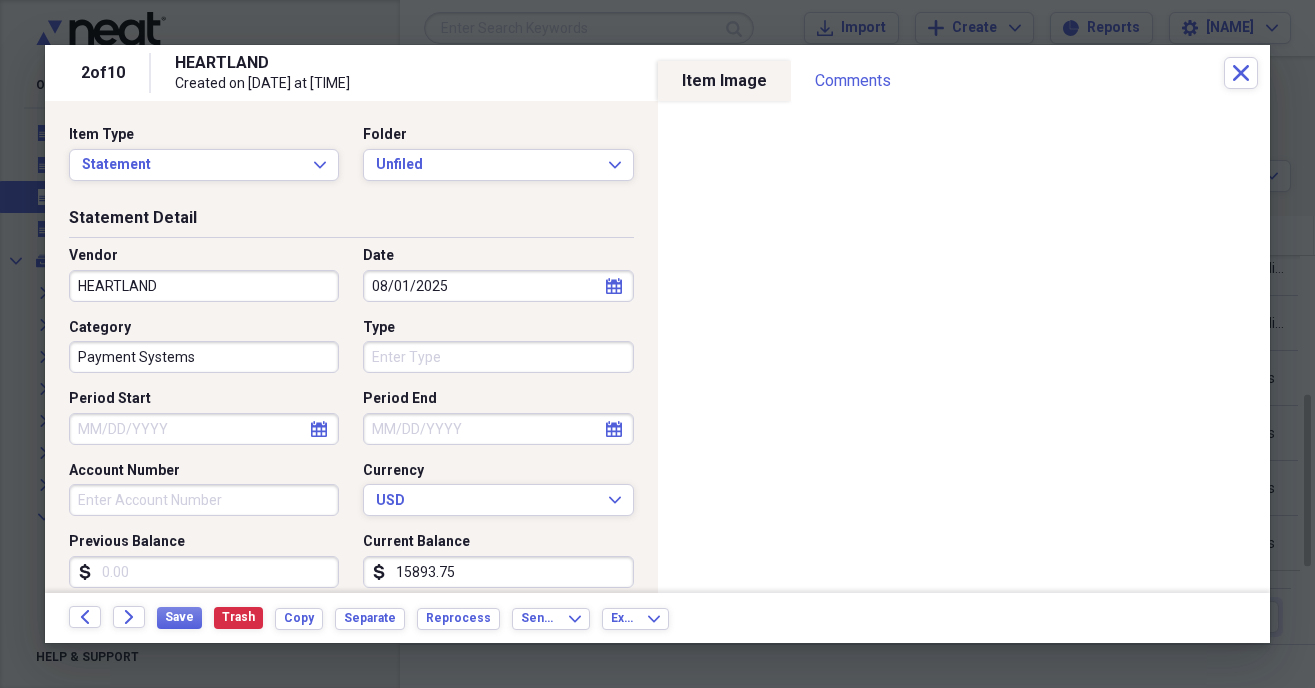 click on "Type" at bounding box center [498, 357] 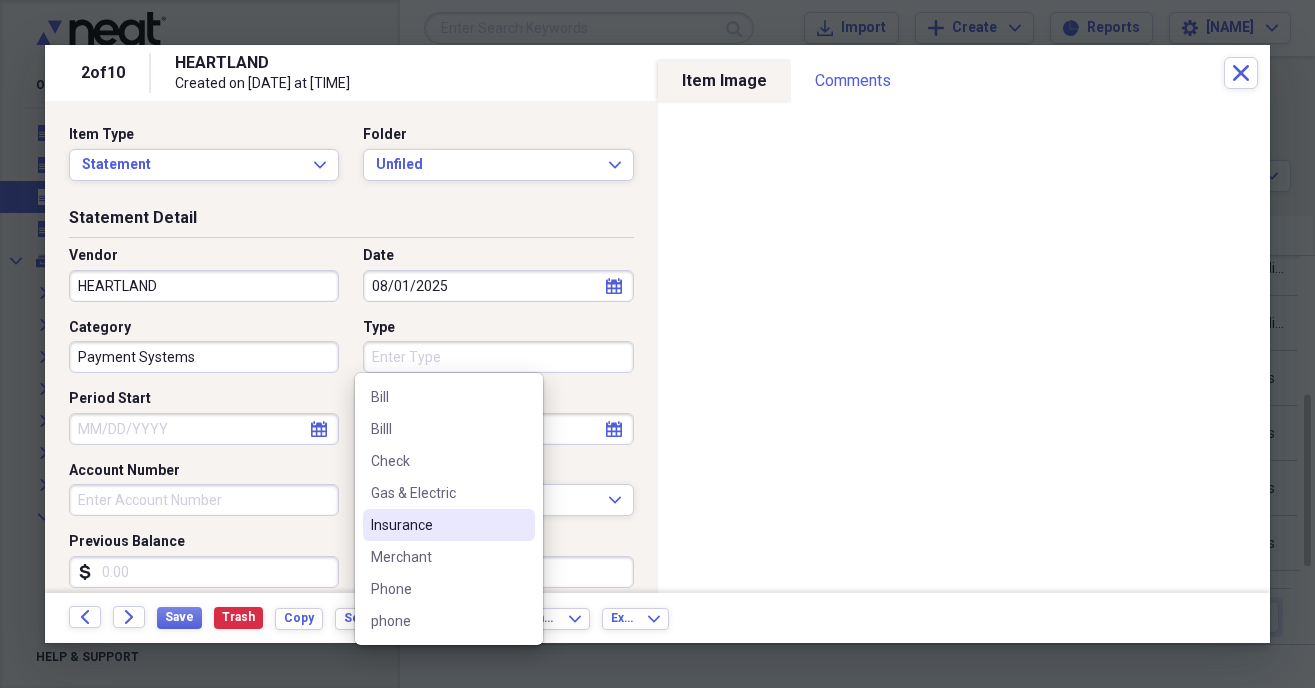 click on "Merchant" at bounding box center [437, 557] 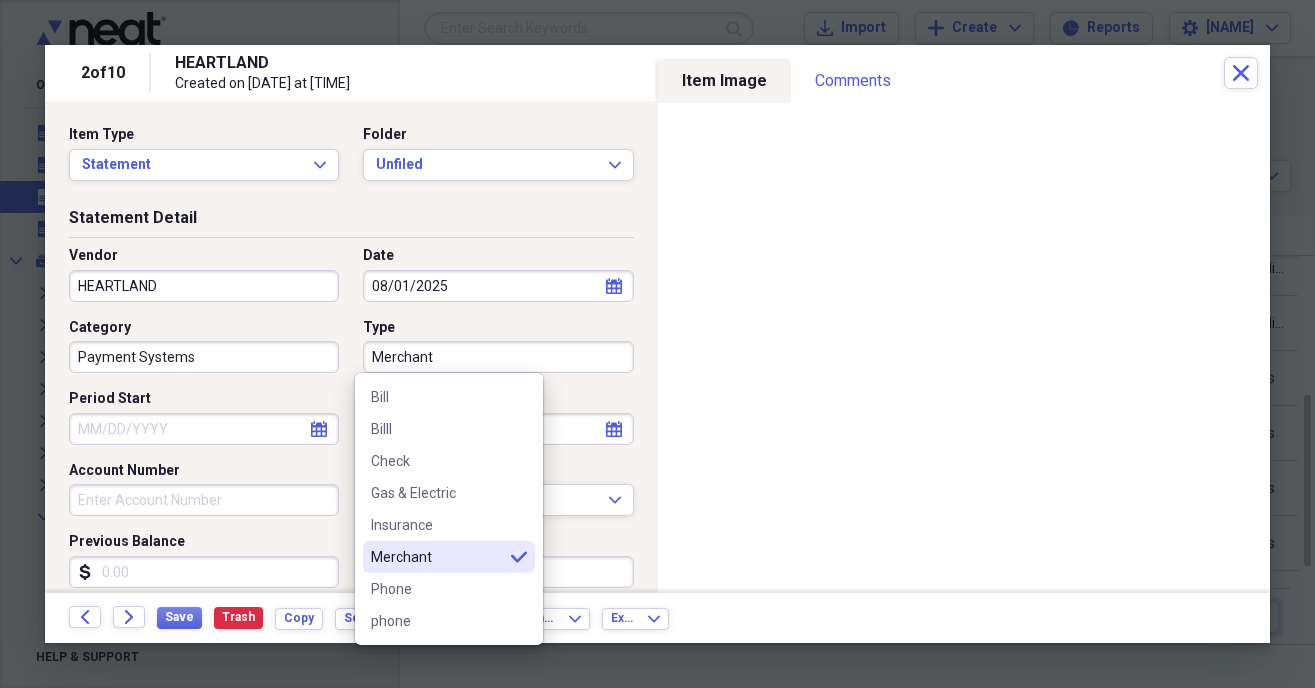 type on "Merchant" 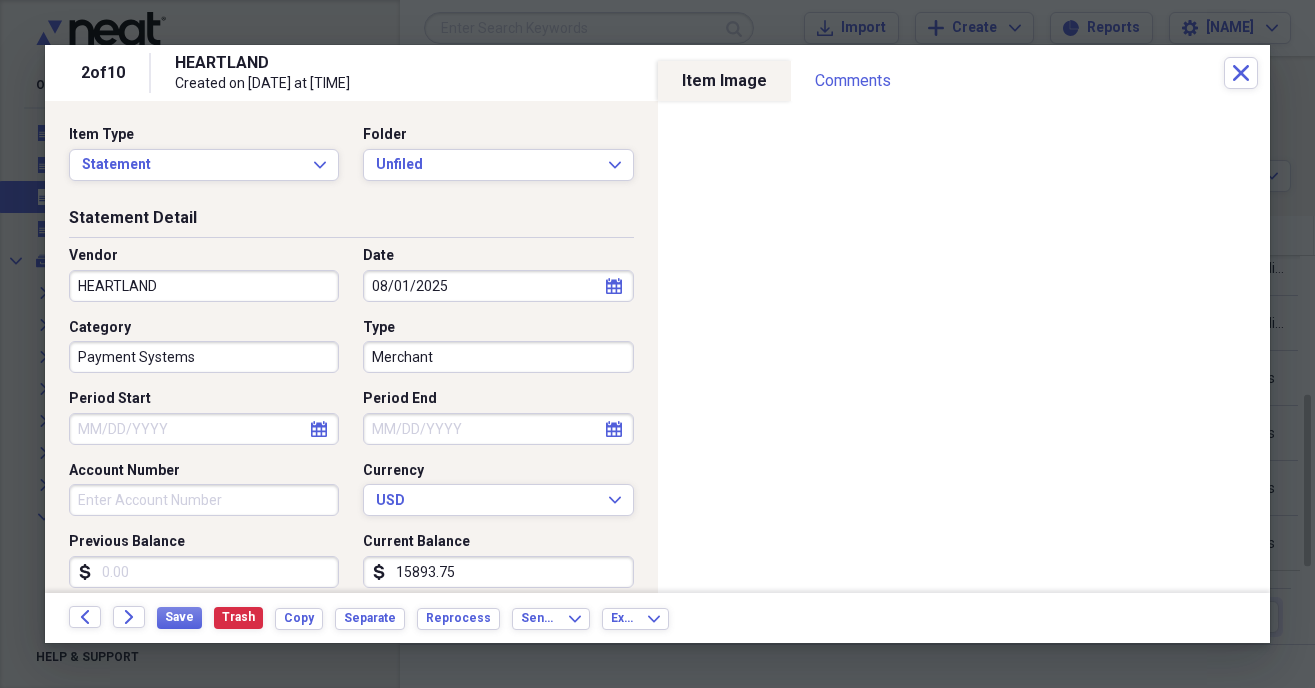click on "calendar" 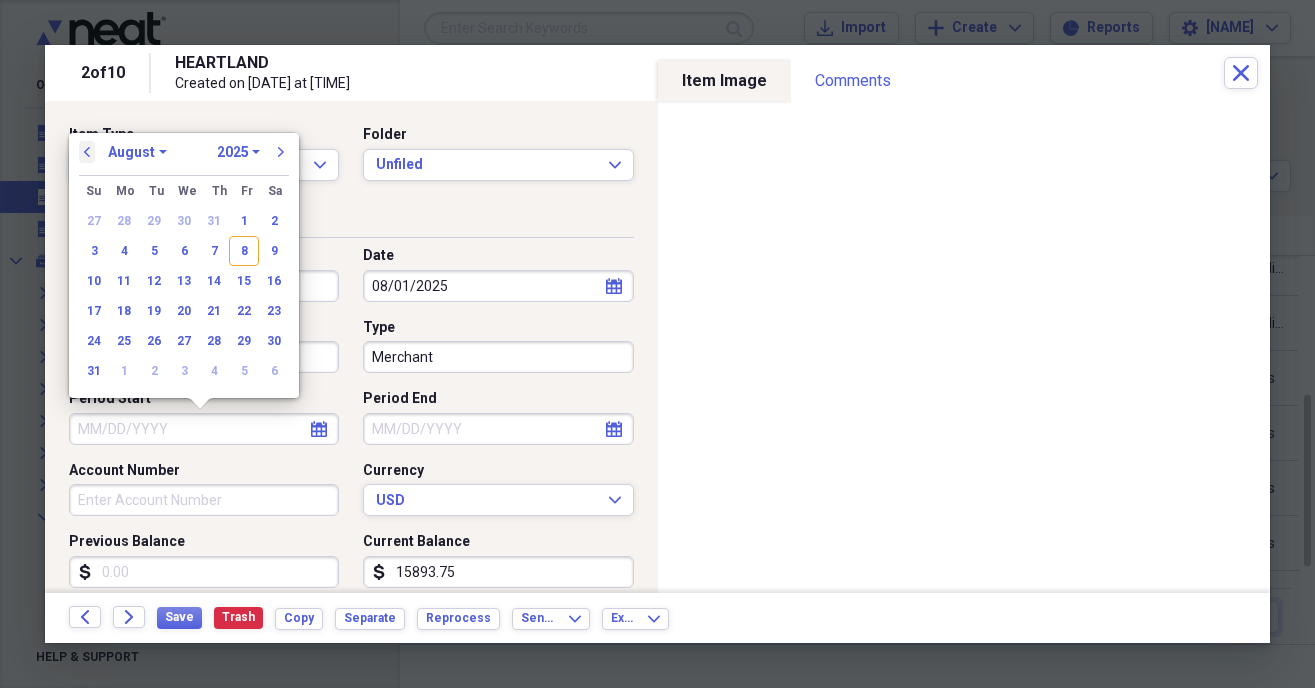 click on "previous" at bounding box center [87, 152] 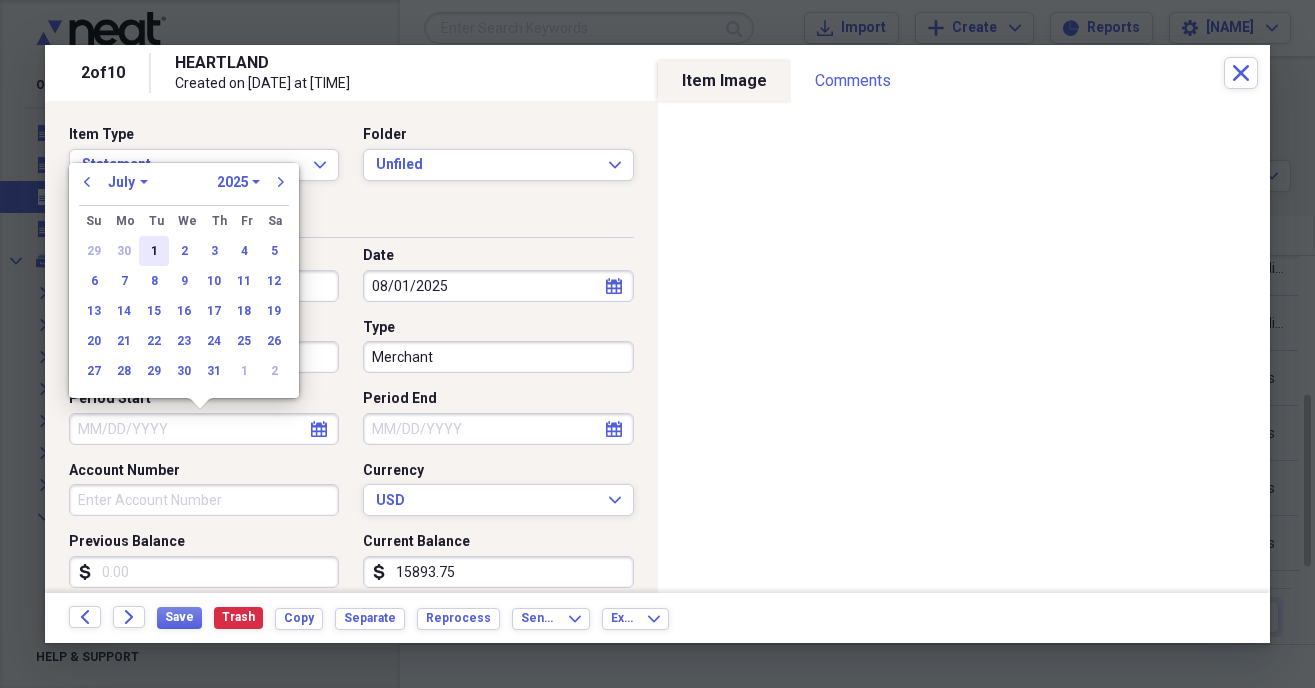 click on "1" at bounding box center [154, 251] 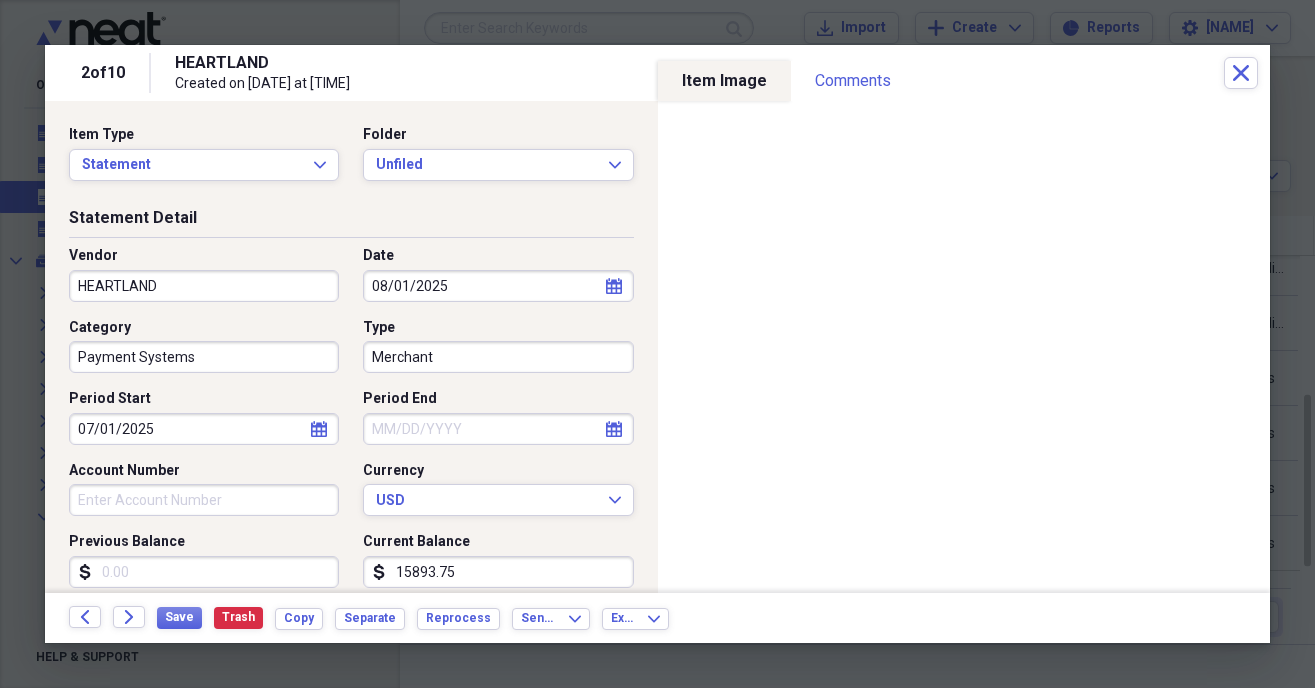 click on "calendar Calendar" at bounding box center [614, 429] 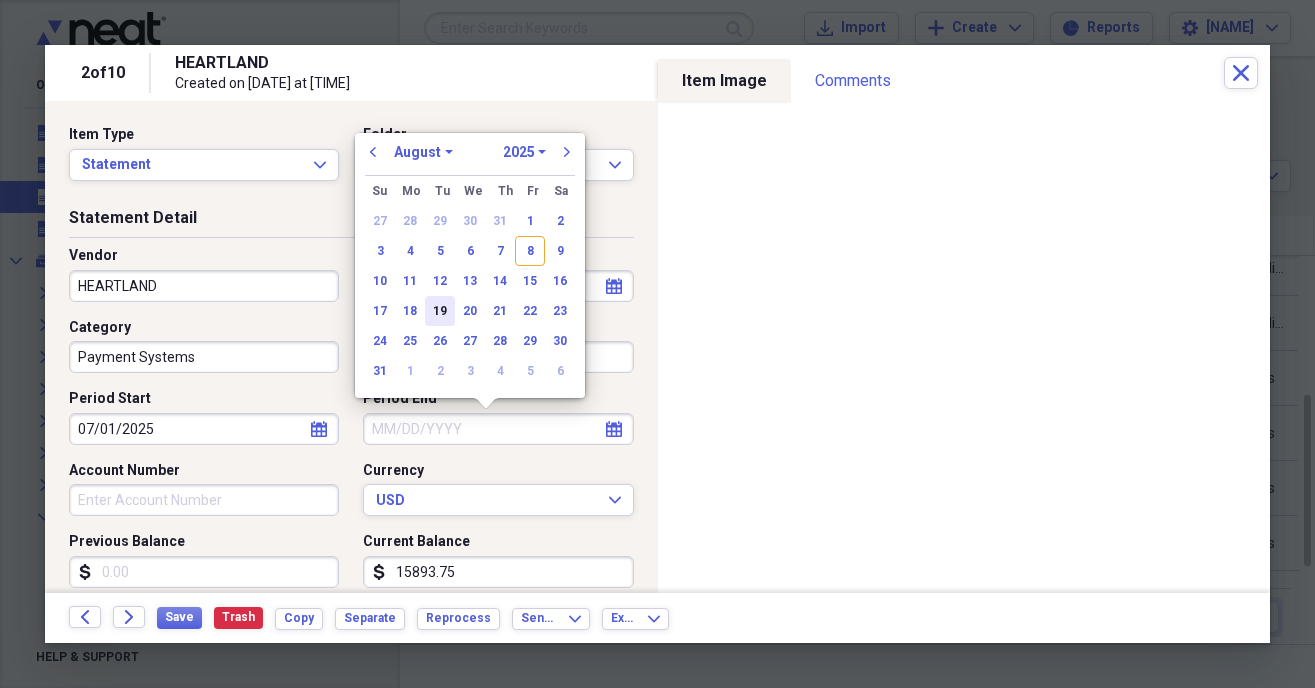 drag, startPoint x: 407, startPoint y: 277, endPoint x: 436, endPoint y: 297, distance: 35.22783 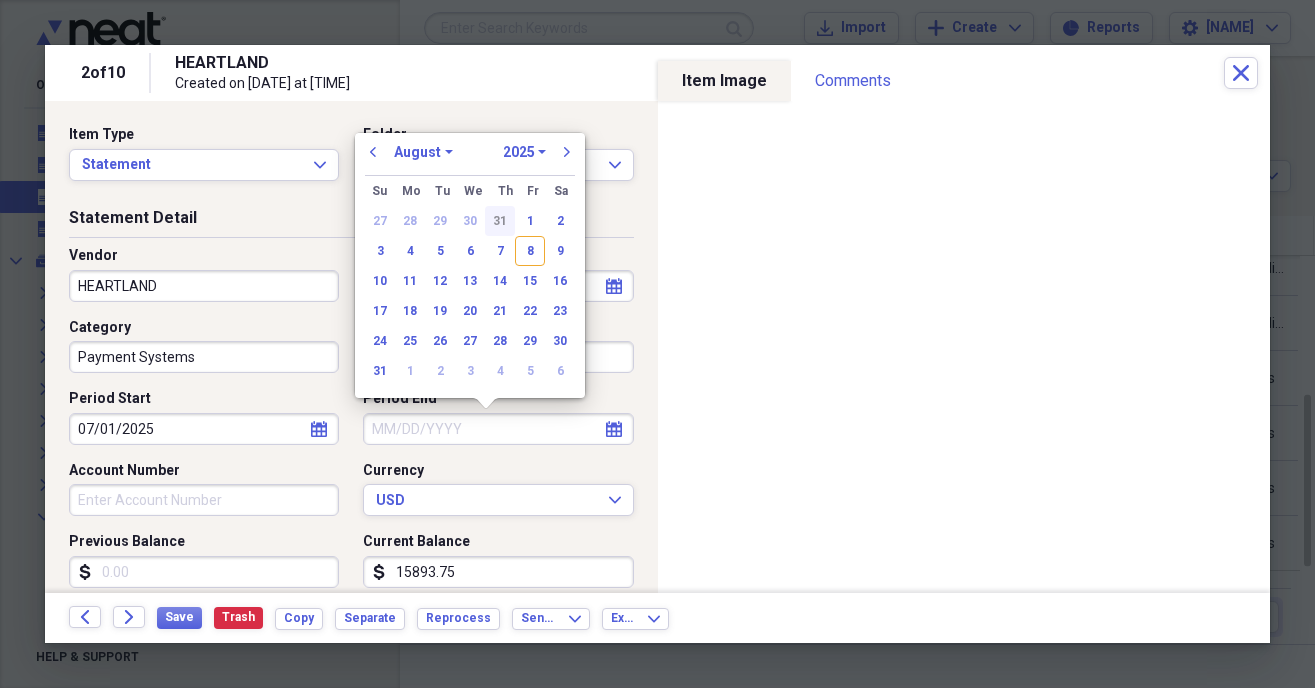 click on "31" at bounding box center [500, 221] 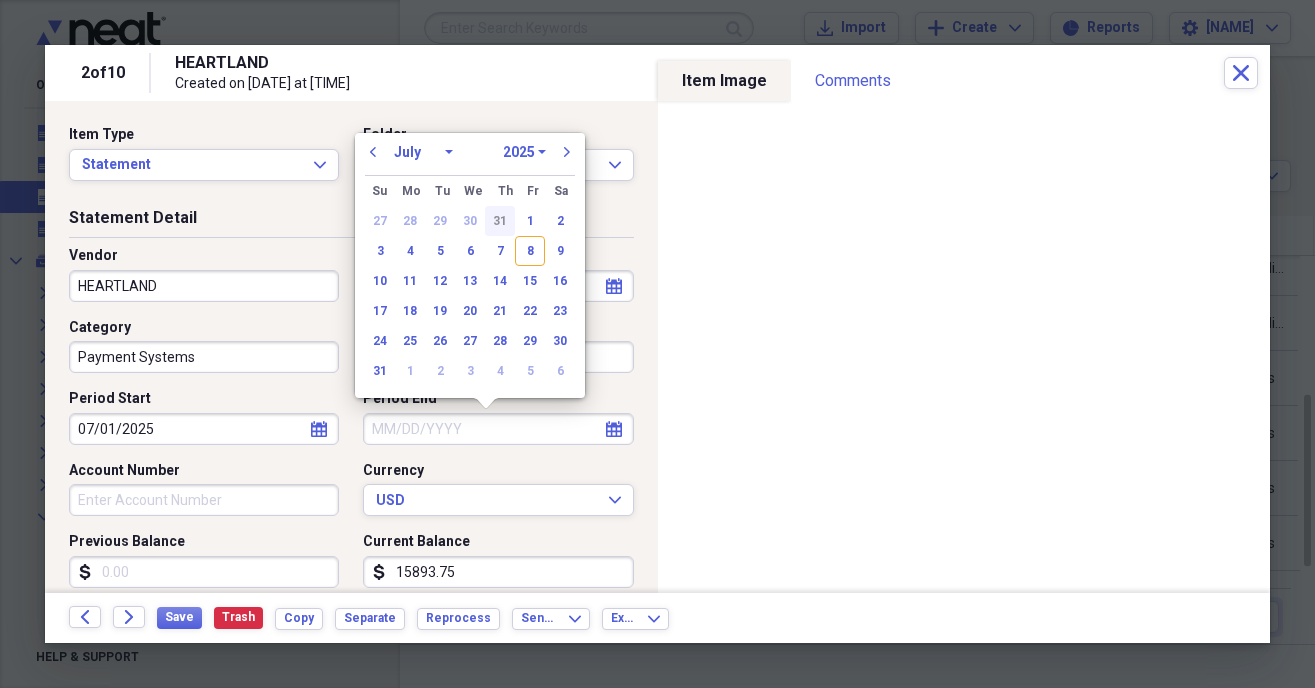type on "07/31/2025" 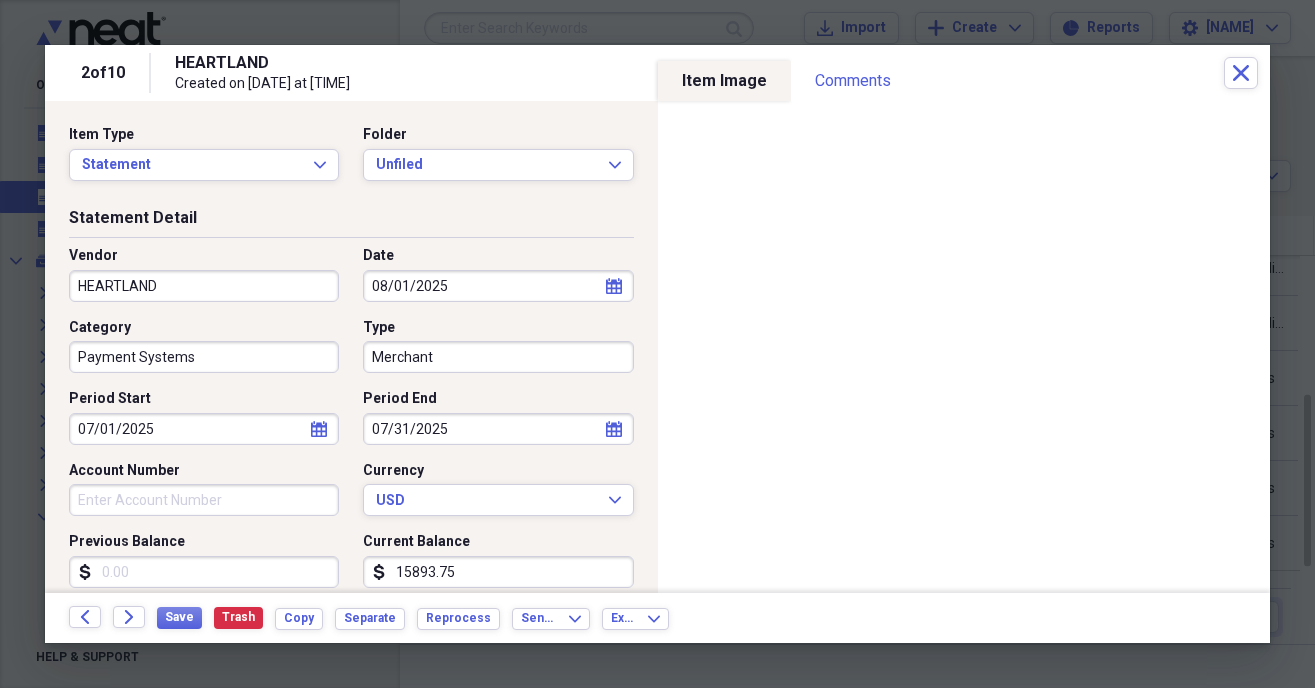 scroll, scrollTop: 114, scrollLeft: 0, axis: vertical 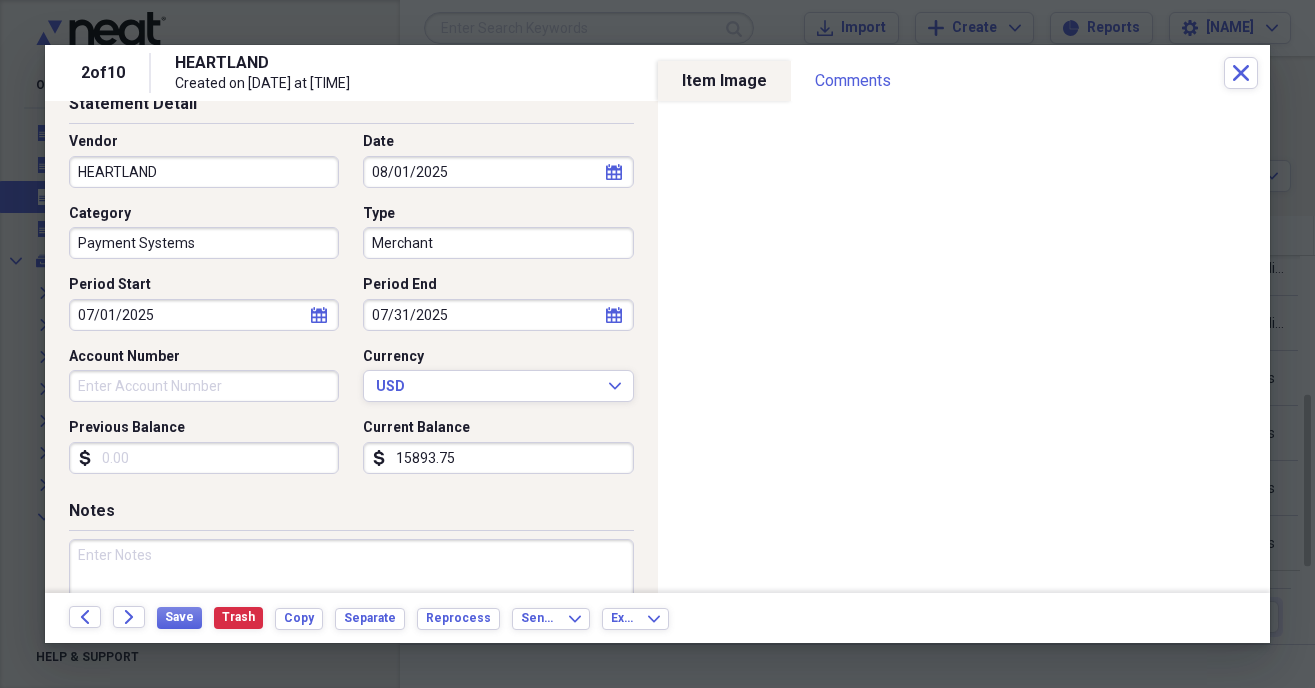 click on "Account Number" at bounding box center [204, 386] 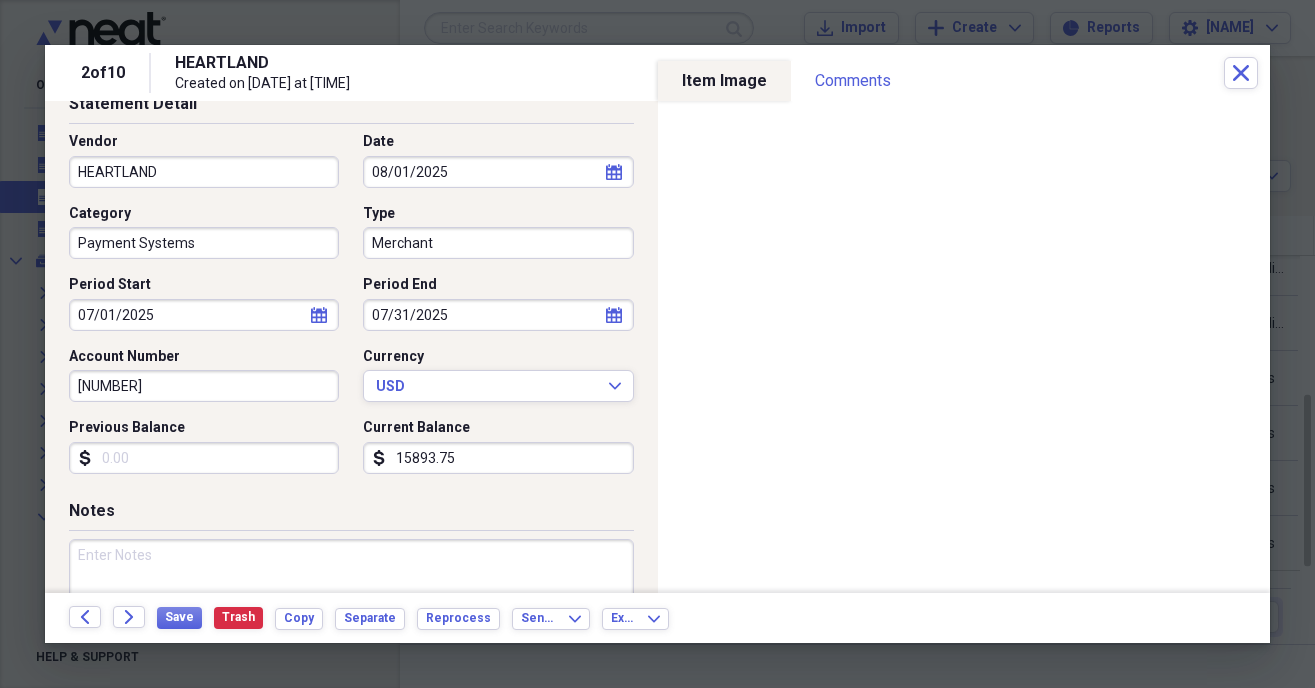 type on "[NUMBER]" 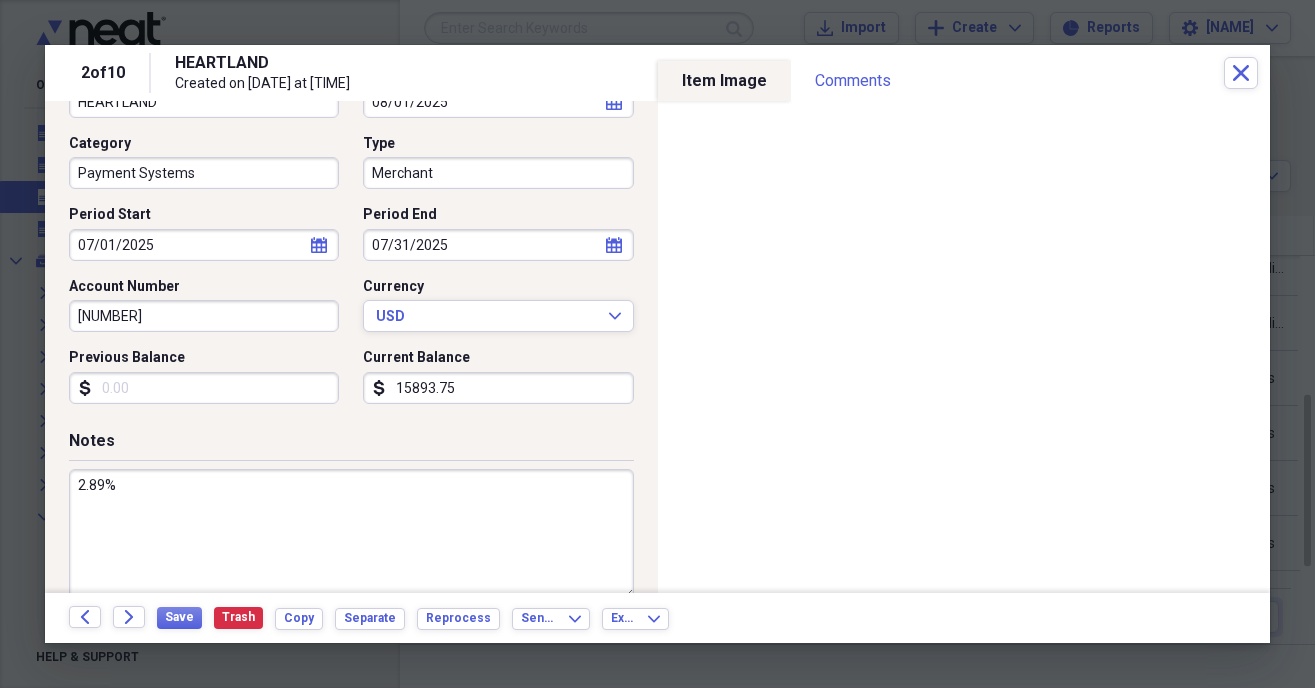 scroll, scrollTop: 216, scrollLeft: 0, axis: vertical 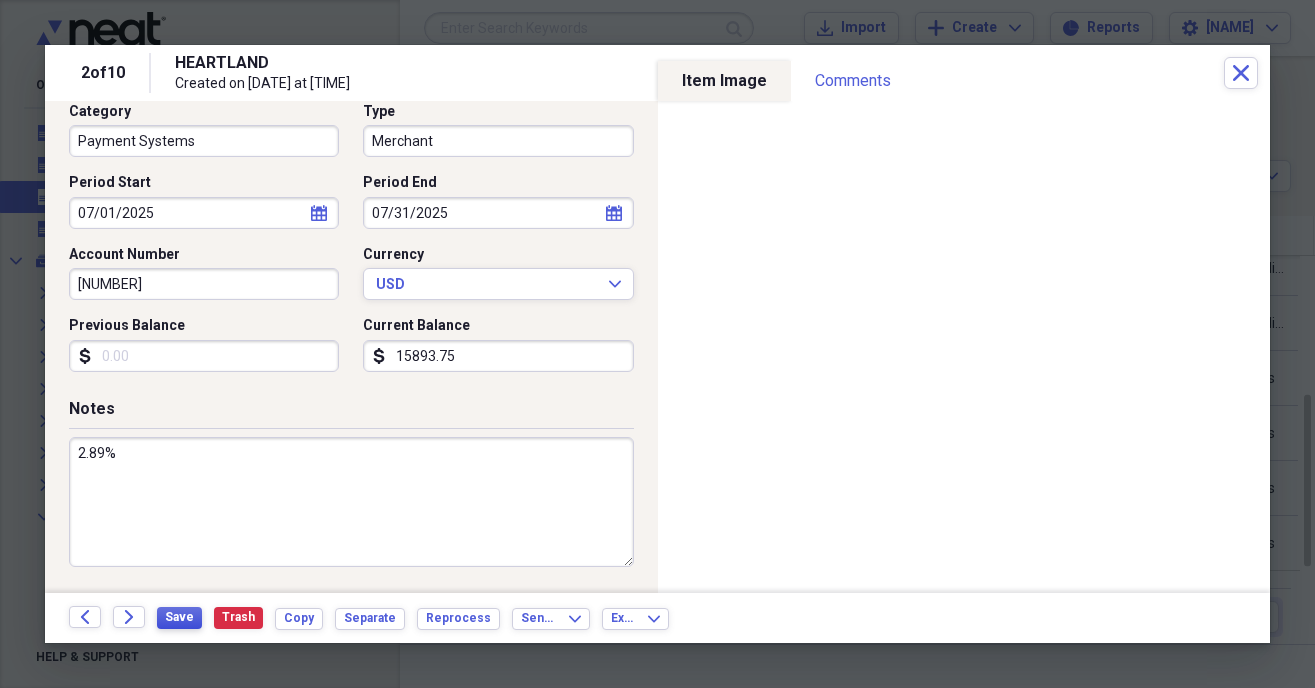 type on "2.89%" 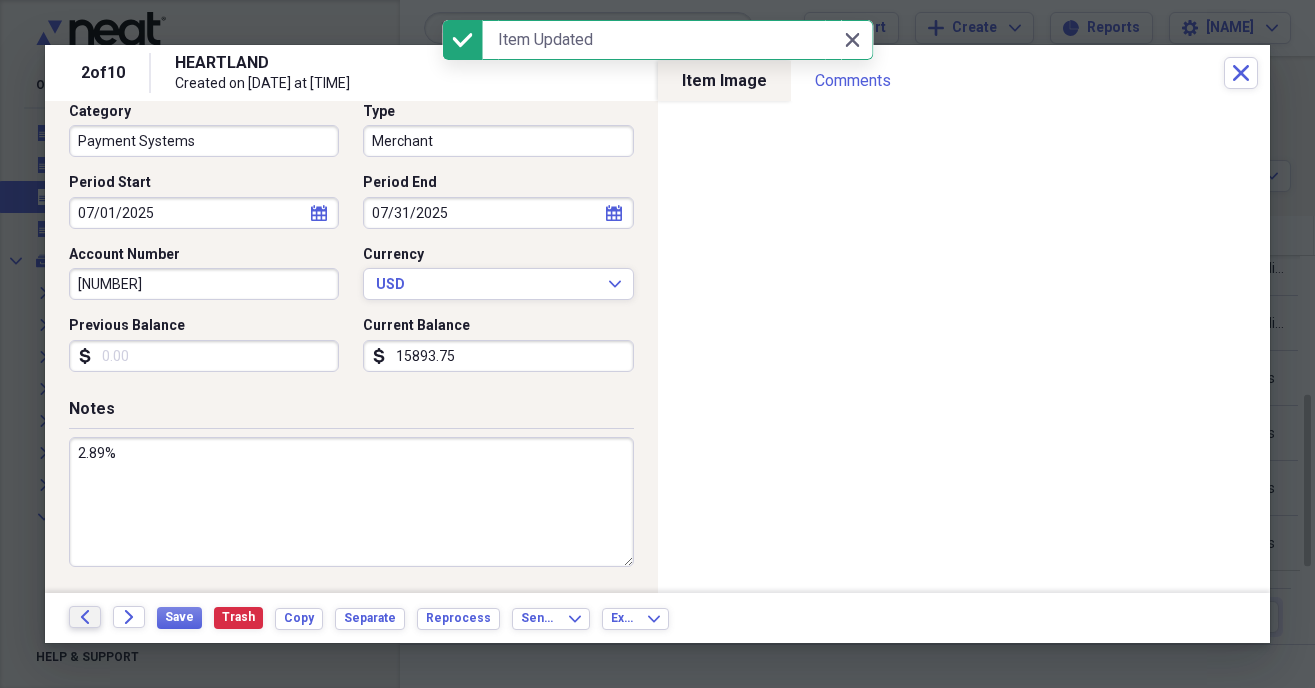 click on "Back" at bounding box center [85, 617] 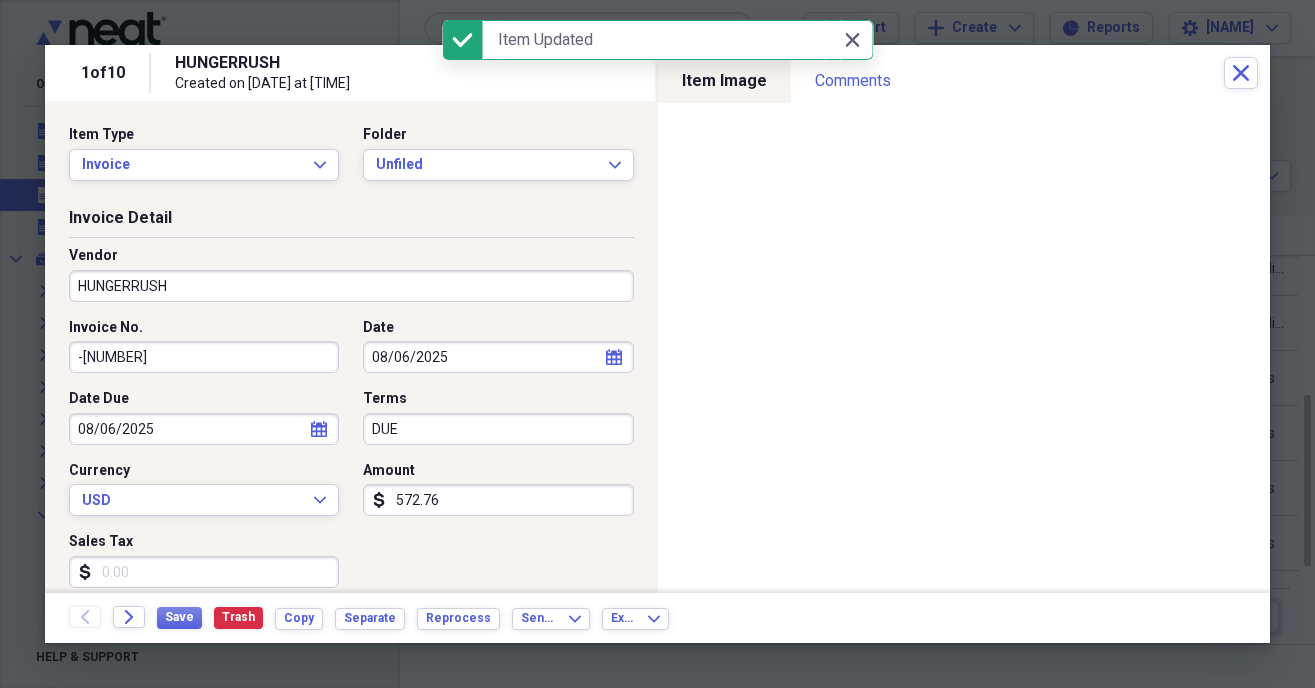 click on "-[NUMBER]" at bounding box center [204, 357] 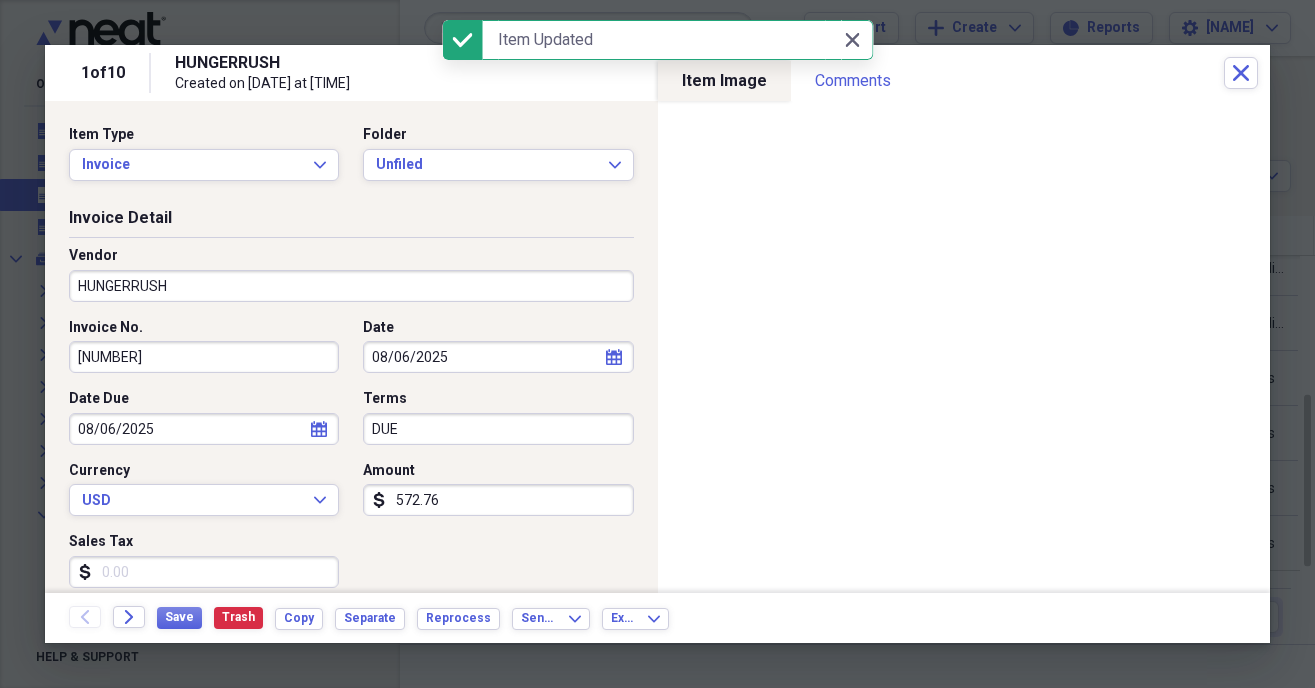 type on "[NUMBER]" 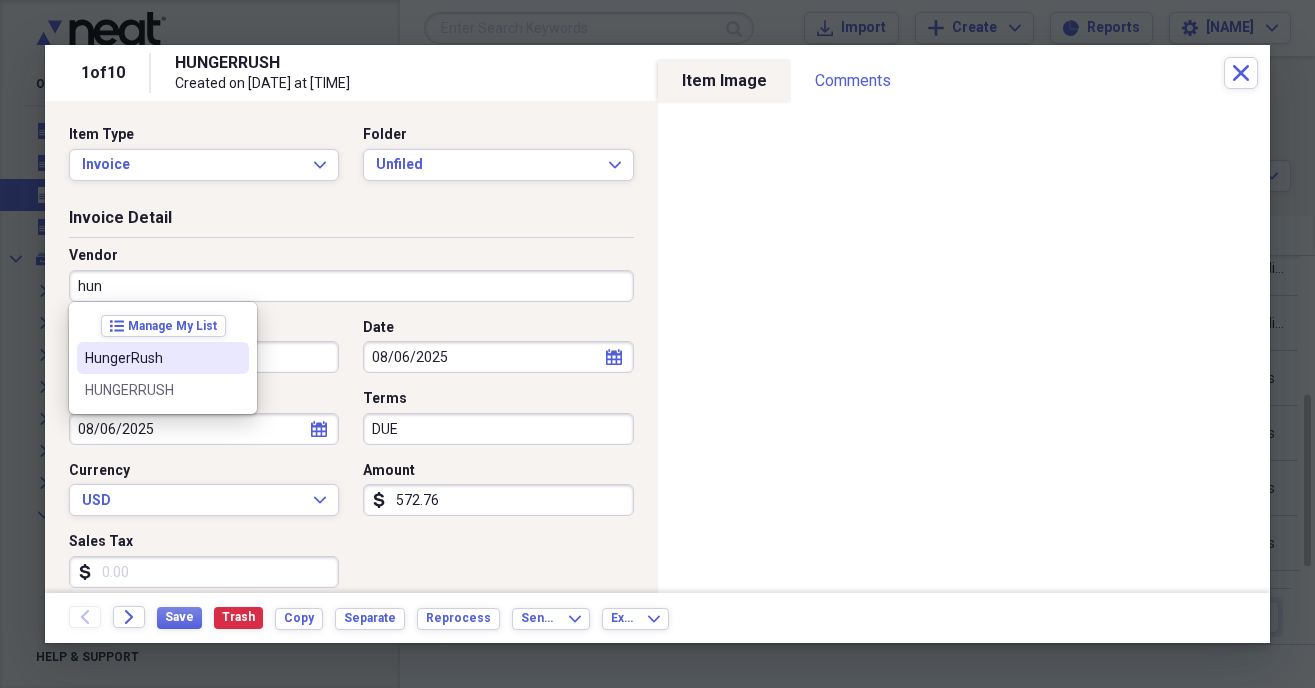 click on "HungerRush" at bounding box center (151, 358) 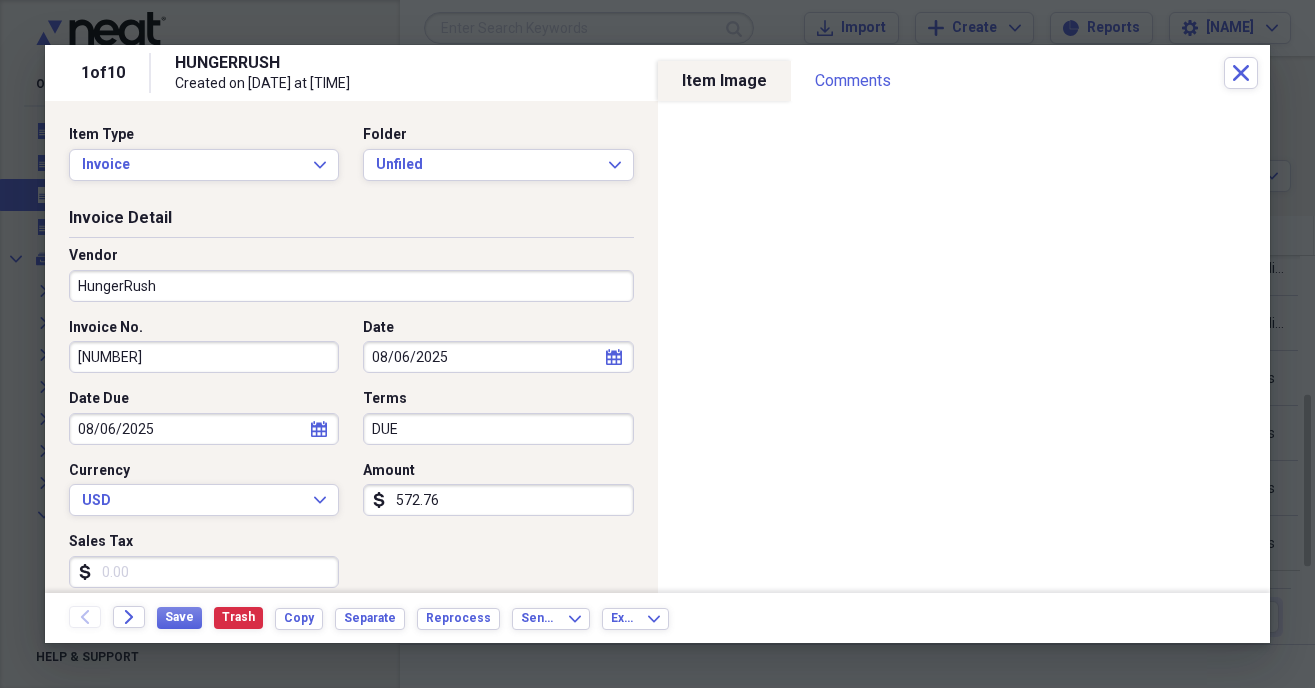 drag, startPoint x: 424, startPoint y: 427, endPoint x: 438, endPoint y: 432, distance: 14.866069 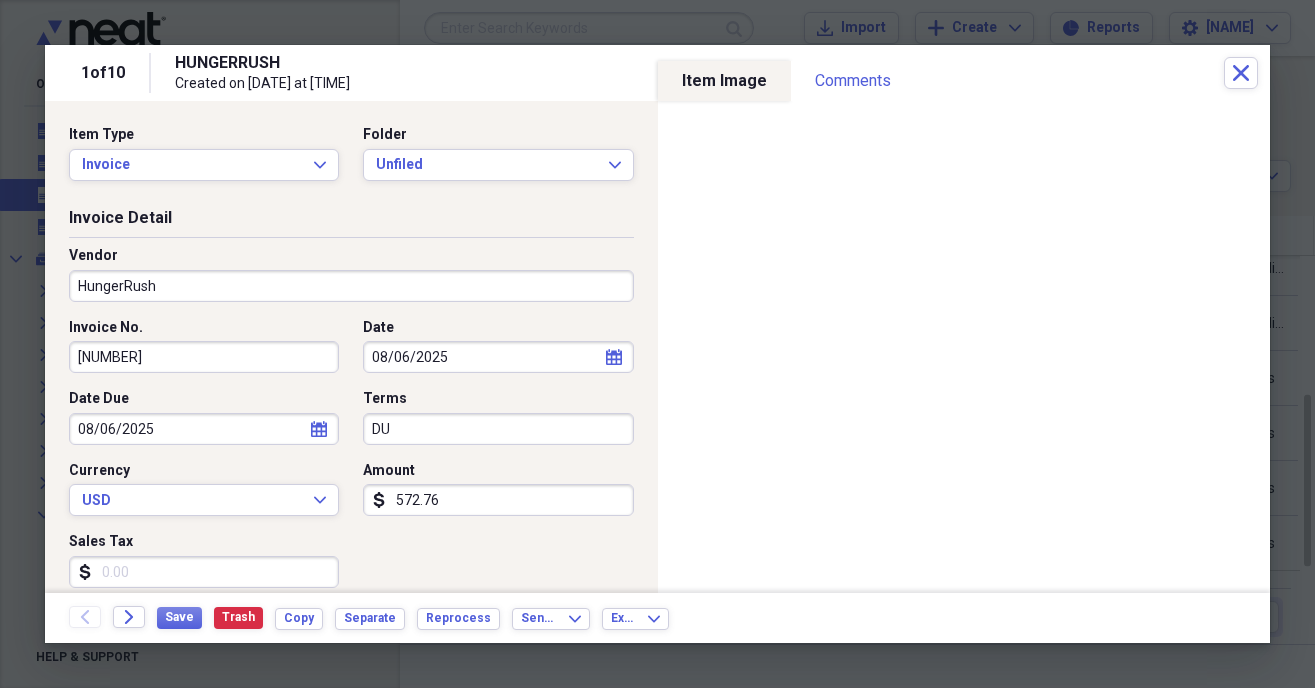 click on "DU" at bounding box center (498, 429) 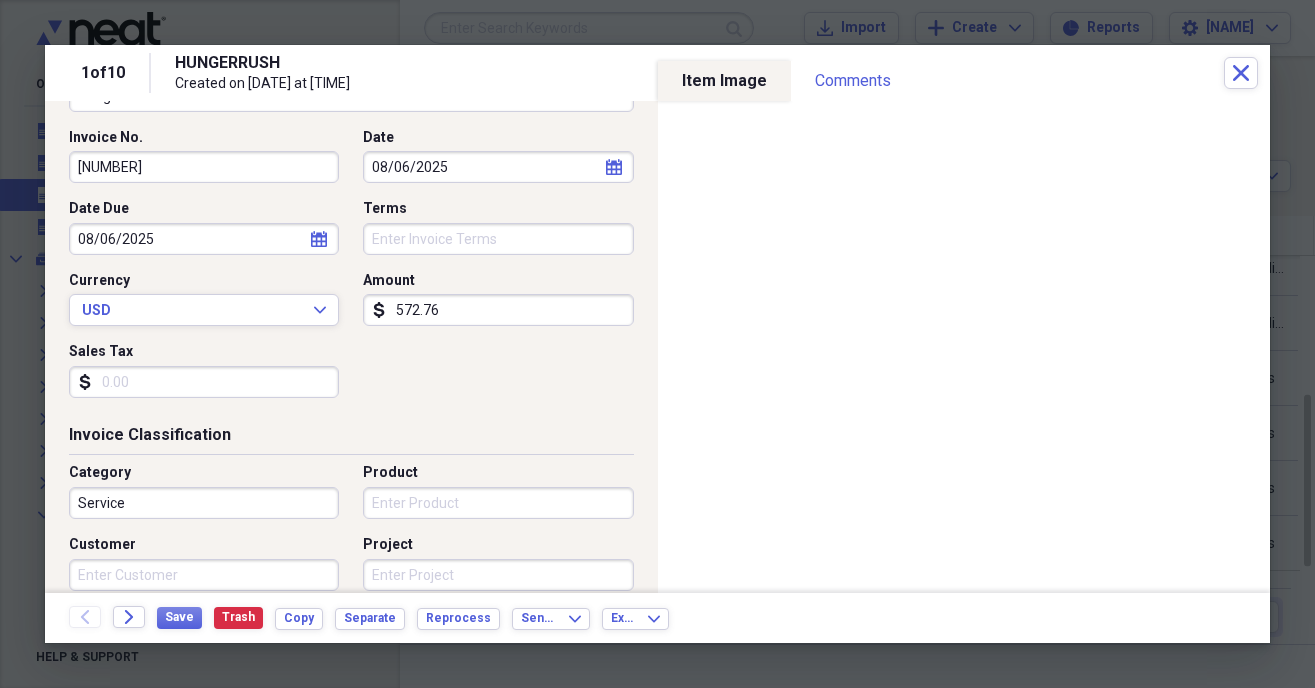 scroll, scrollTop: 228, scrollLeft: 0, axis: vertical 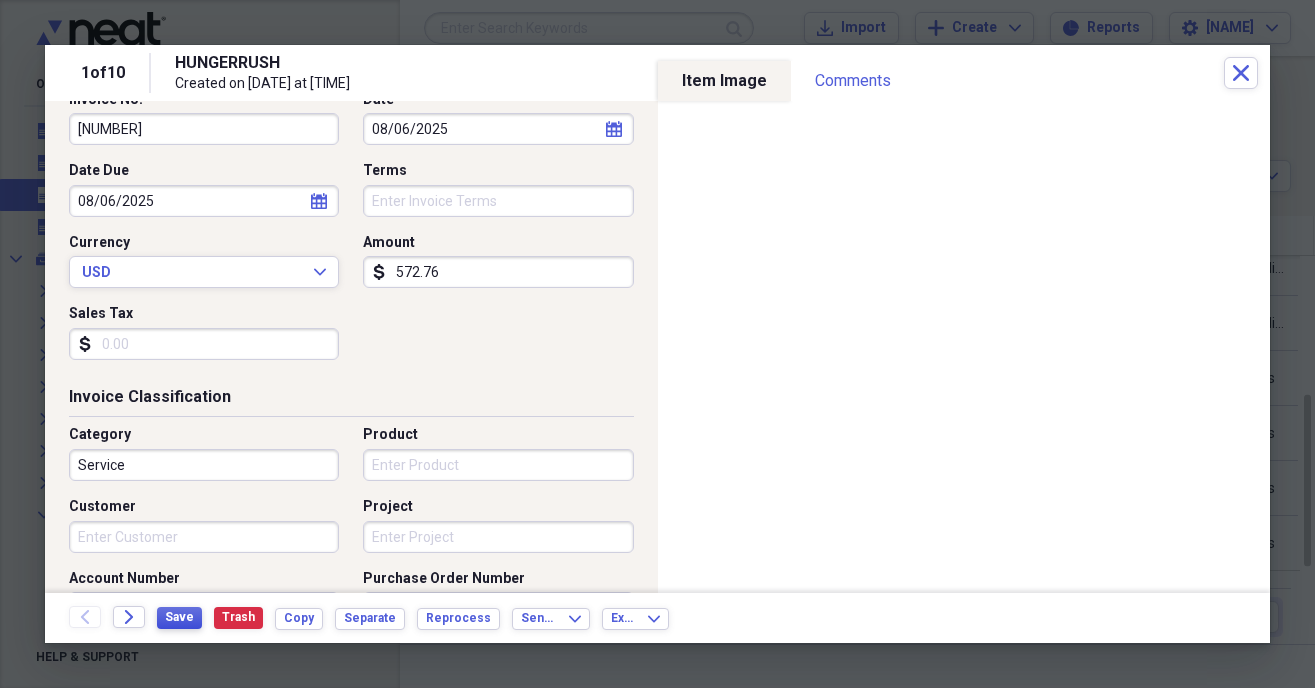 type 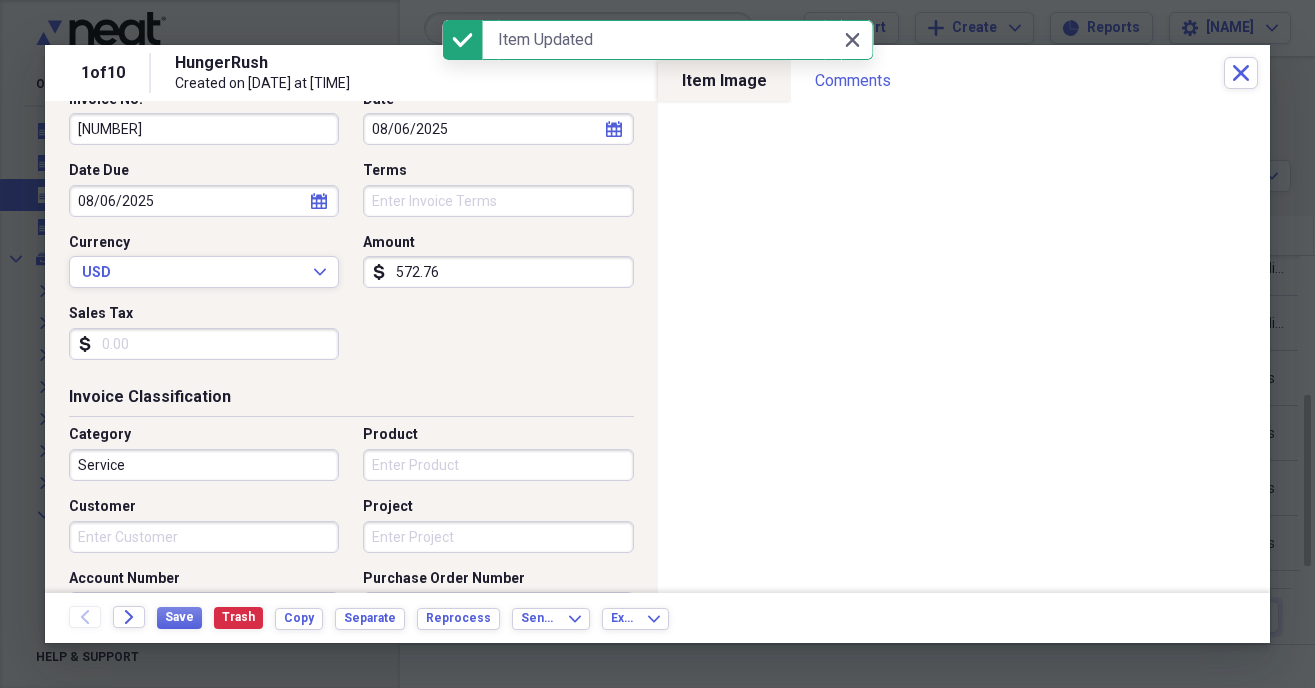 drag, startPoint x: 1194, startPoint y: 9, endPoint x: 1188, endPoint y: 28, distance: 19.924858 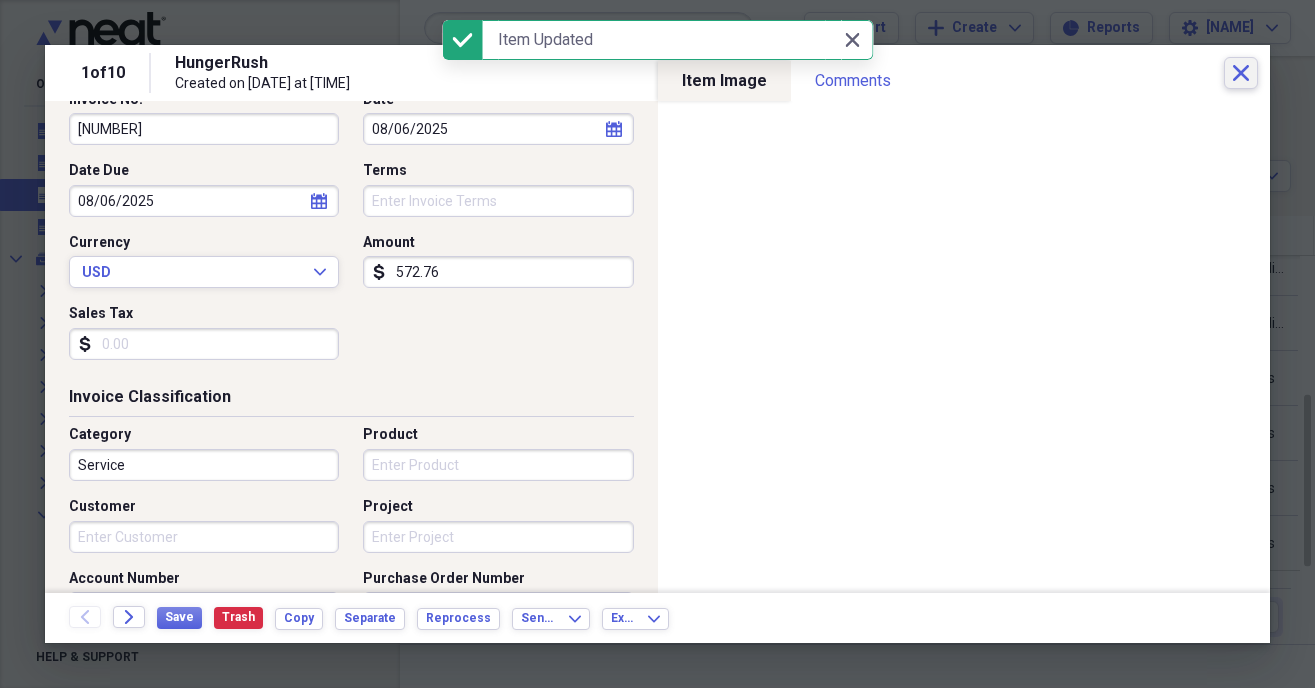 drag, startPoint x: 1237, startPoint y: 69, endPoint x: 1247, endPoint y: 66, distance: 10.440307 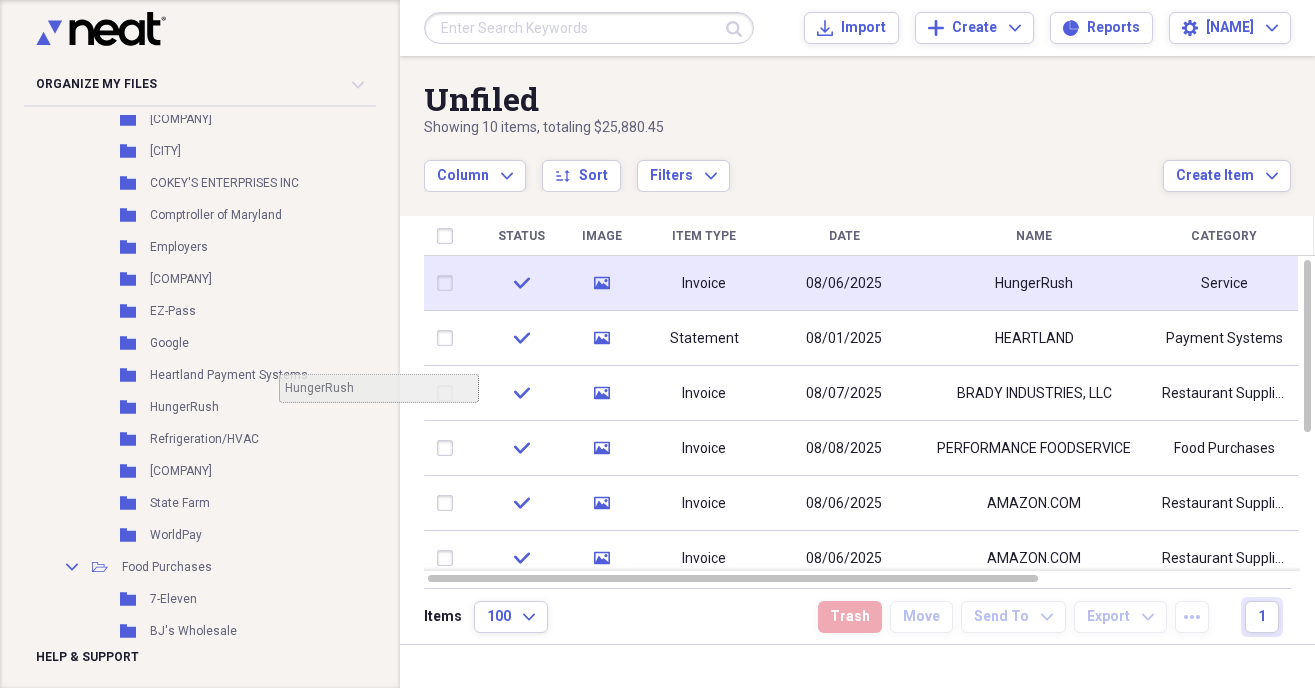 scroll, scrollTop: 588, scrollLeft: 30, axis: both 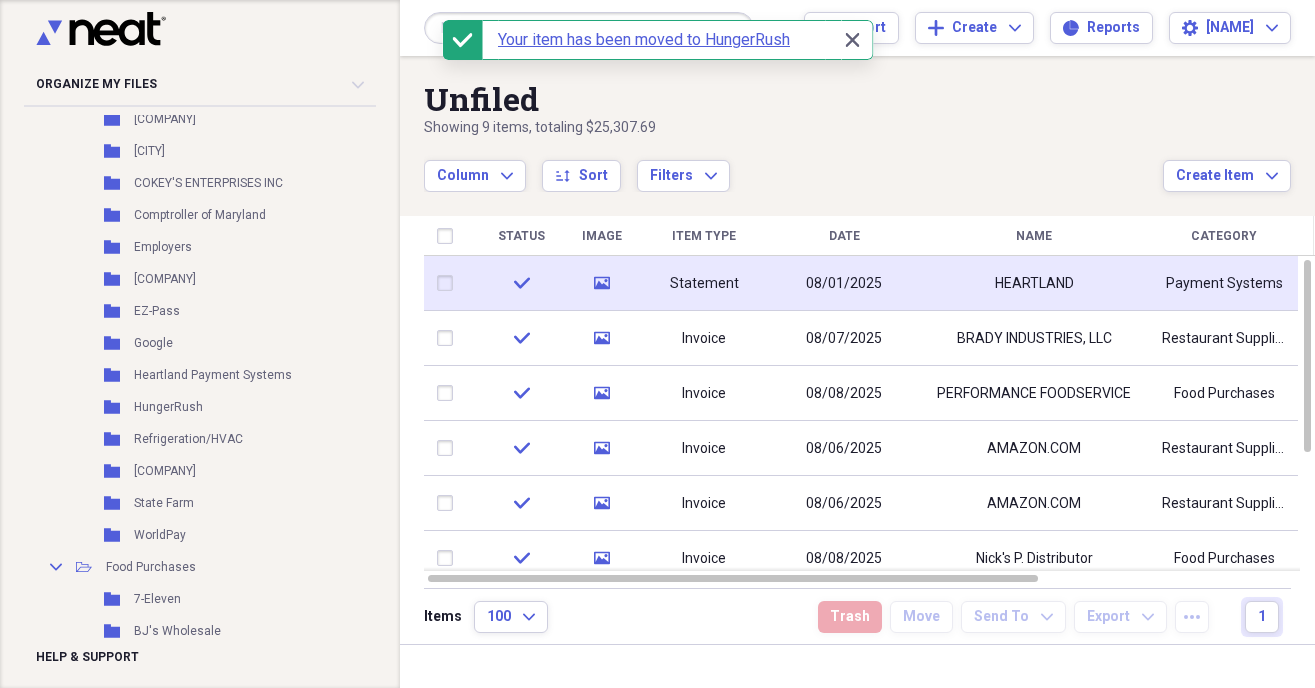 click on "Statement" at bounding box center (704, 284) 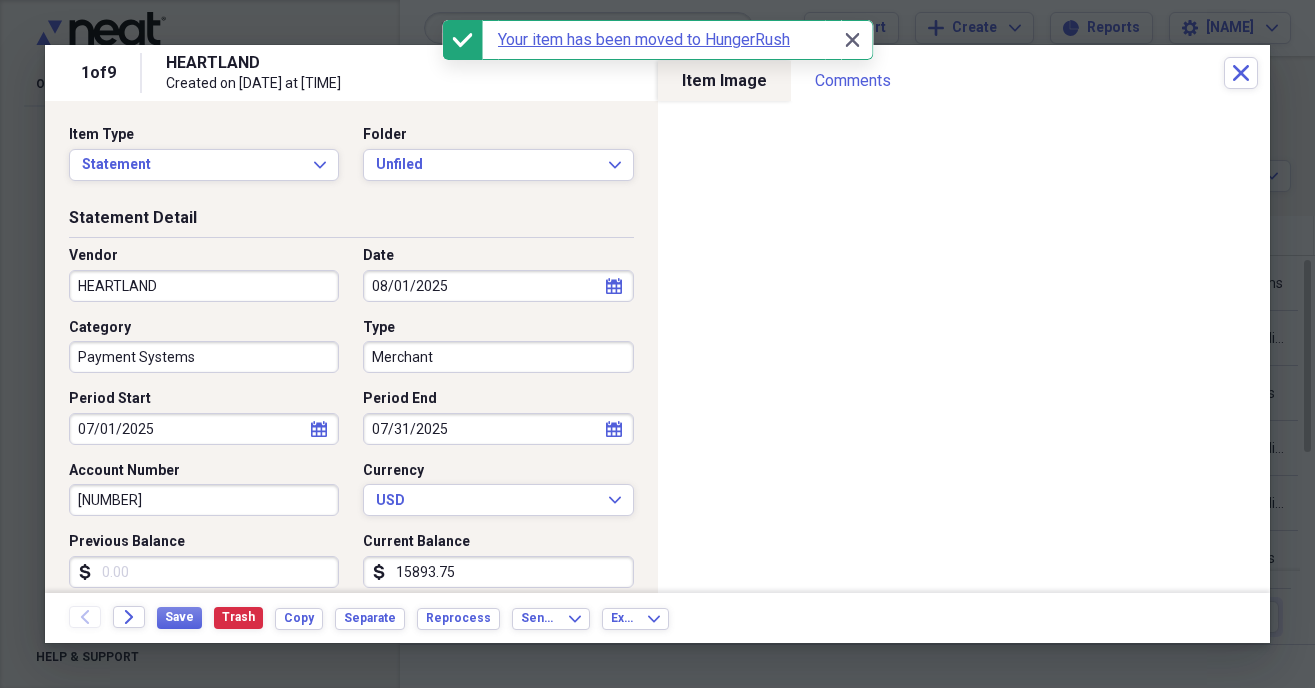 click on "HEARTLAND" at bounding box center (204, 286) 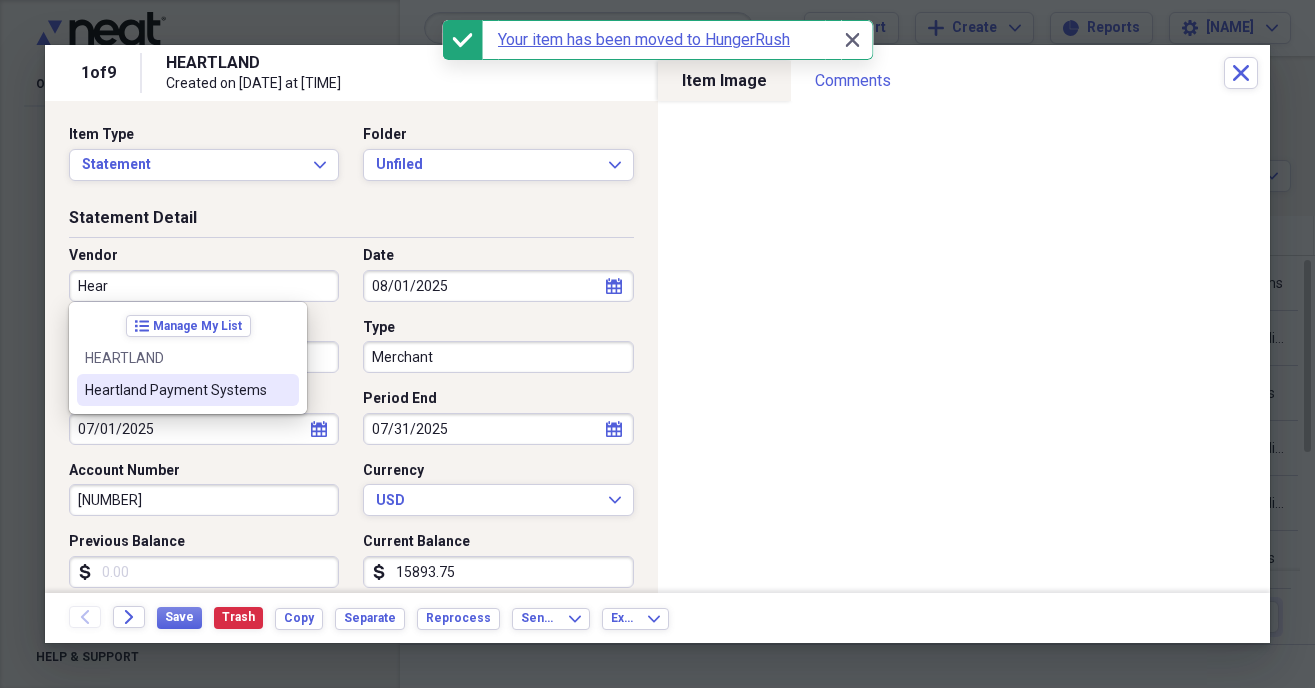 click on "Heartland Payment Systems" at bounding box center (176, 390) 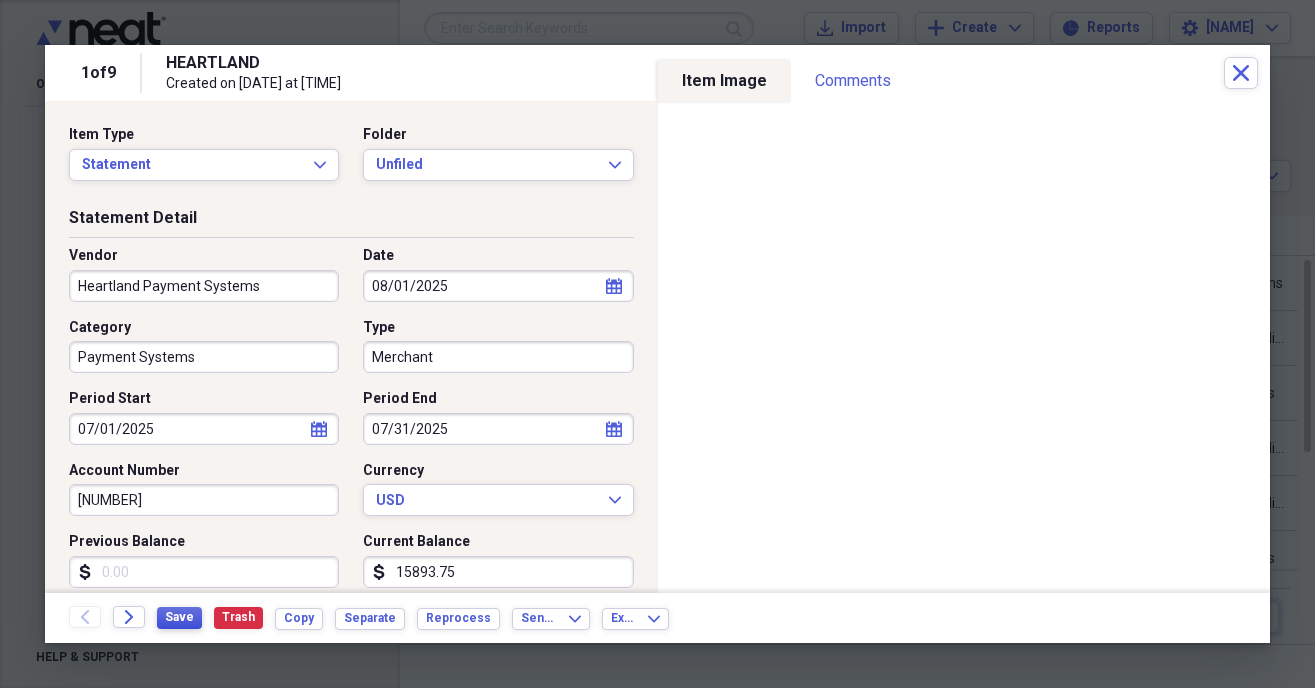 click on "Save" at bounding box center (179, 617) 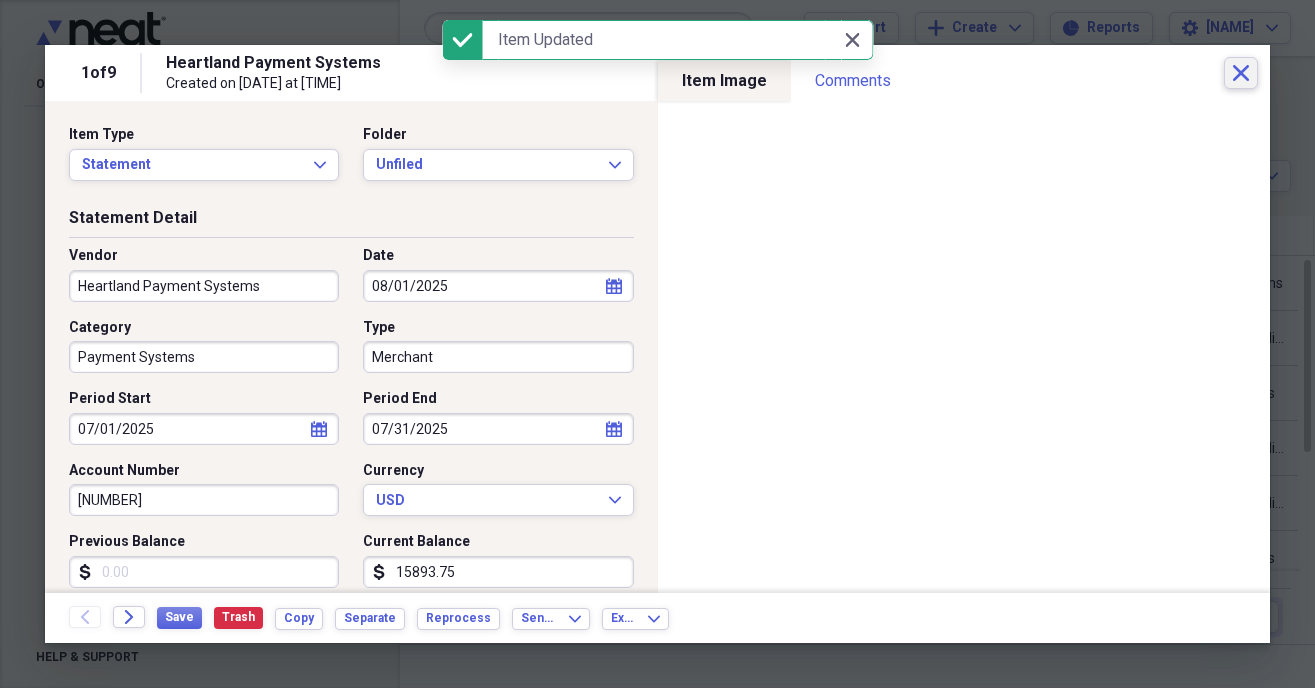 click on "Close" at bounding box center (1241, 73) 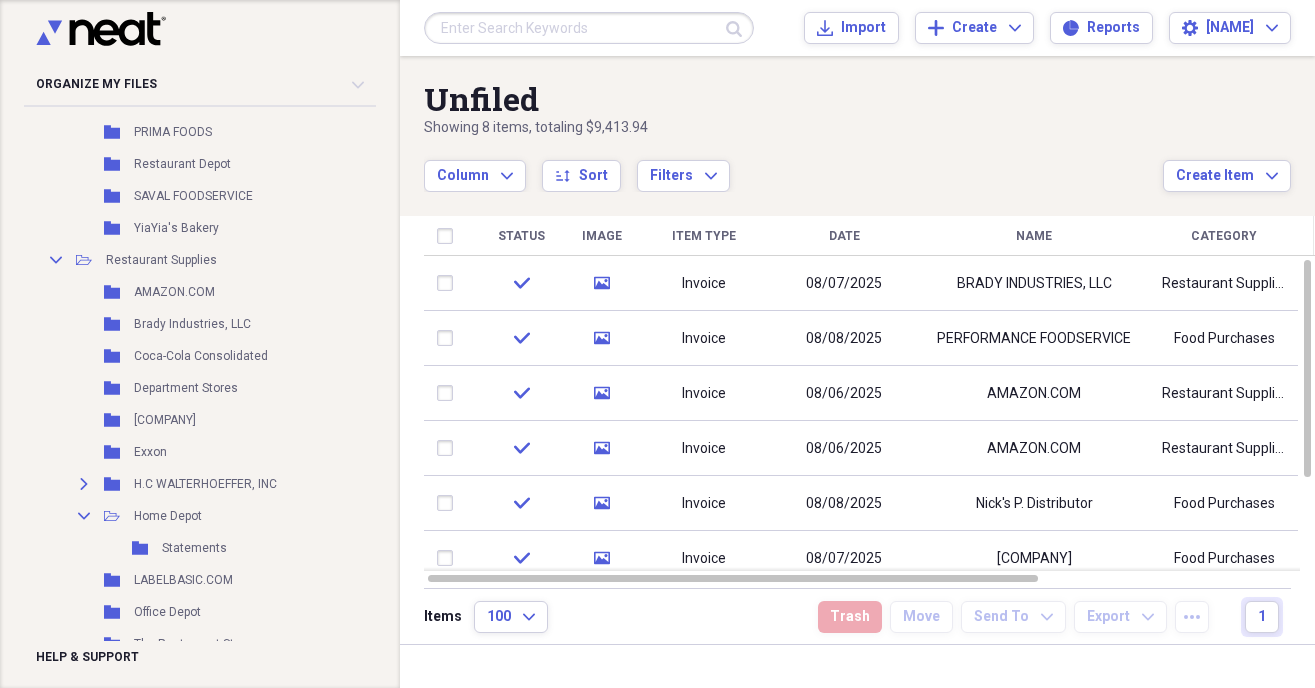 scroll, scrollTop: 1596, scrollLeft: 30, axis: both 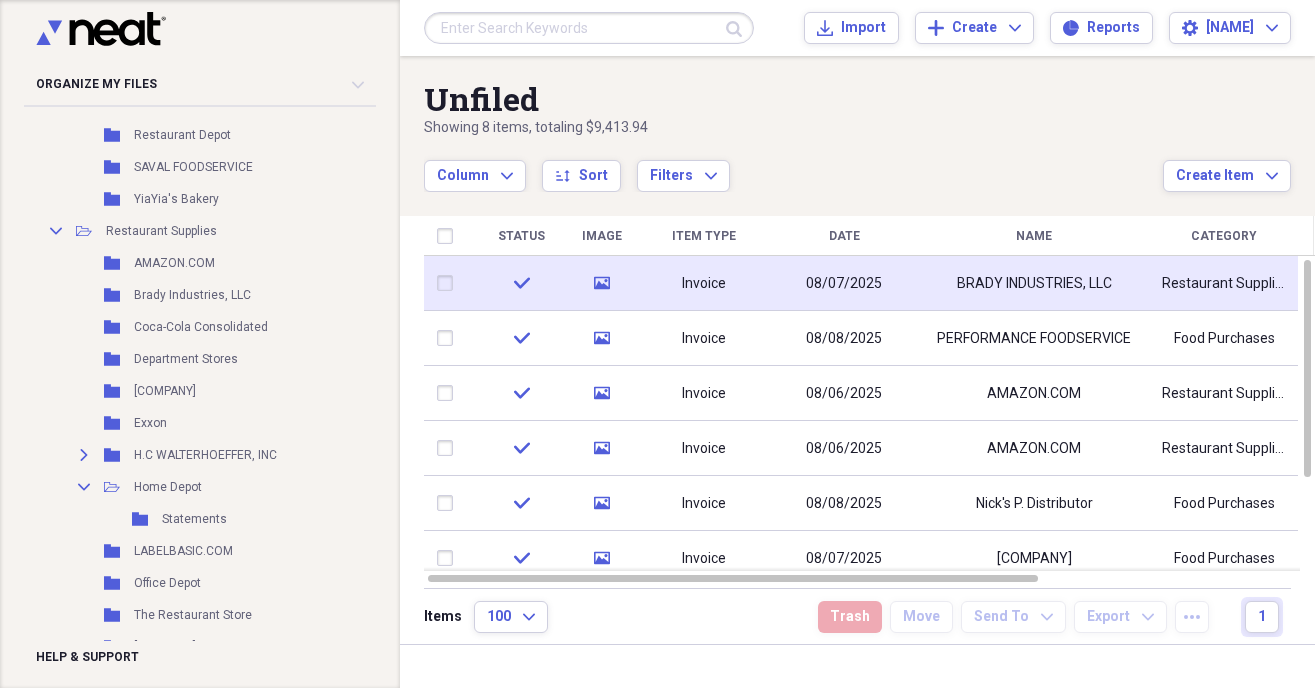 click on "Invoice" at bounding box center [704, 283] 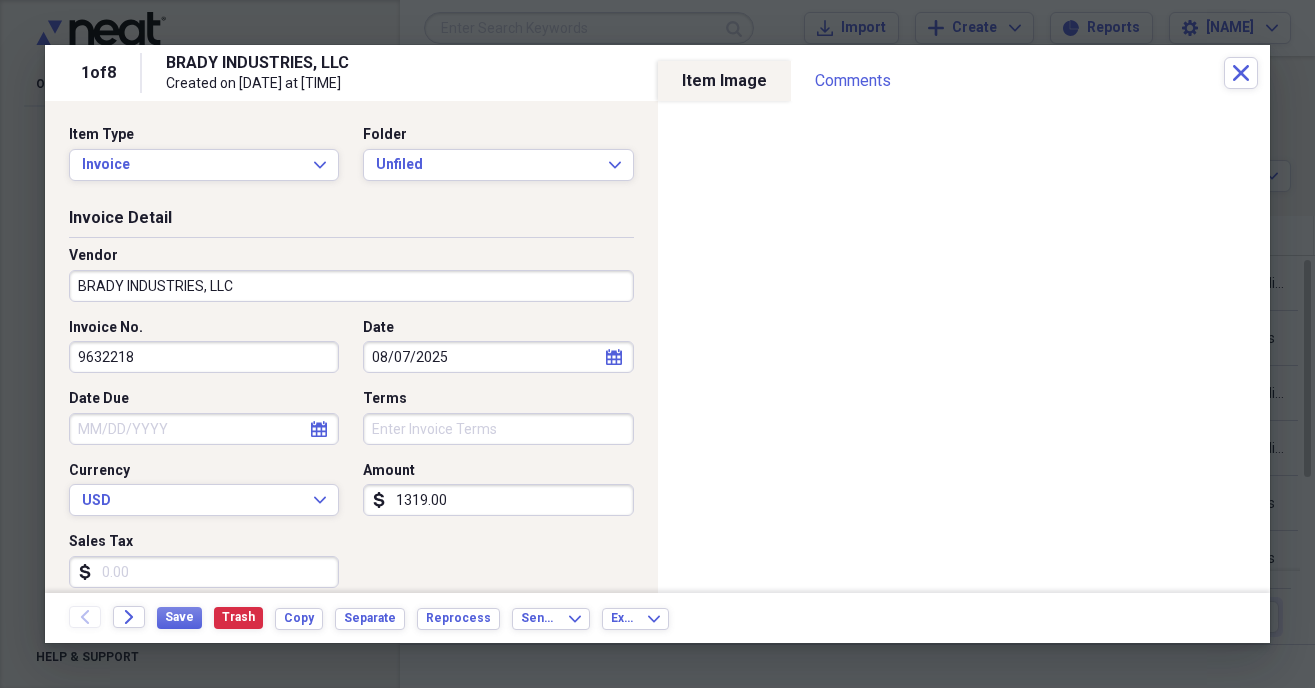 click on "BRADY INDUSTRIES, LLC" at bounding box center [351, 286] 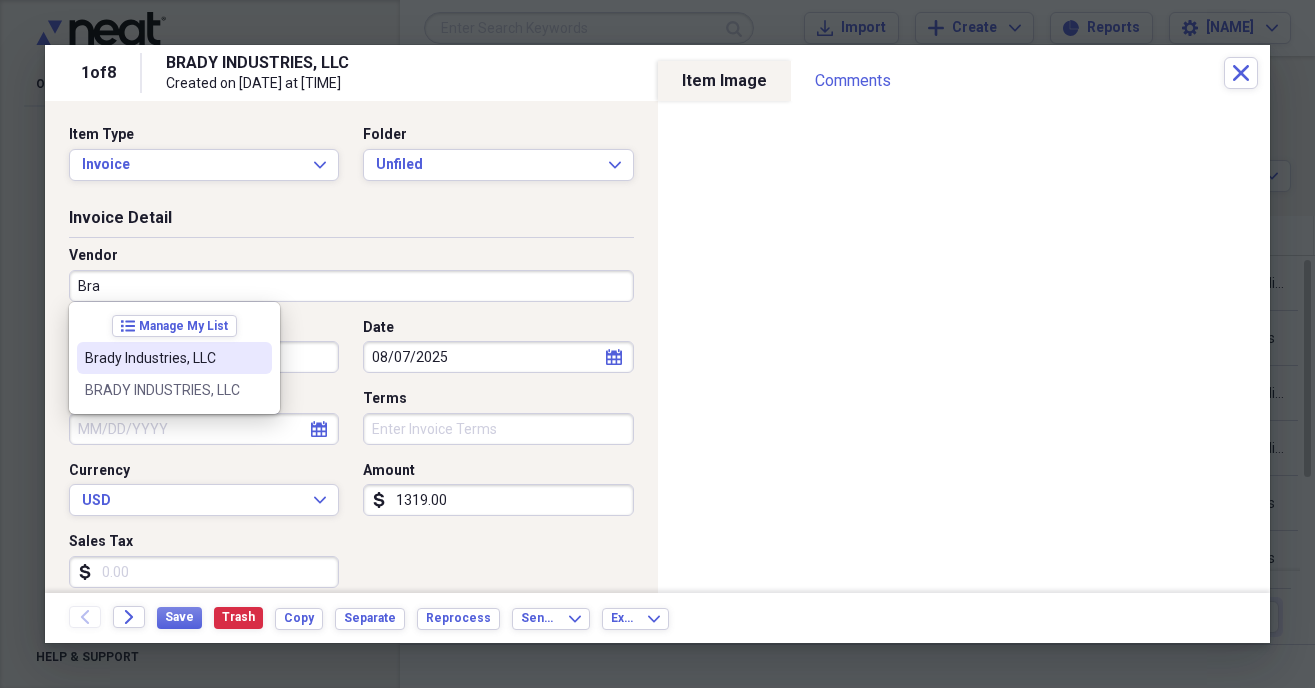 click on "Brady Industries, LLC" at bounding box center (162, 358) 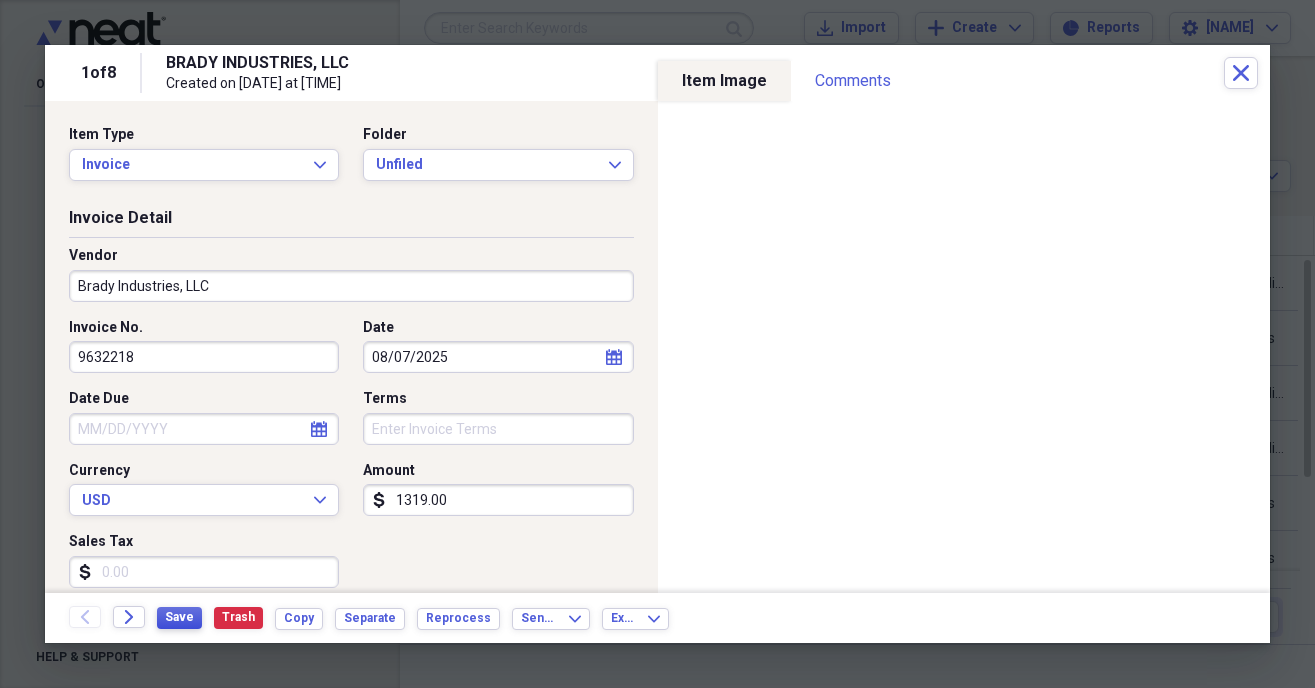 click on "Save" at bounding box center [179, 618] 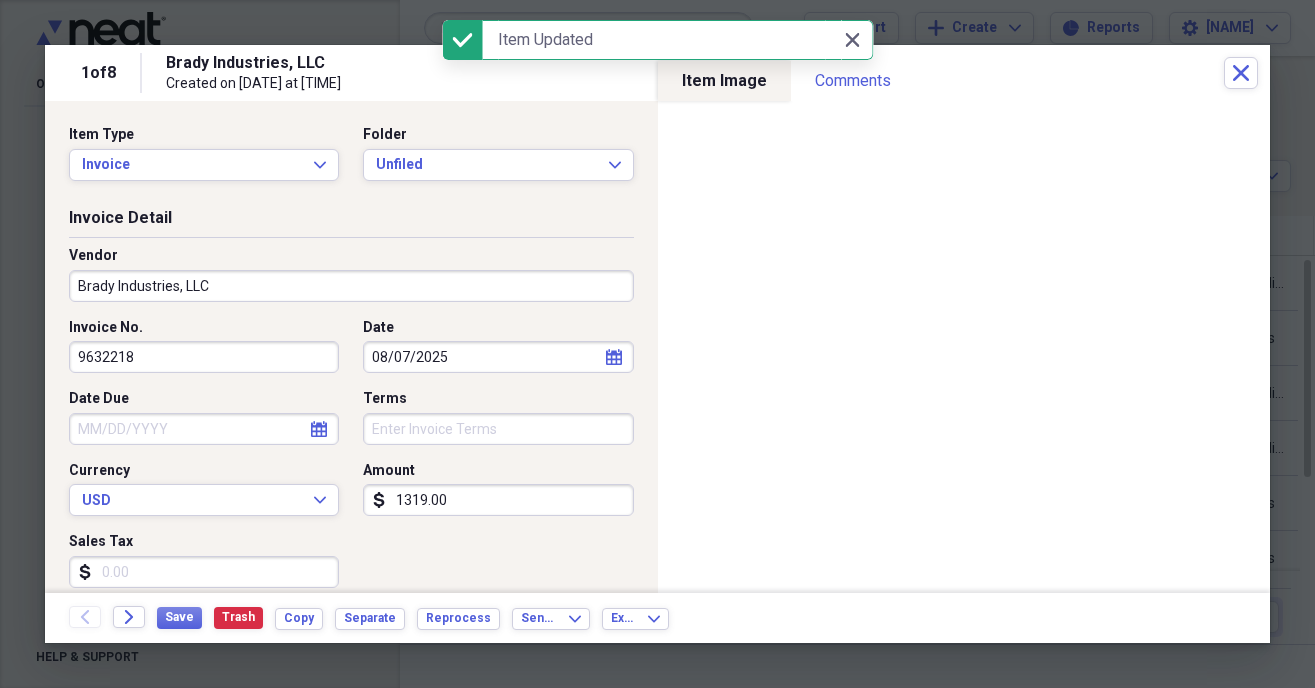 click on "[COMPANY] Created on [DATE] at [TIME]" at bounding box center (695, 73) 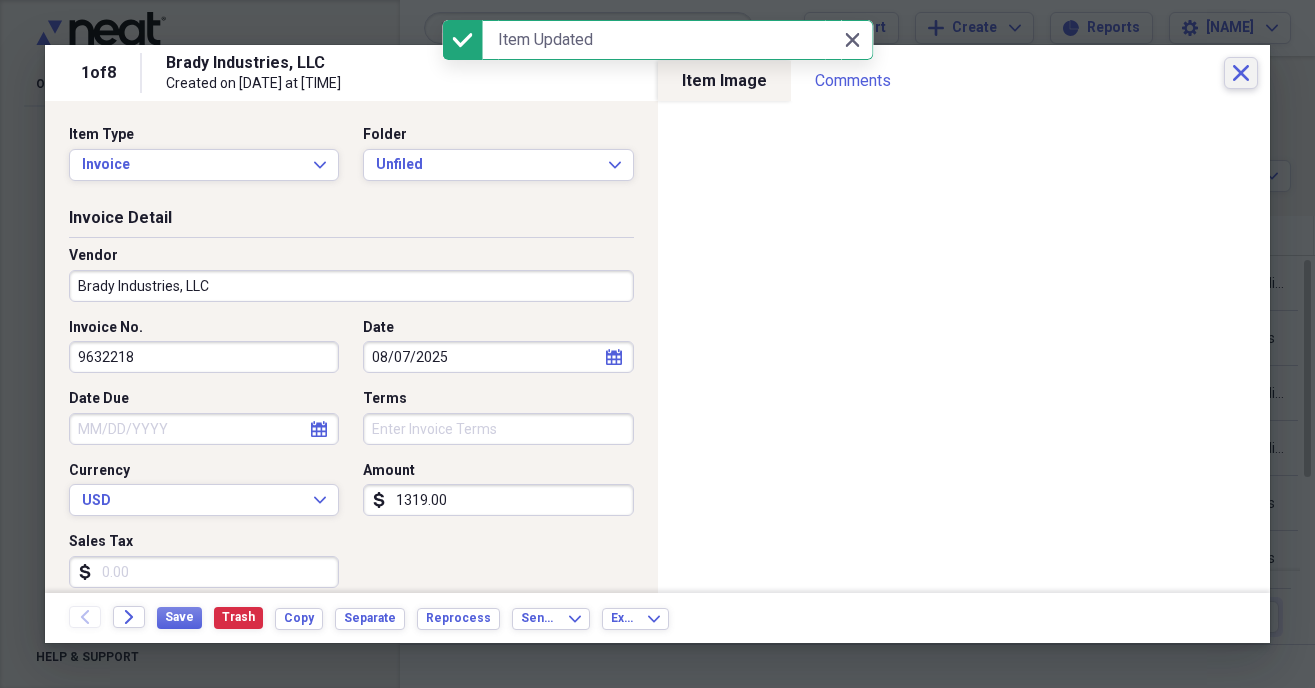 click on "Close" 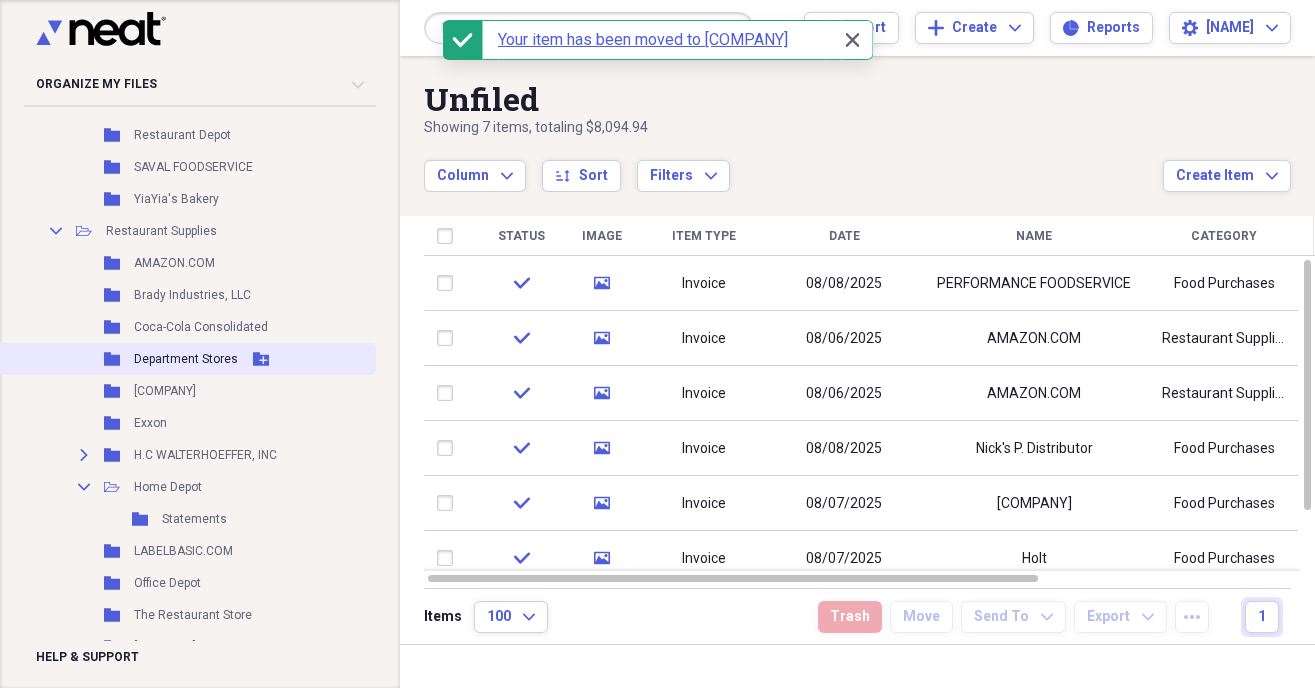 scroll, scrollTop: 1512, scrollLeft: 30, axis: both 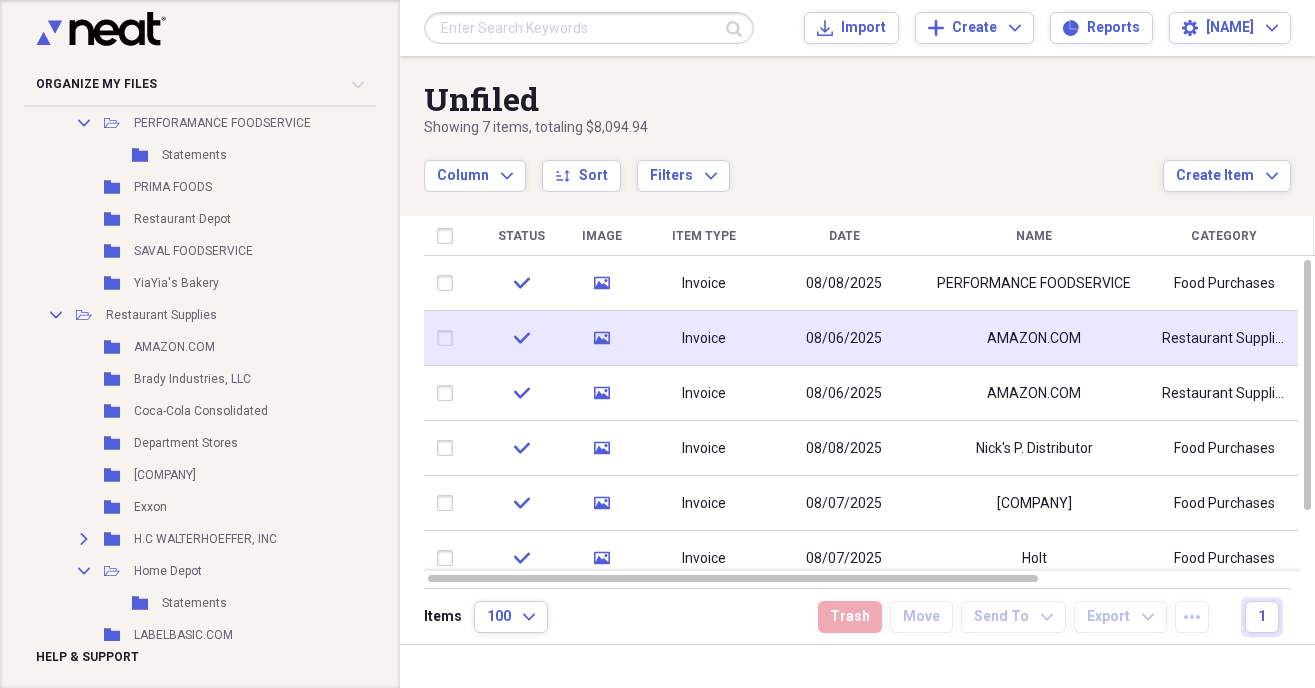 click at bounding box center [449, 338] 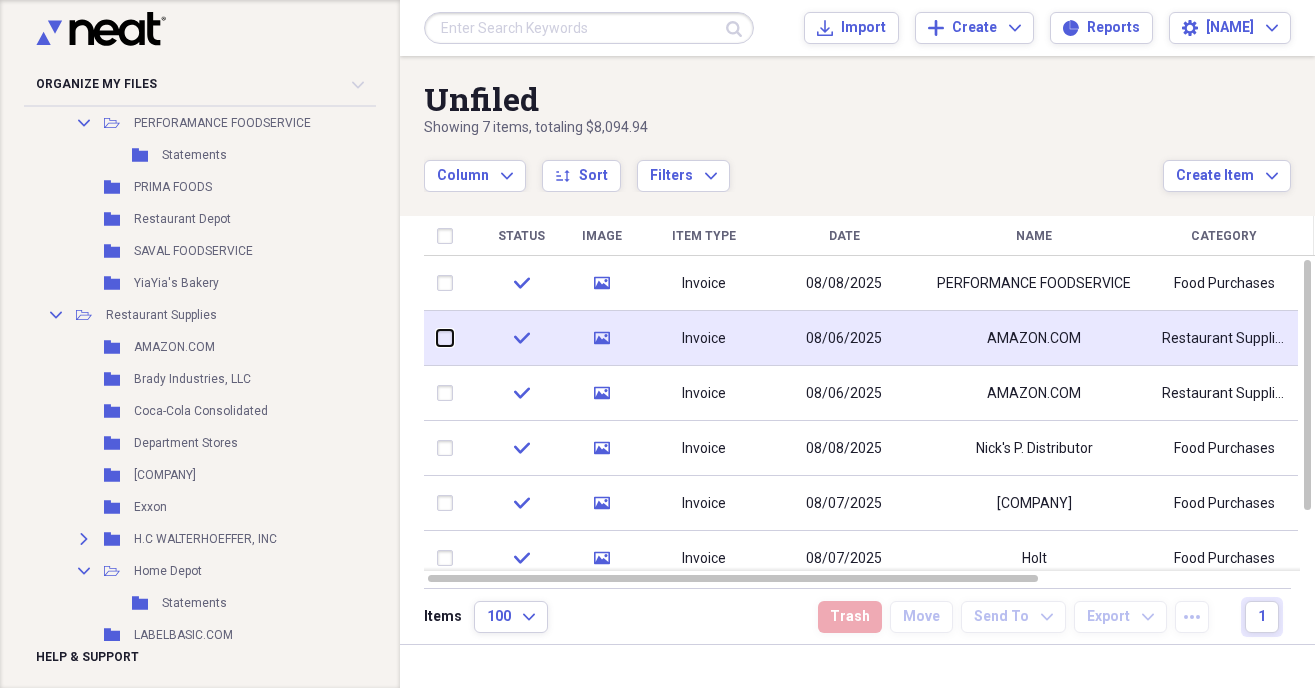 click at bounding box center [437, 338] 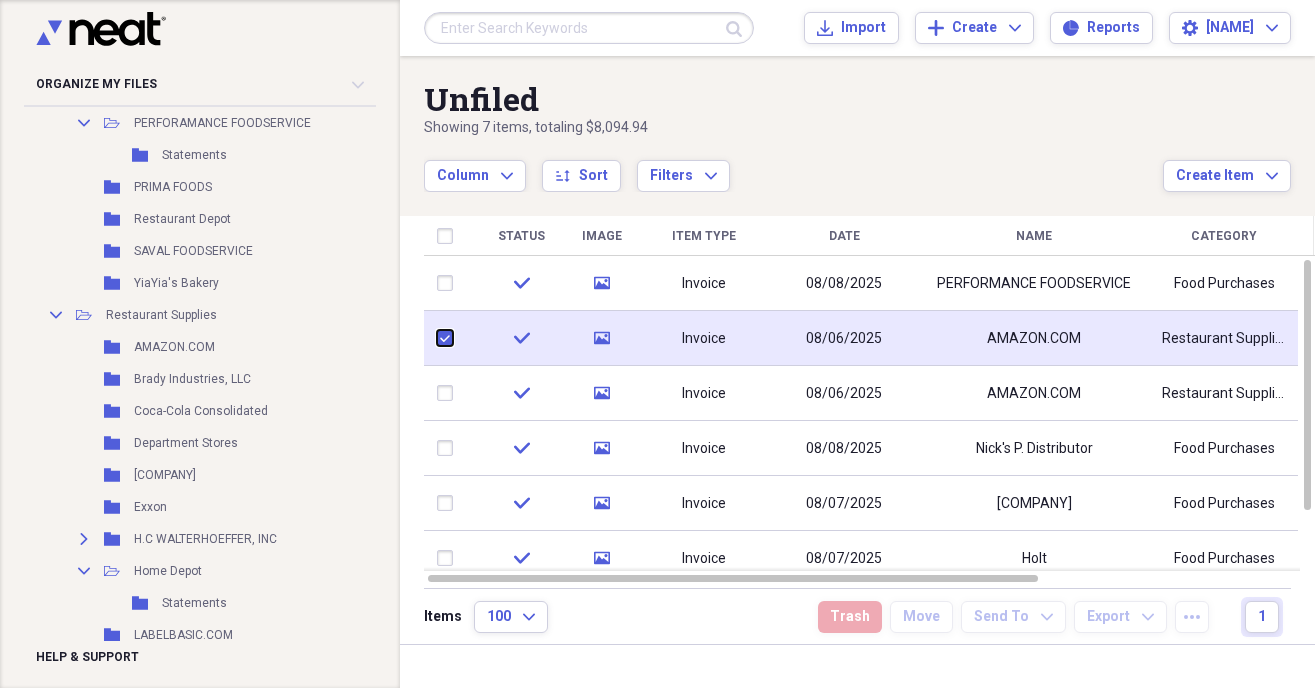 checkbox on "true" 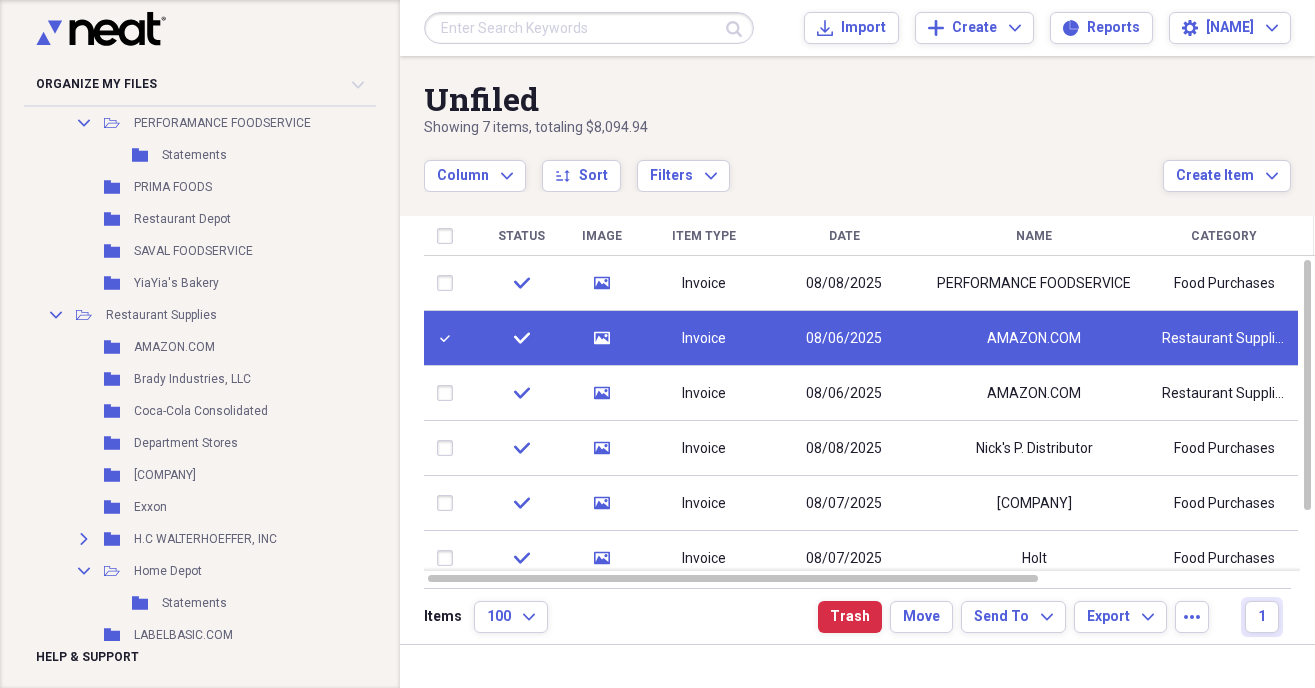 drag, startPoint x: 442, startPoint y: 386, endPoint x: 623, endPoint y: 354, distance: 183.80696 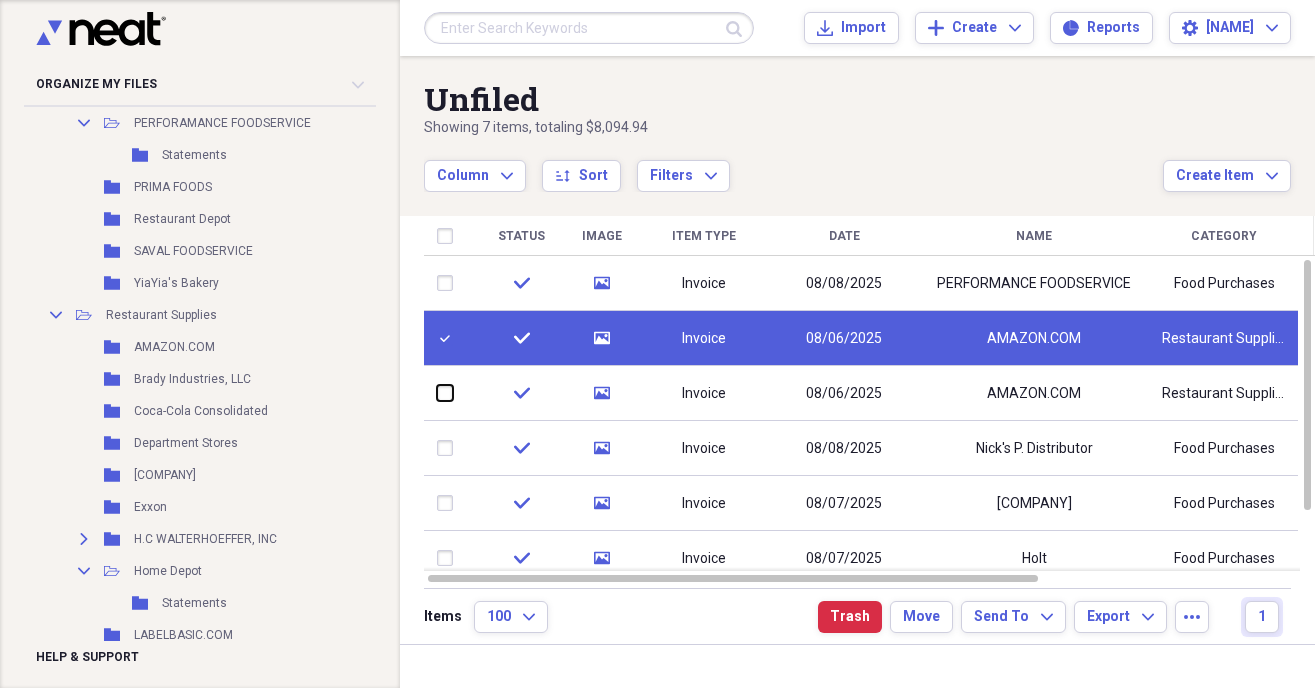 click at bounding box center [437, 393] 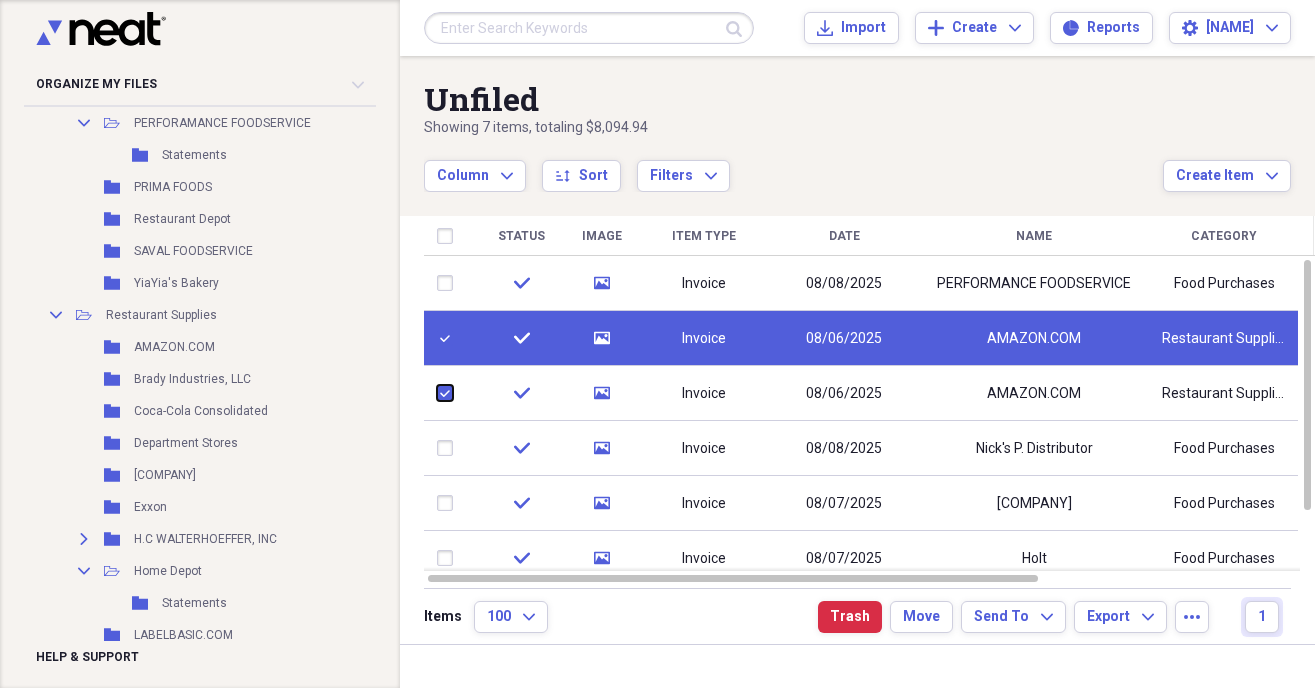 checkbox on "true" 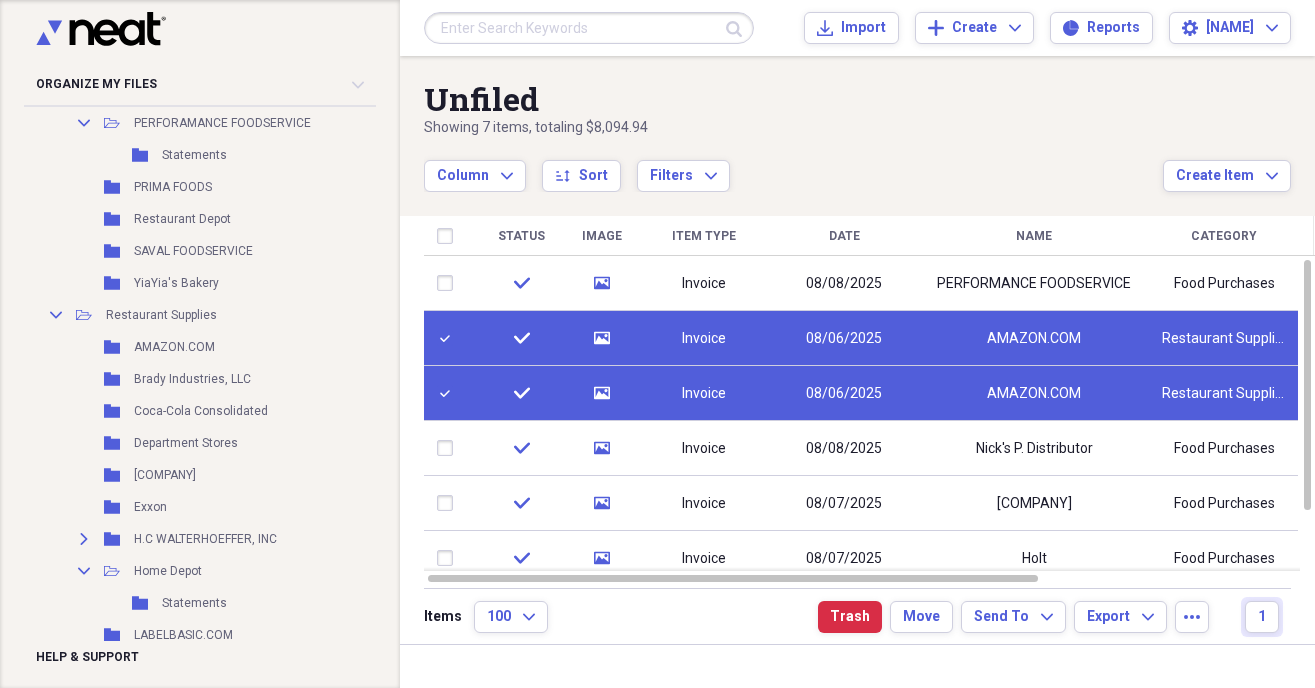 drag, startPoint x: 885, startPoint y: 328, endPoint x: 1064, endPoint y: 119, distance: 275.1763 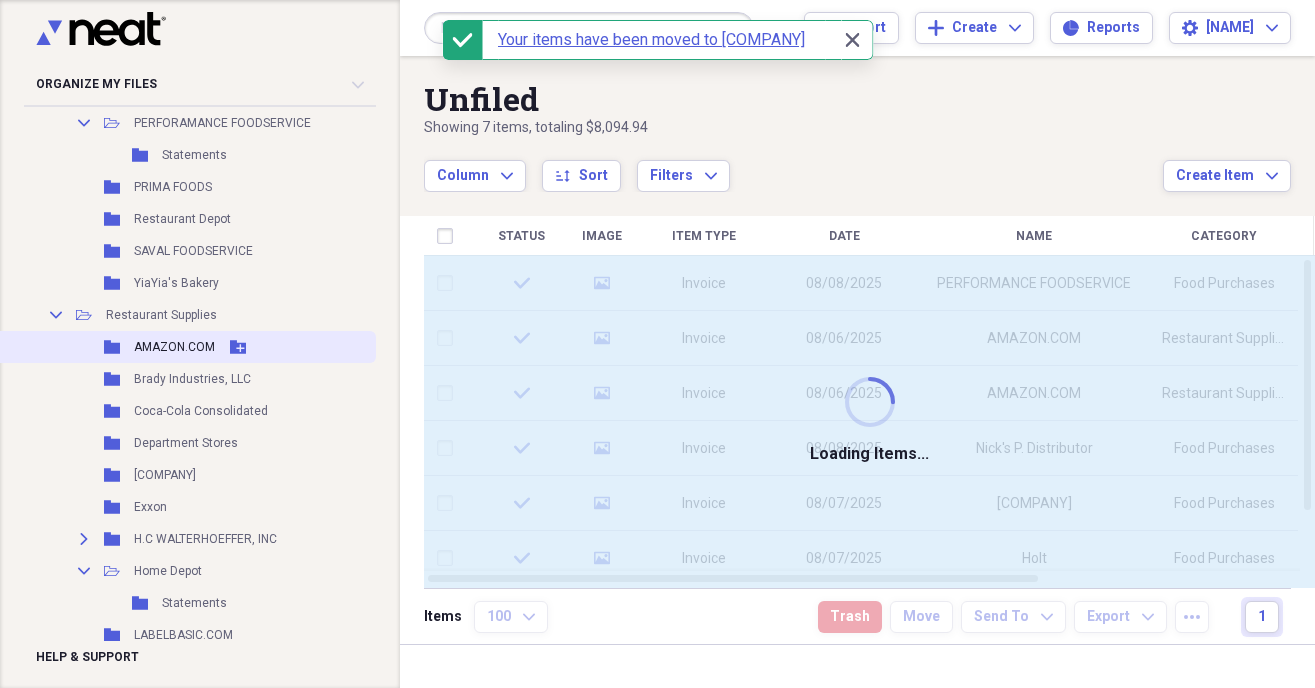 checkbox on "false" 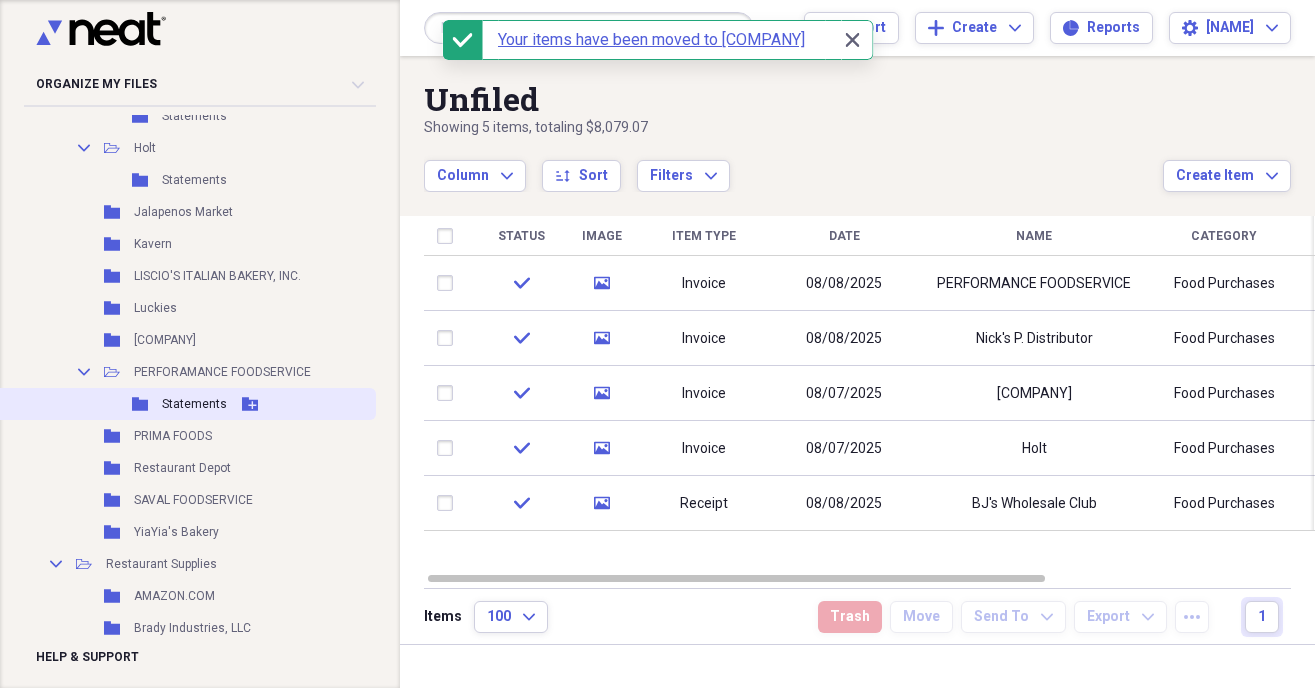 scroll, scrollTop: 1176, scrollLeft: 30, axis: both 